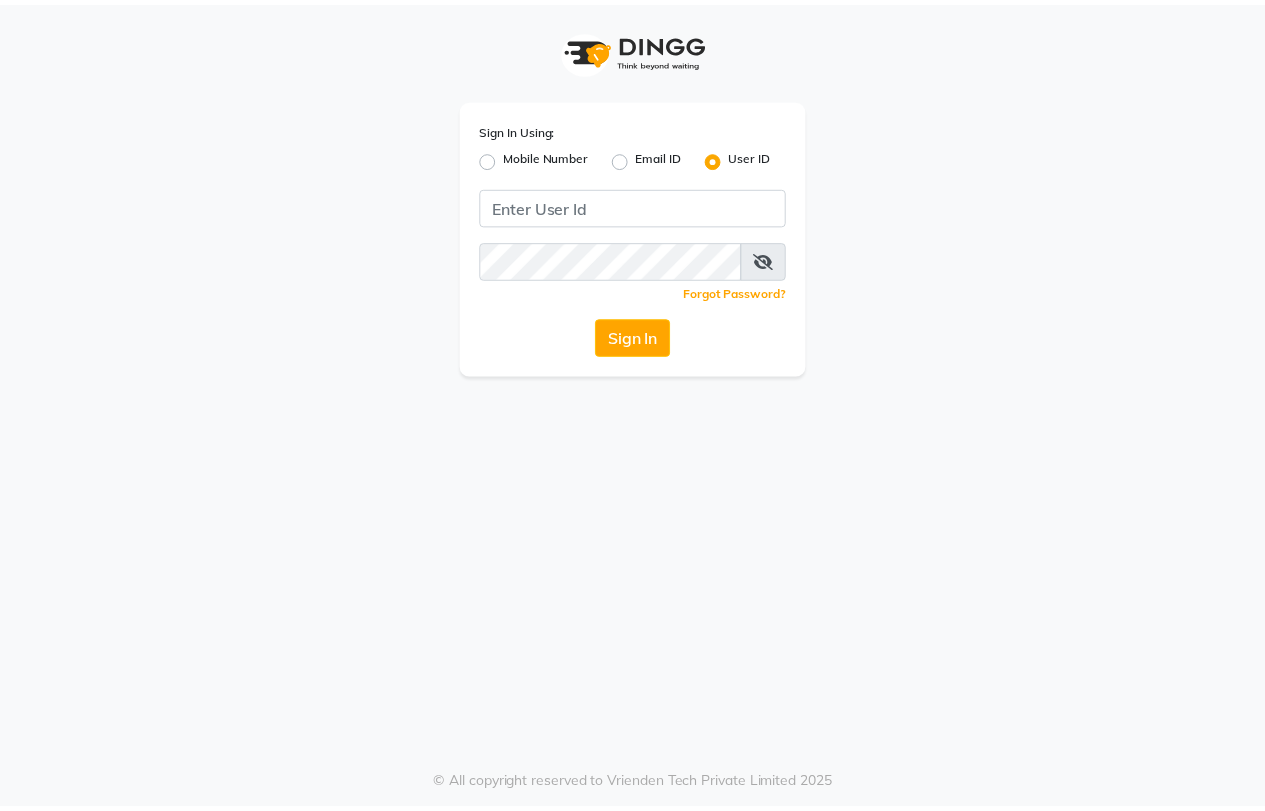 scroll, scrollTop: 0, scrollLeft: 0, axis: both 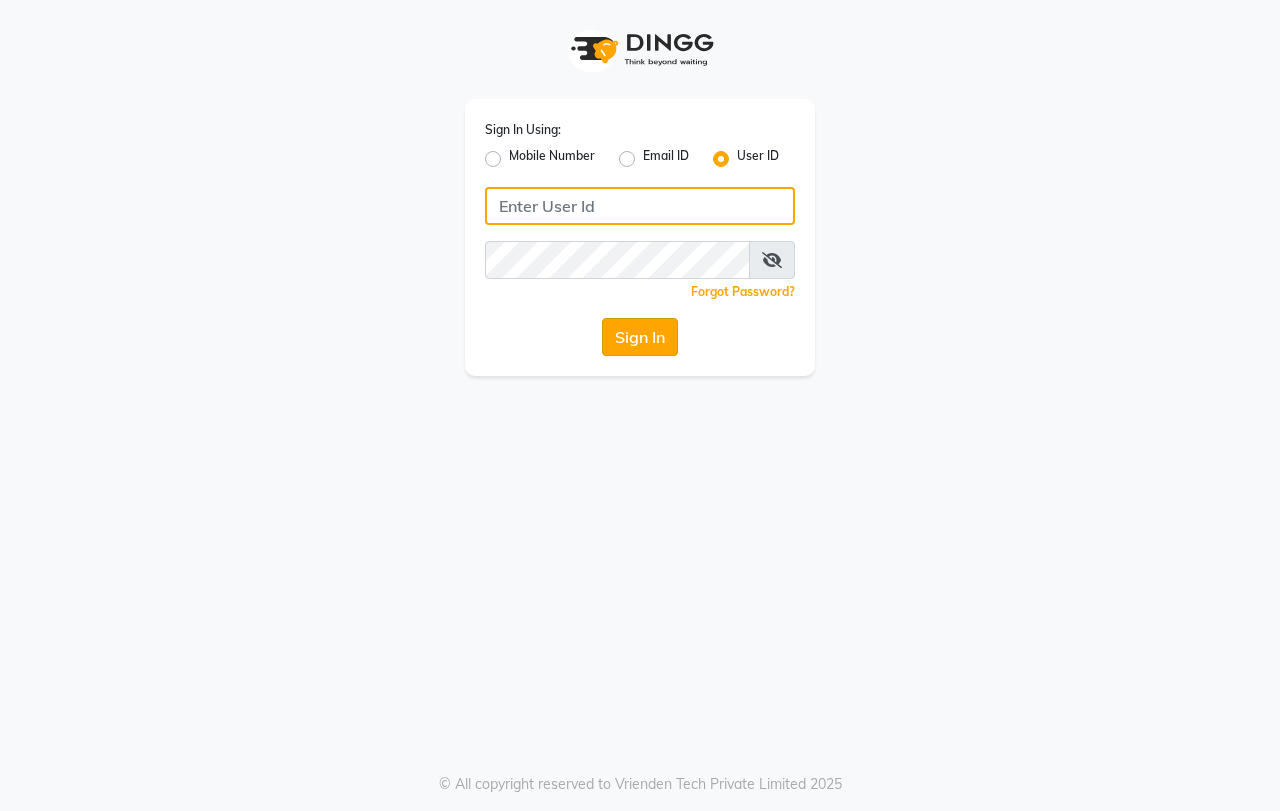 type on "Swapnil" 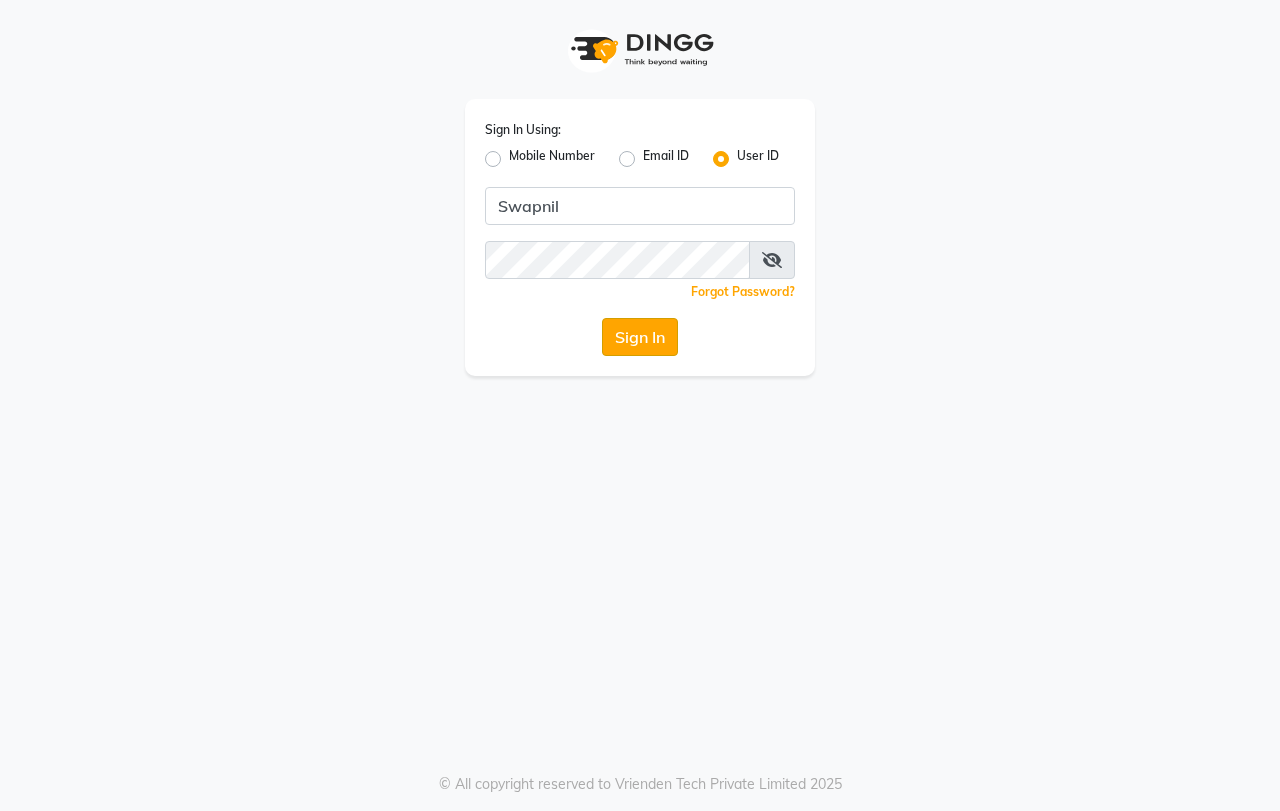 click on "Sign In" 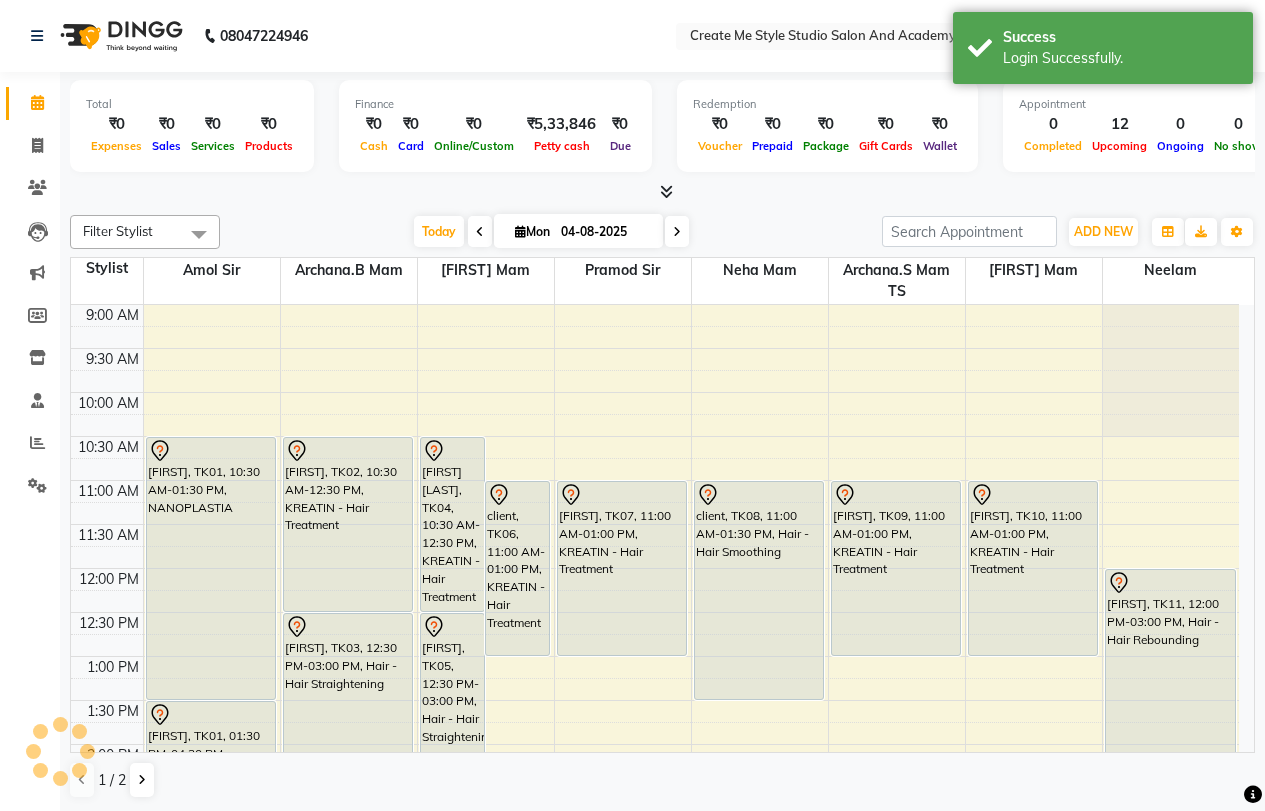 scroll, scrollTop: 0, scrollLeft: 0, axis: both 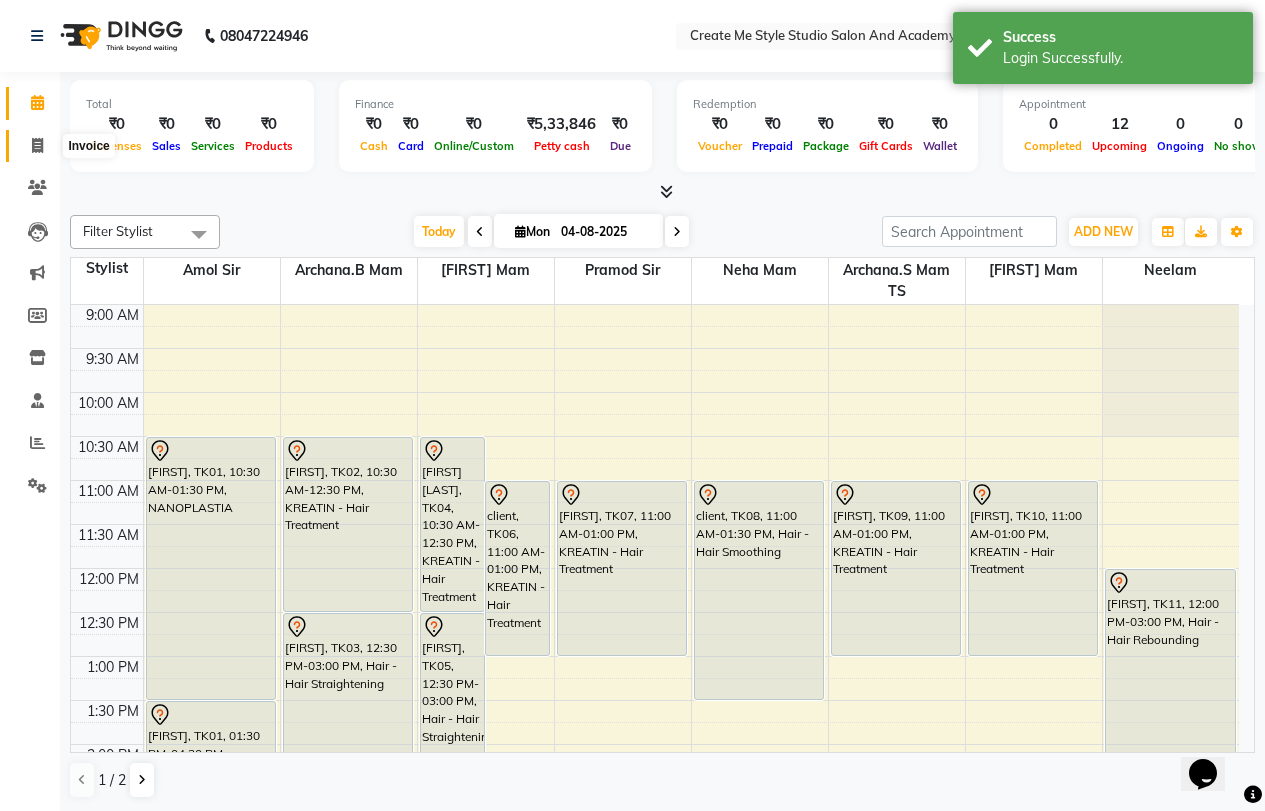 click 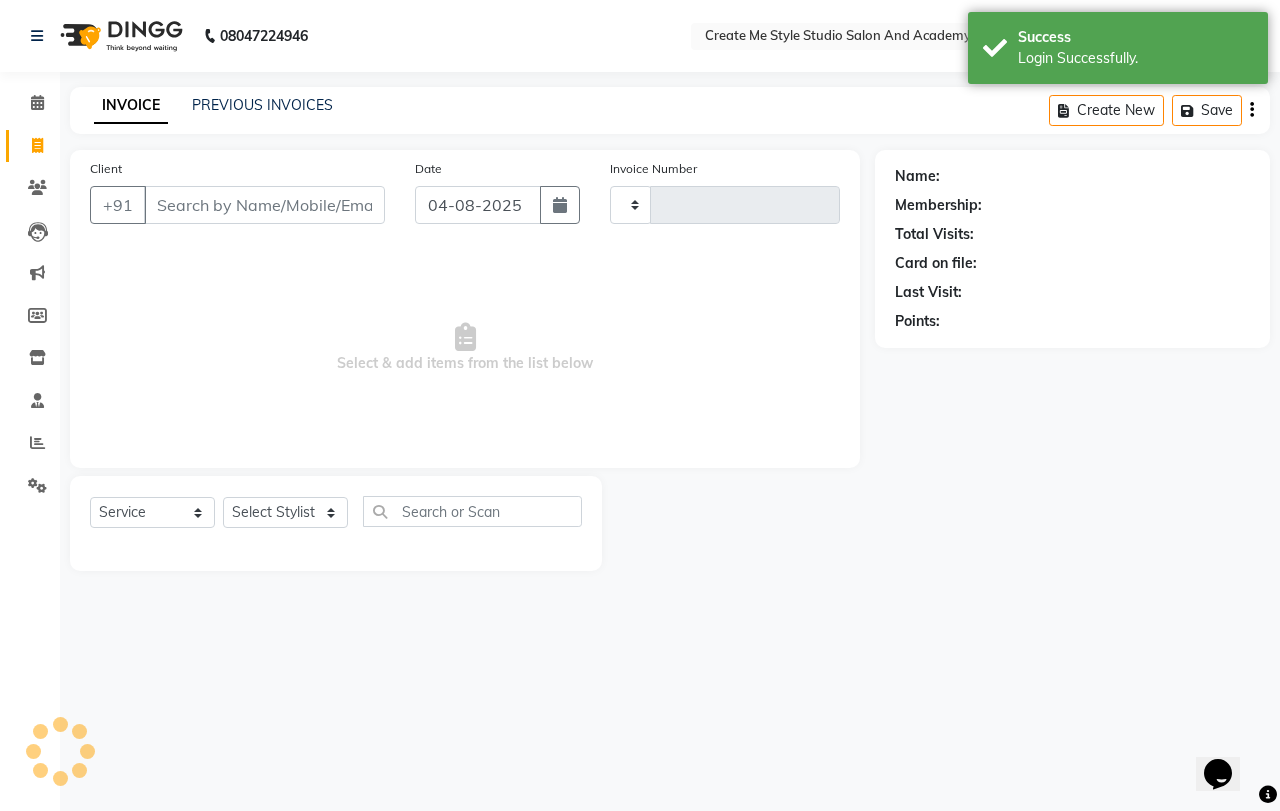 type on "1429" 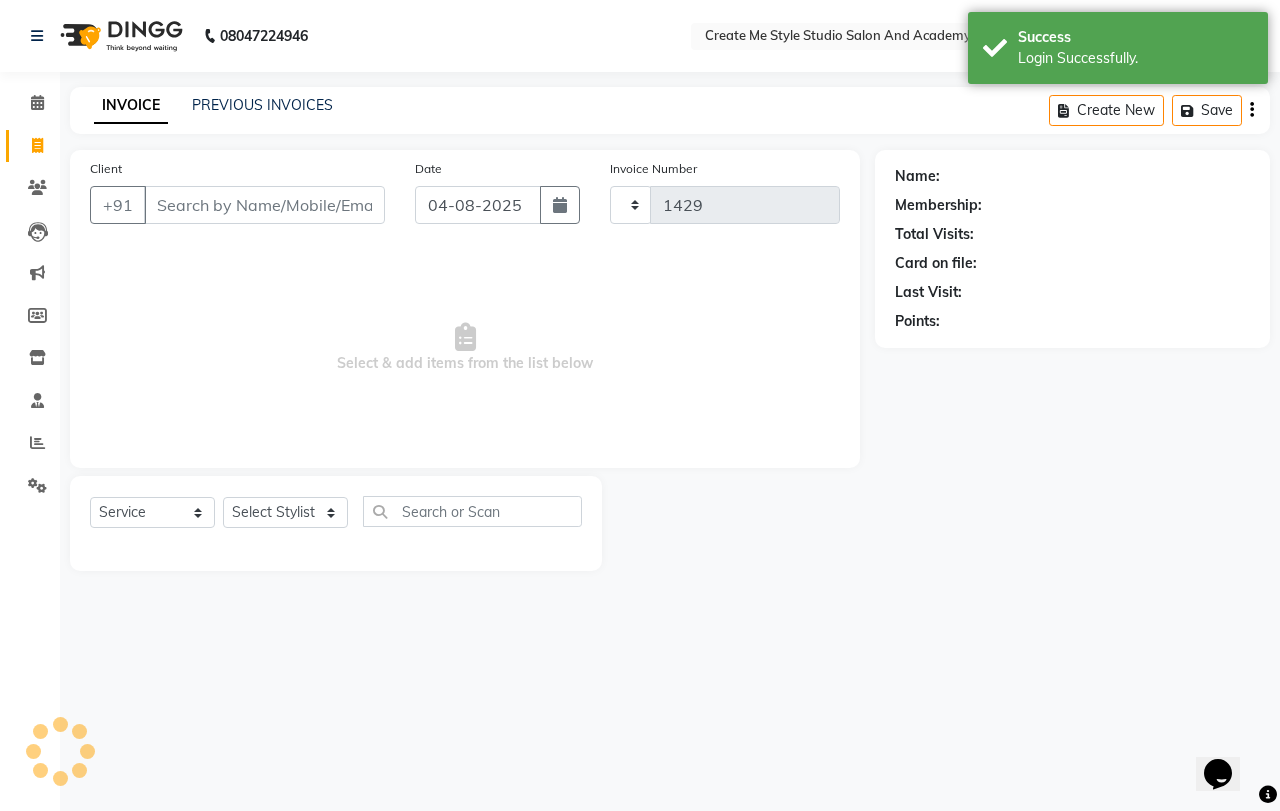 select on "8253" 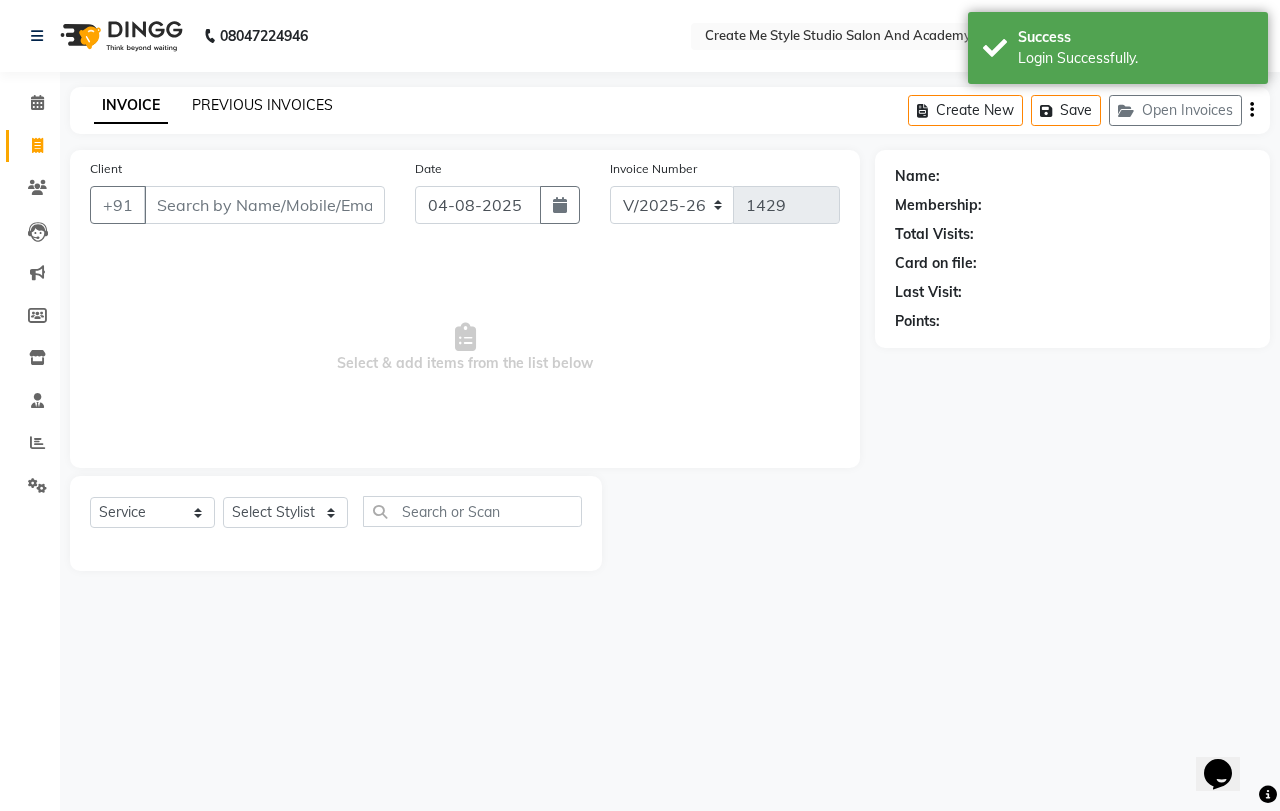click on "PREVIOUS INVOICES" 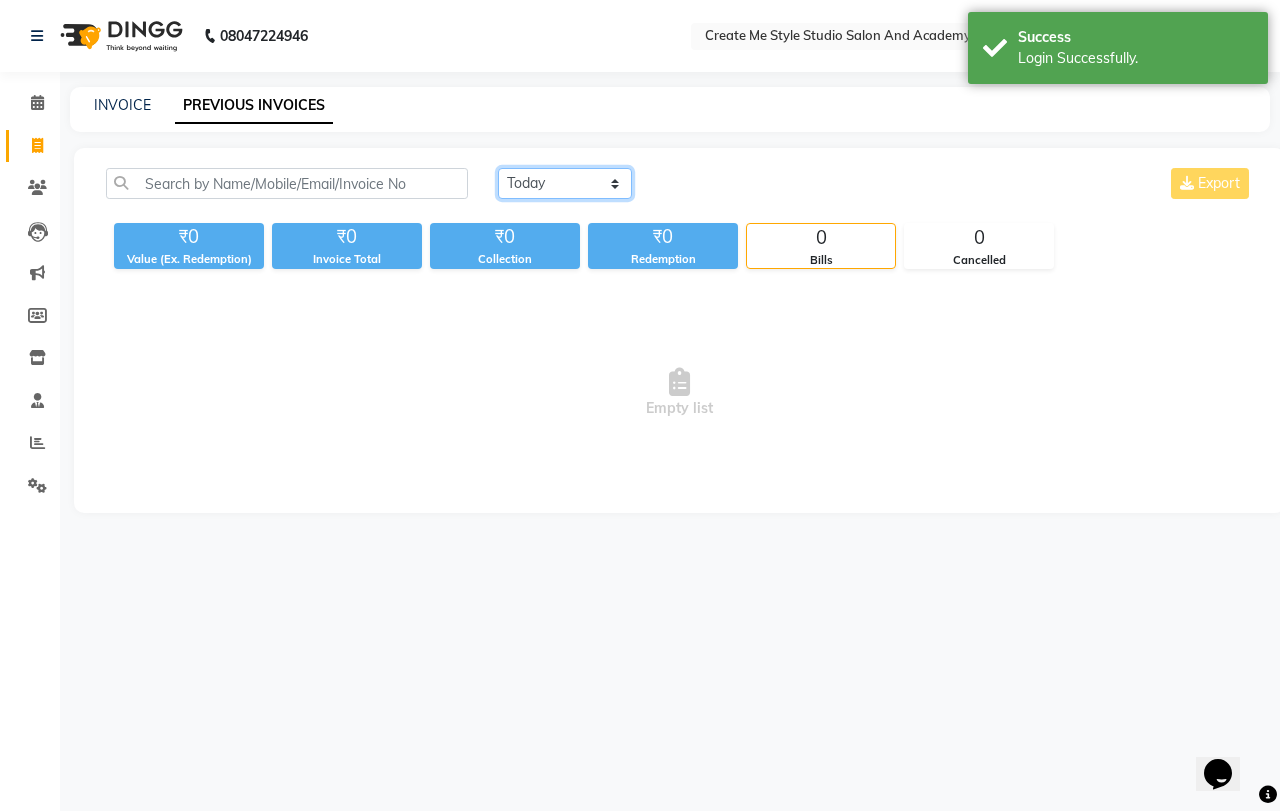 click on "Today Yesterday Custom Range" 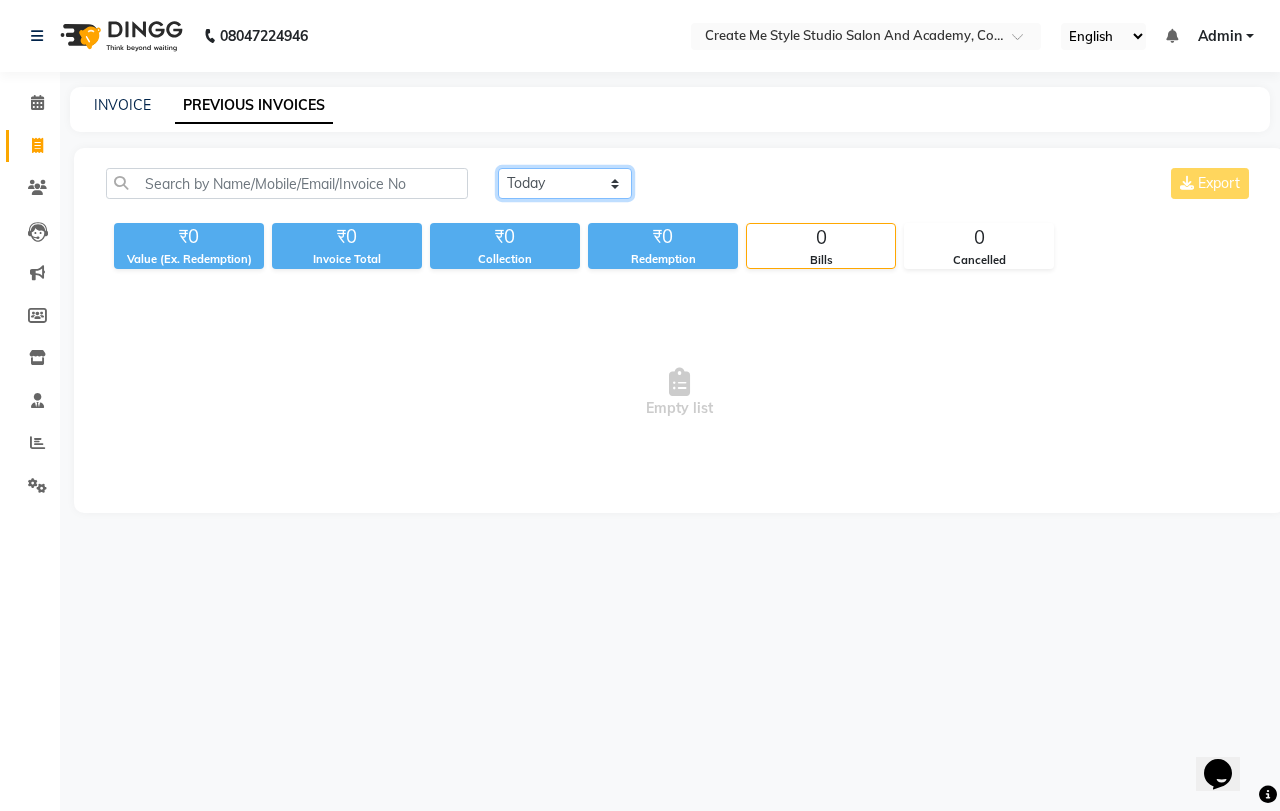 select on "yesterday" 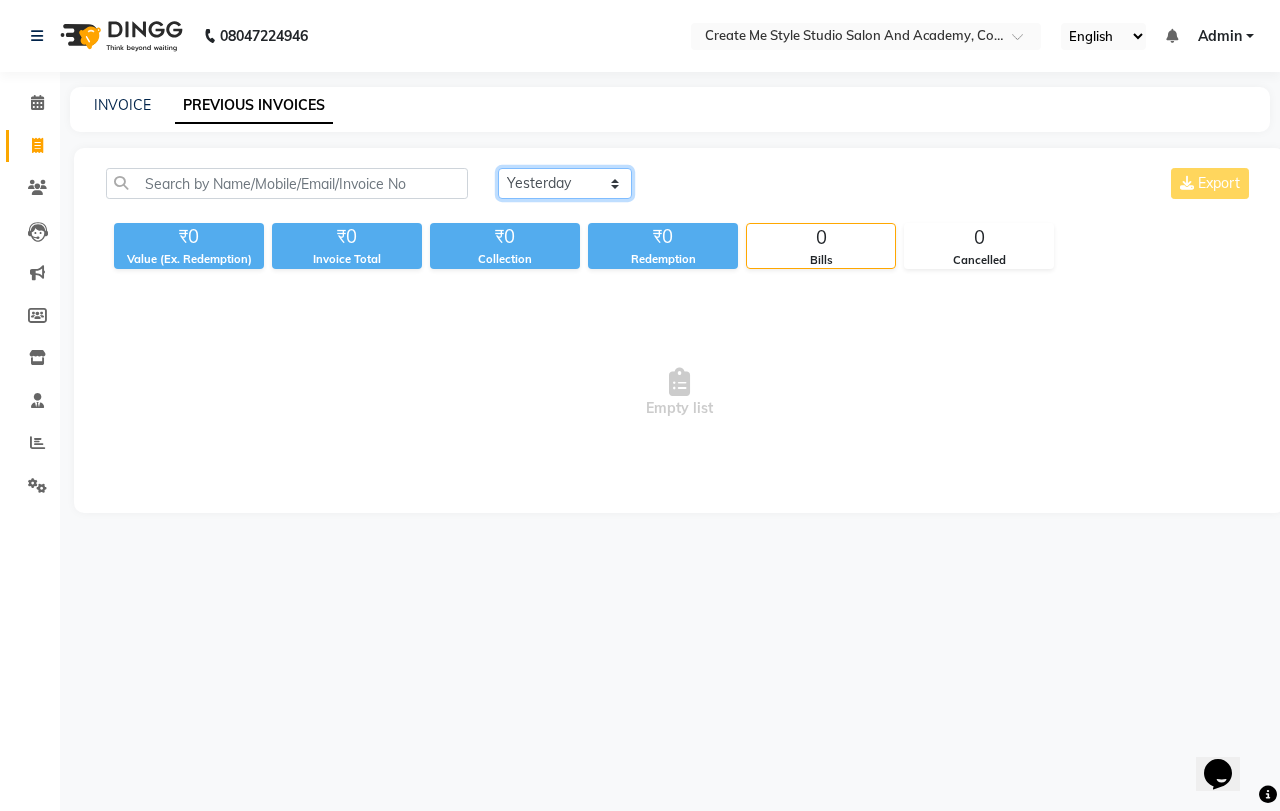 click on "Today Yesterday Custom Range" 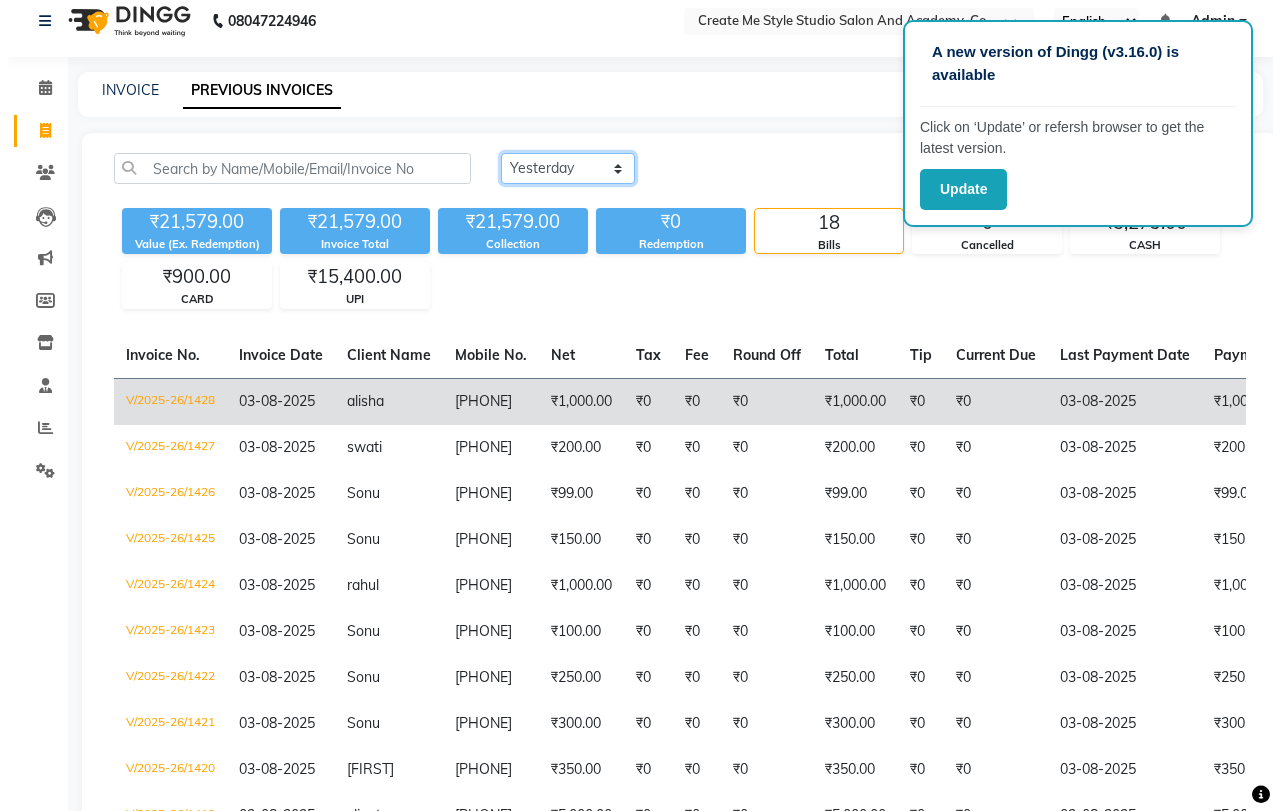 scroll, scrollTop: 0, scrollLeft: 0, axis: both 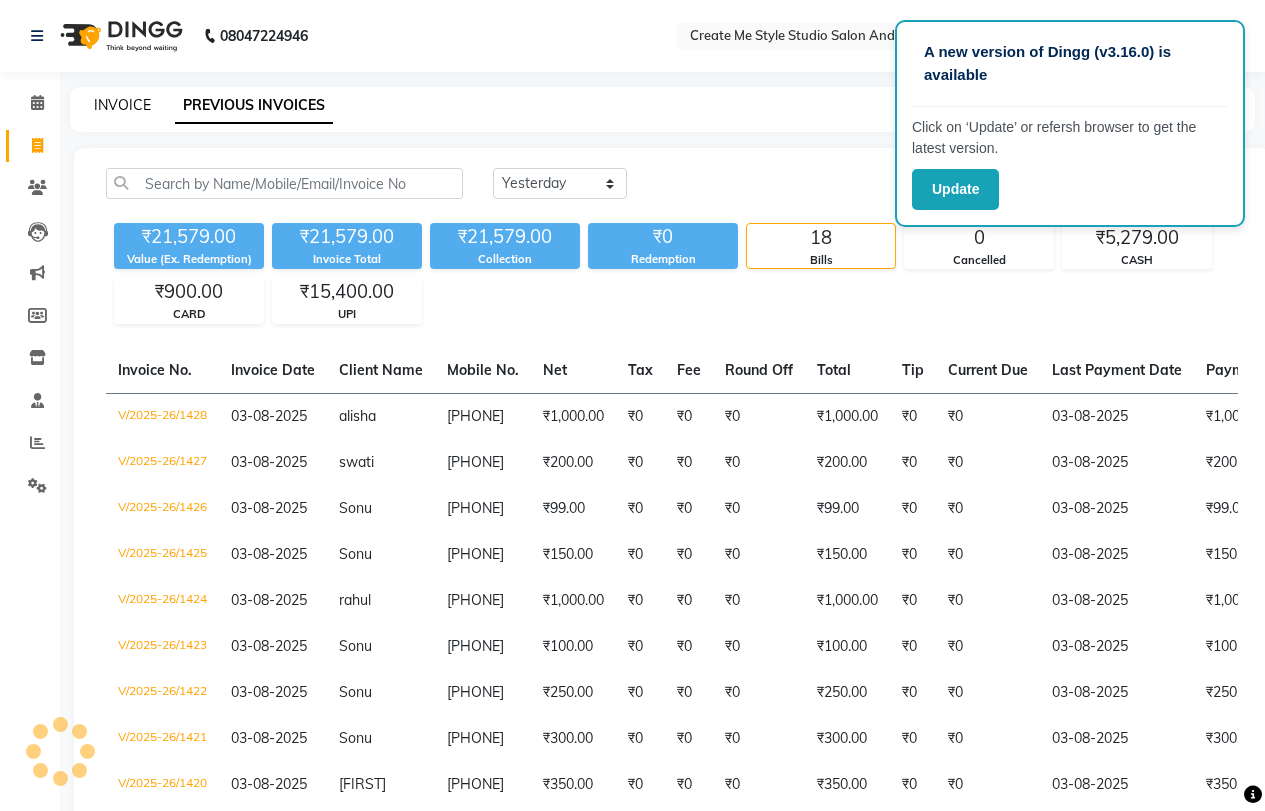 click on "INVOICE" 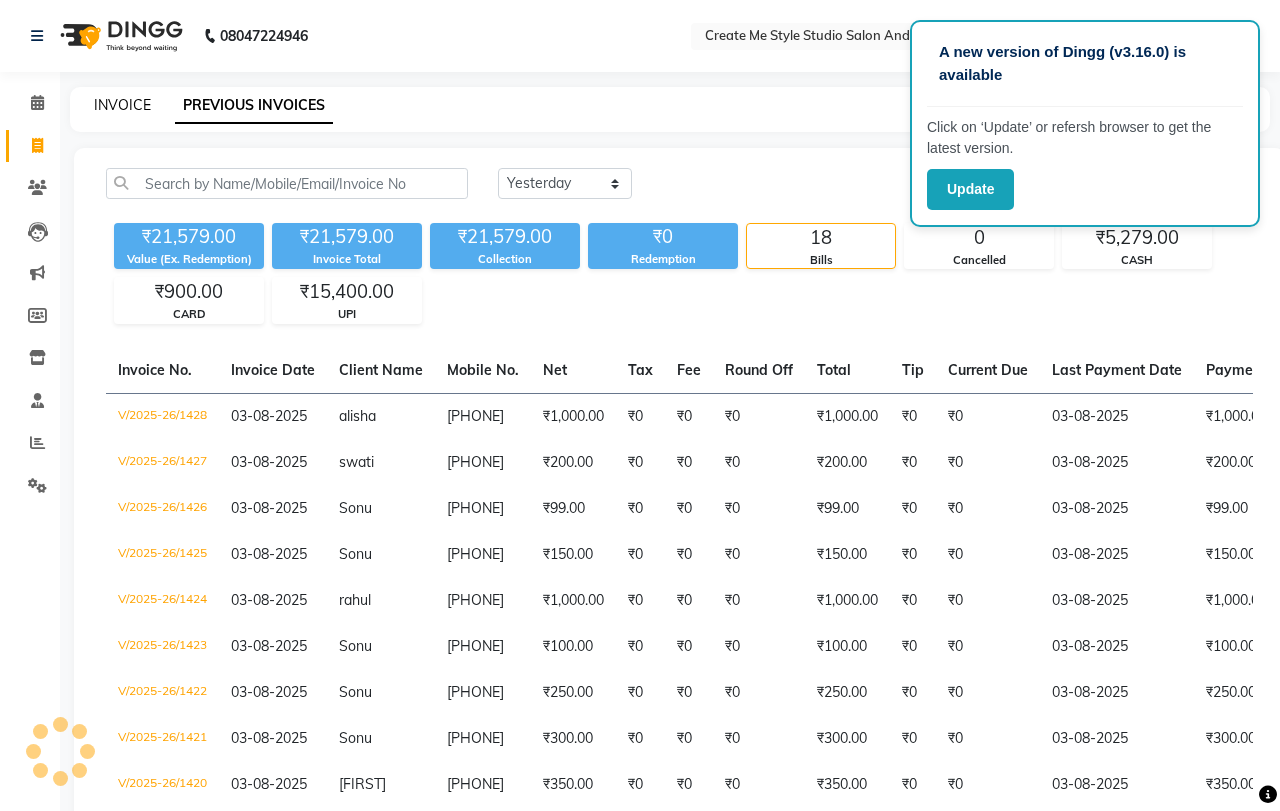 select on "service" 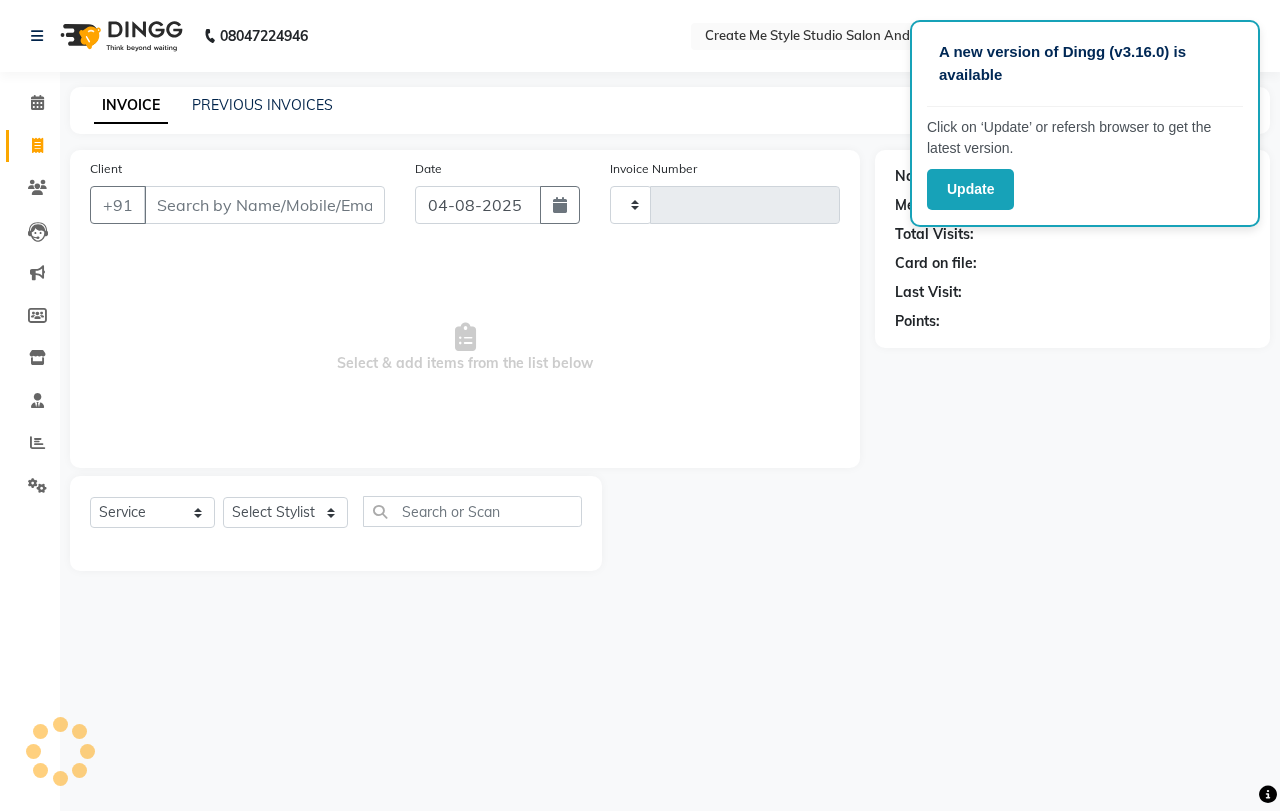click on "Client" at bounding box center (264, 205) 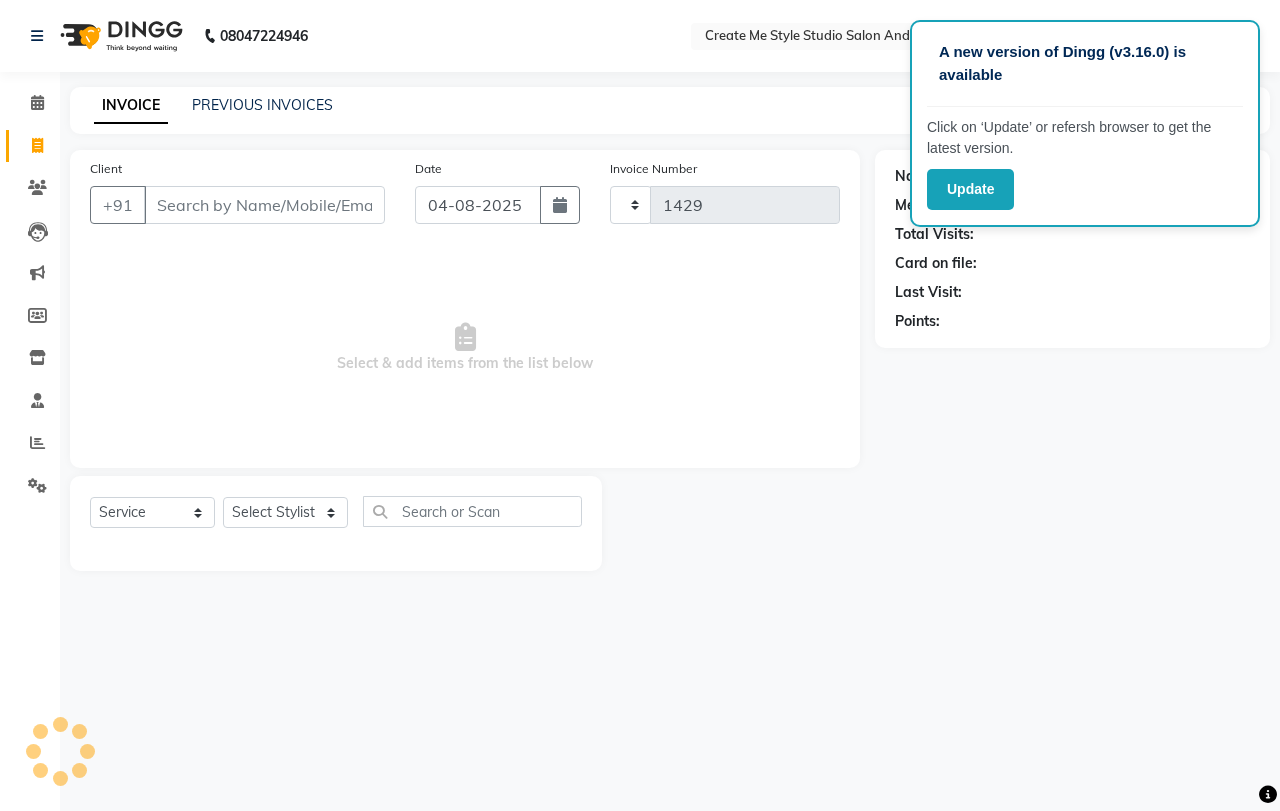 select on "8253" 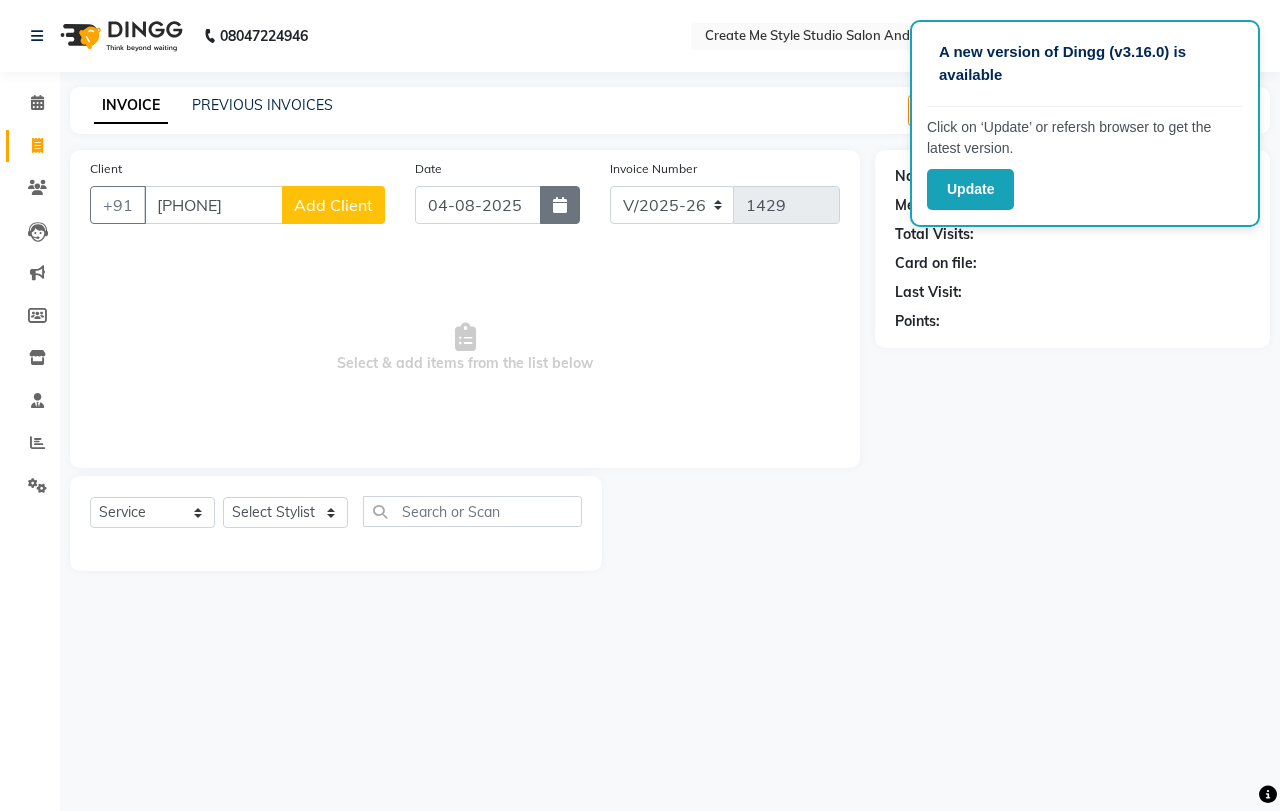 type on "[PHONE]" 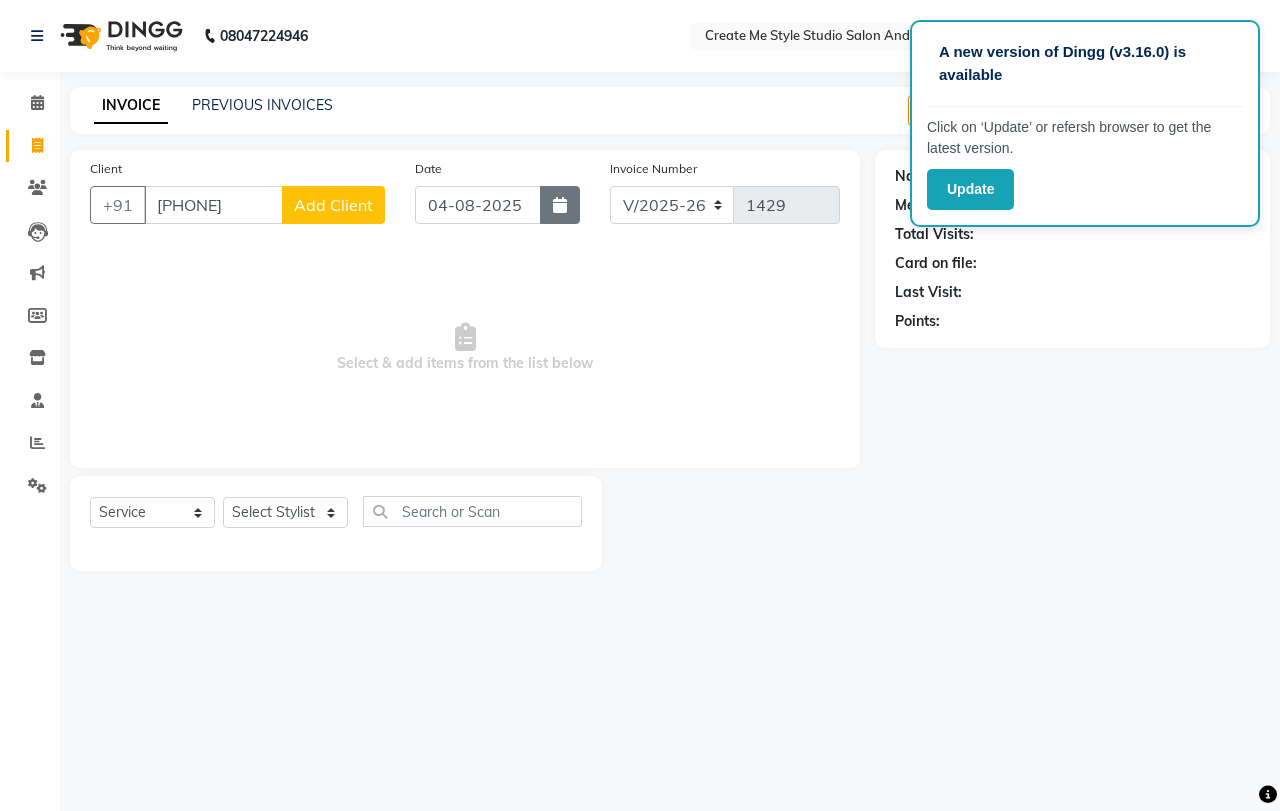 click 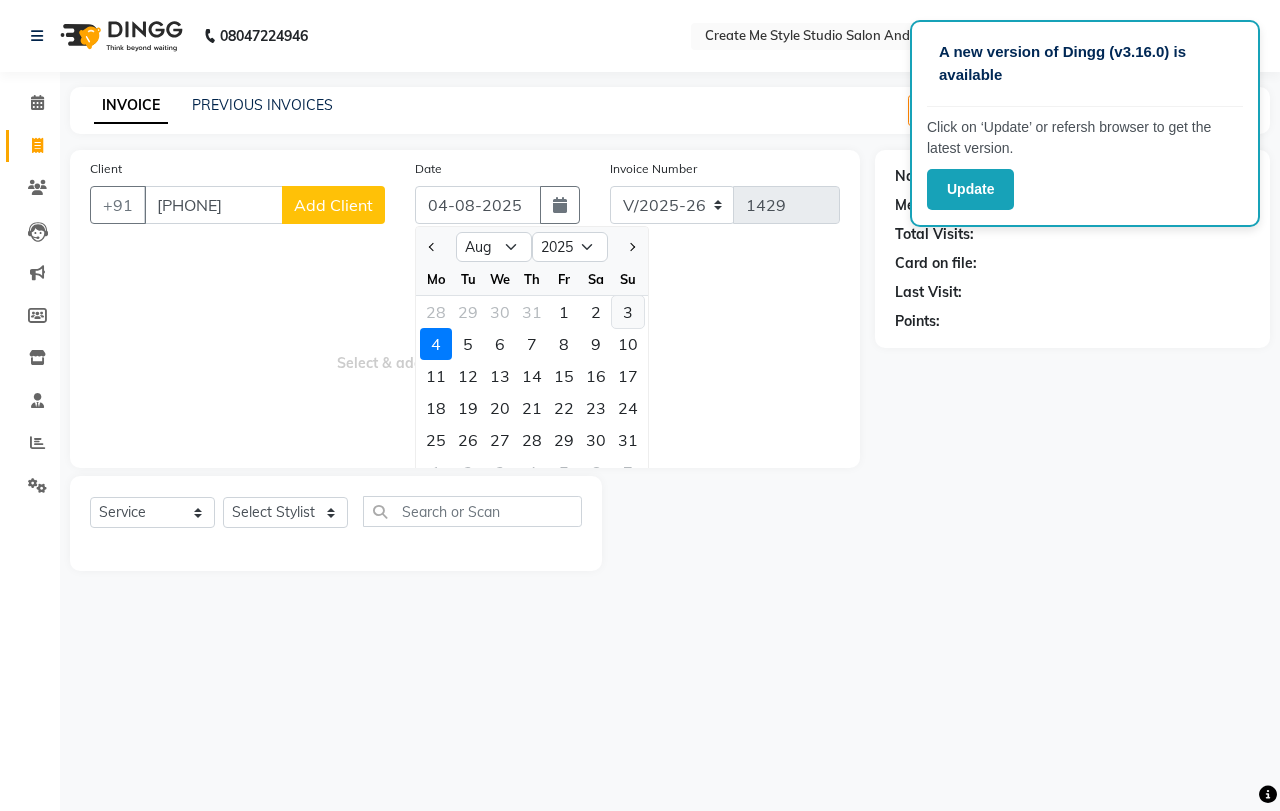 click on "3" 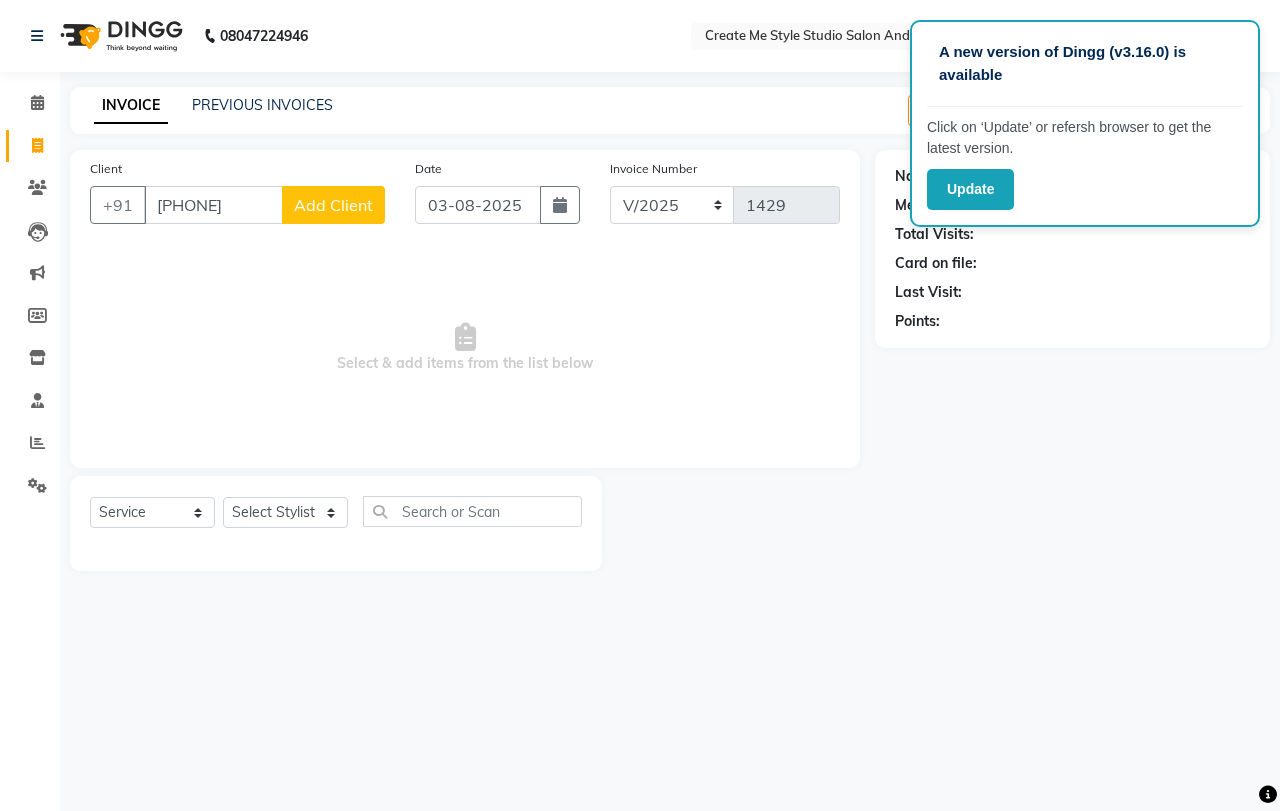 click on "Add Client" 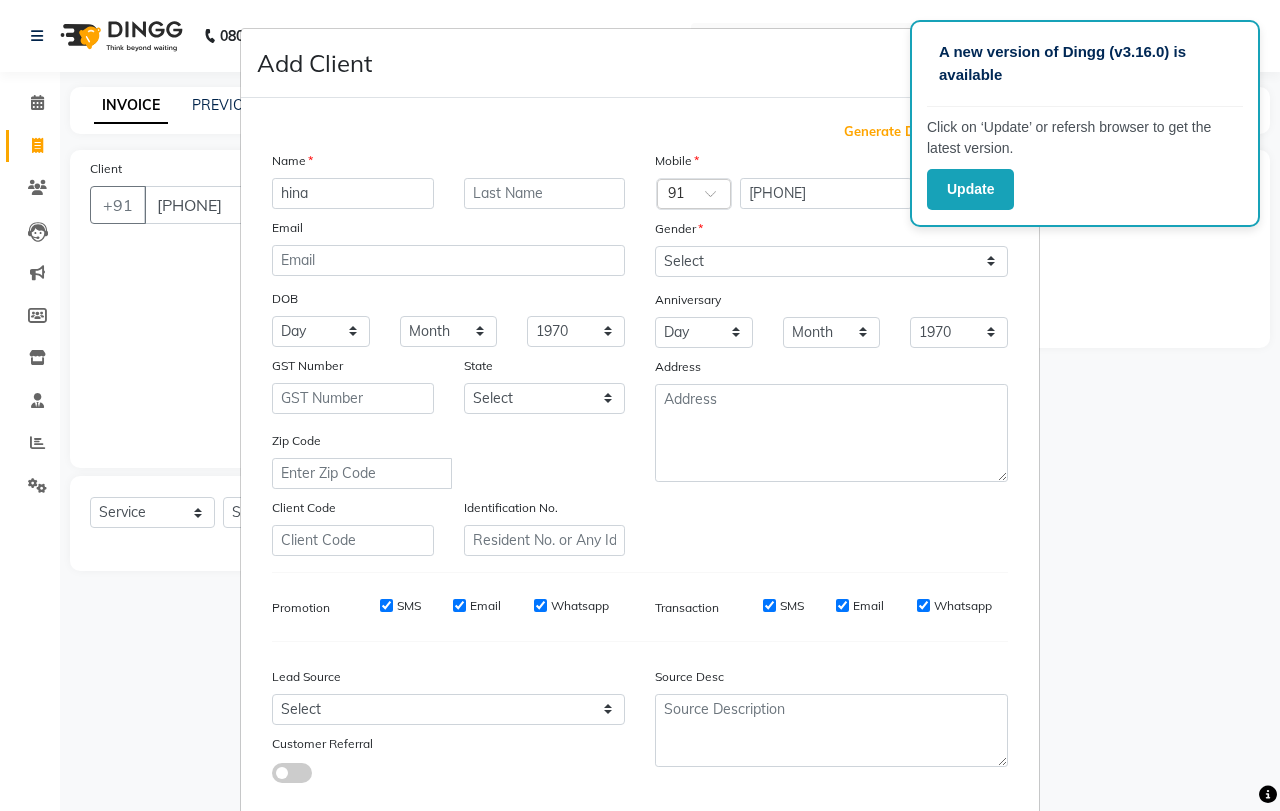type on "hina" 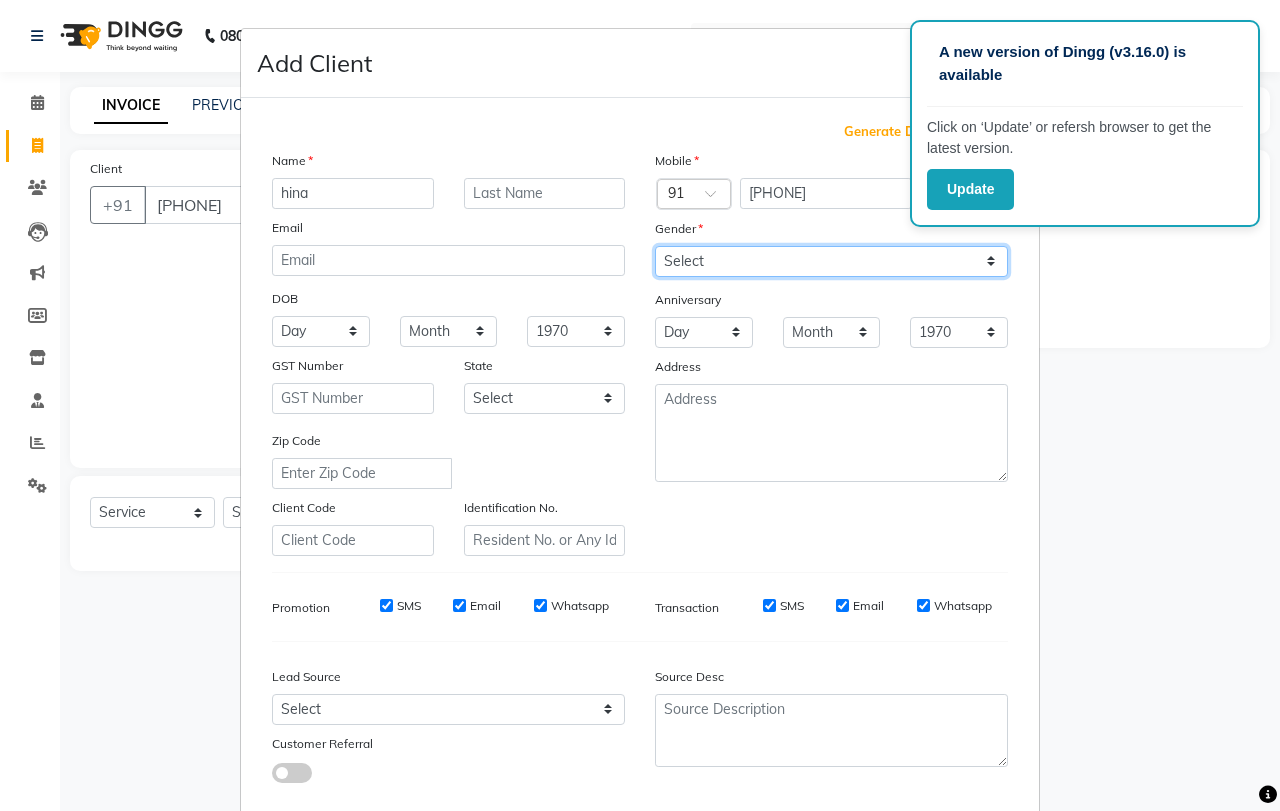click on "Select Male Female Other Prefer Not To Say" at bounding box center [831, 261] 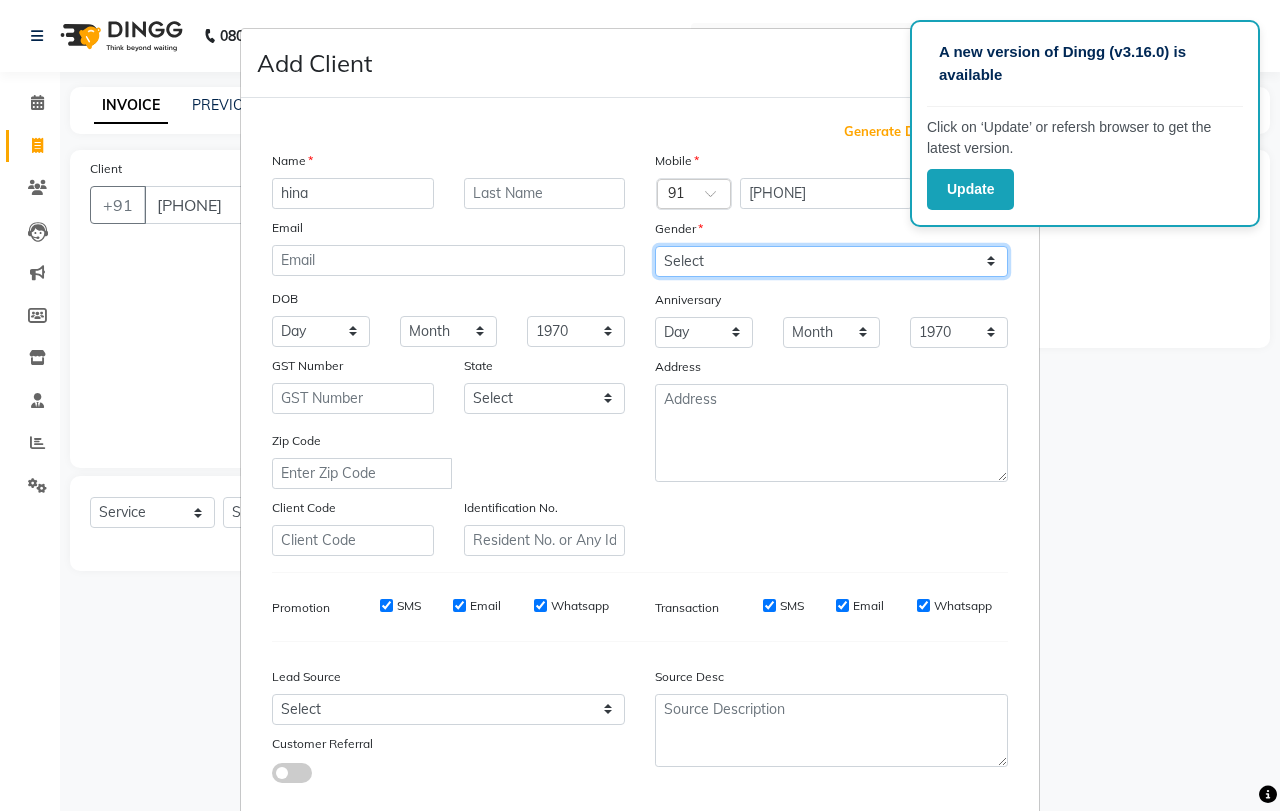 select on "female" 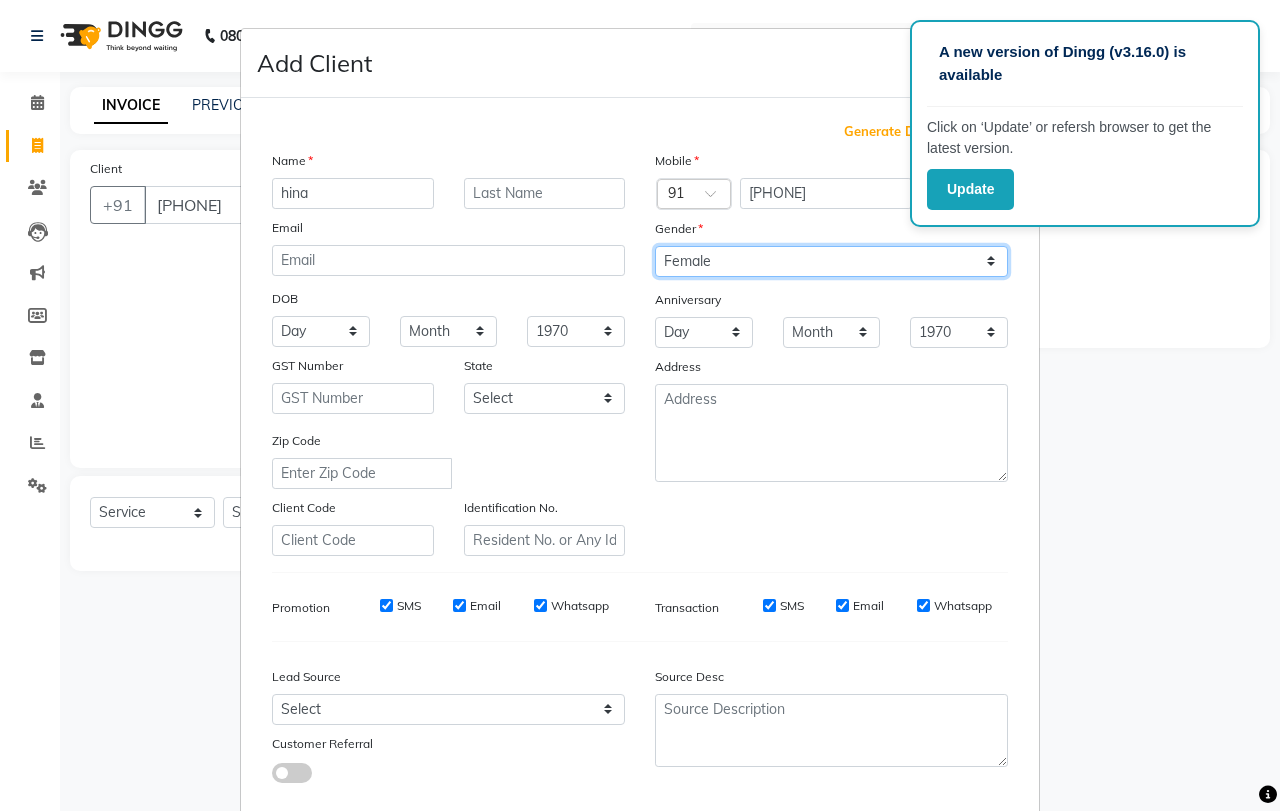 click on "Select Male Female Other Prefer Not To Say" at bounding box center (831, 261) 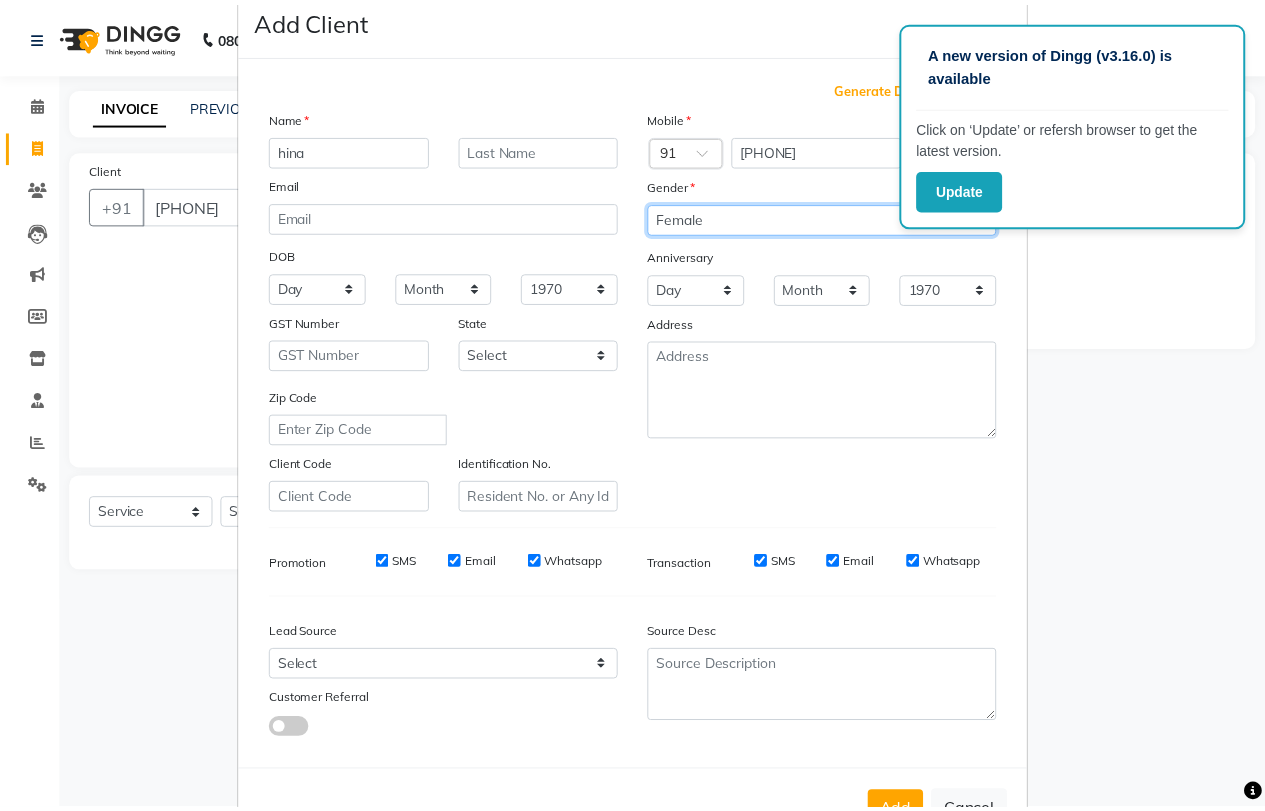 scroll, scrollTop: 112, scrollLeft: 0, axis: vertical 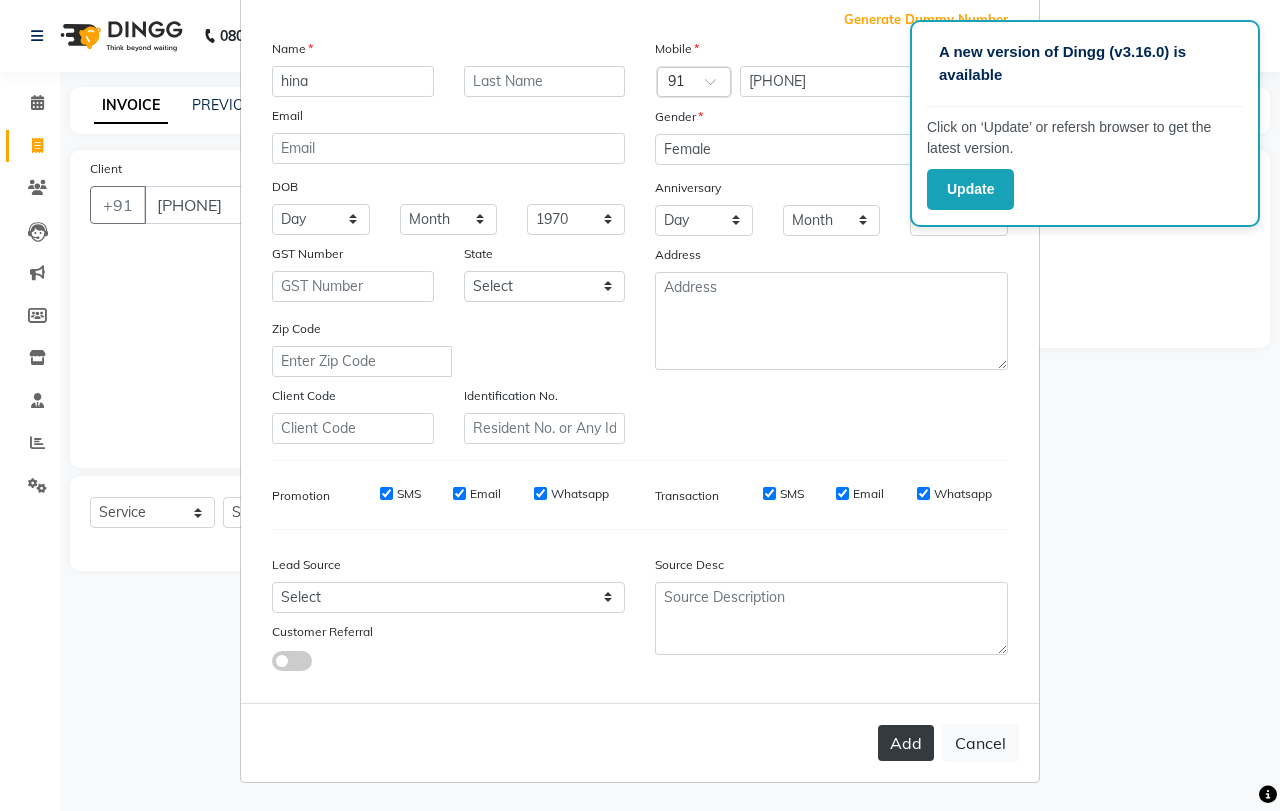 click on "Add" at bounding box center [906, 743] 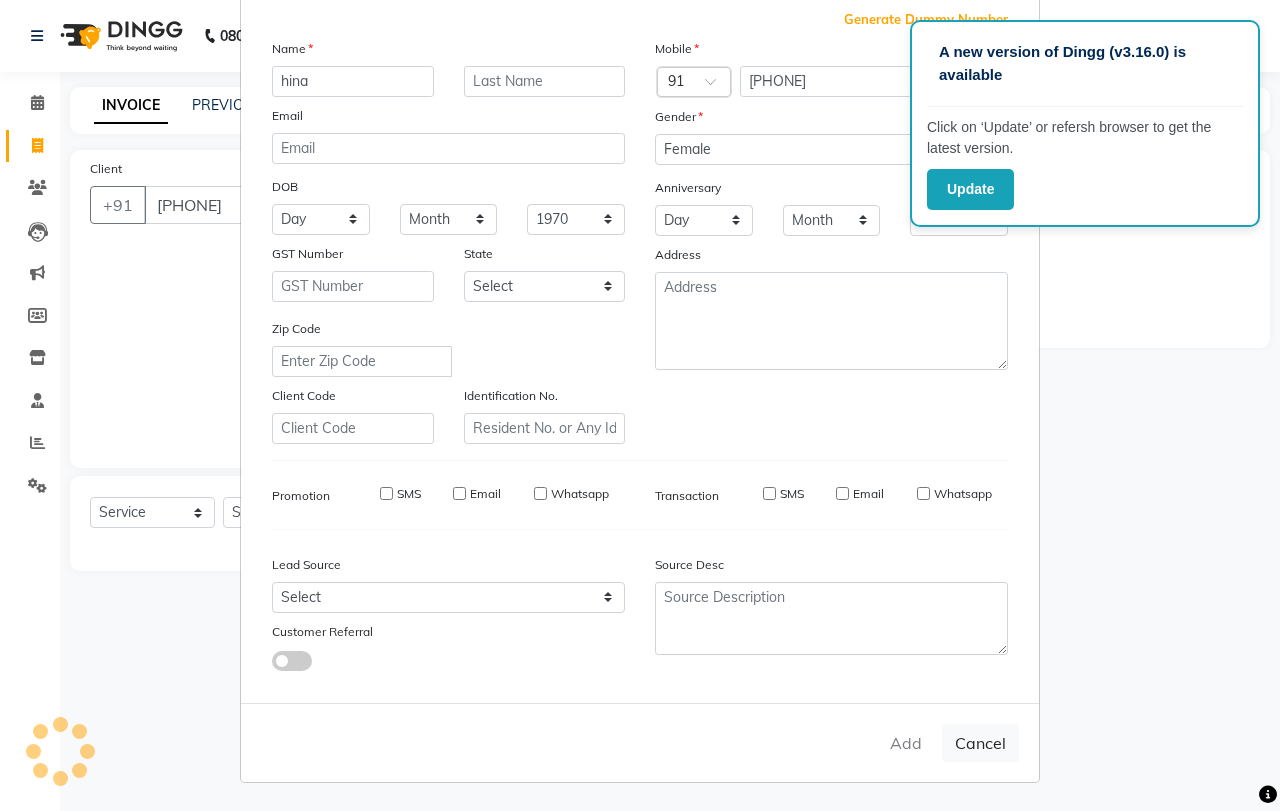 type 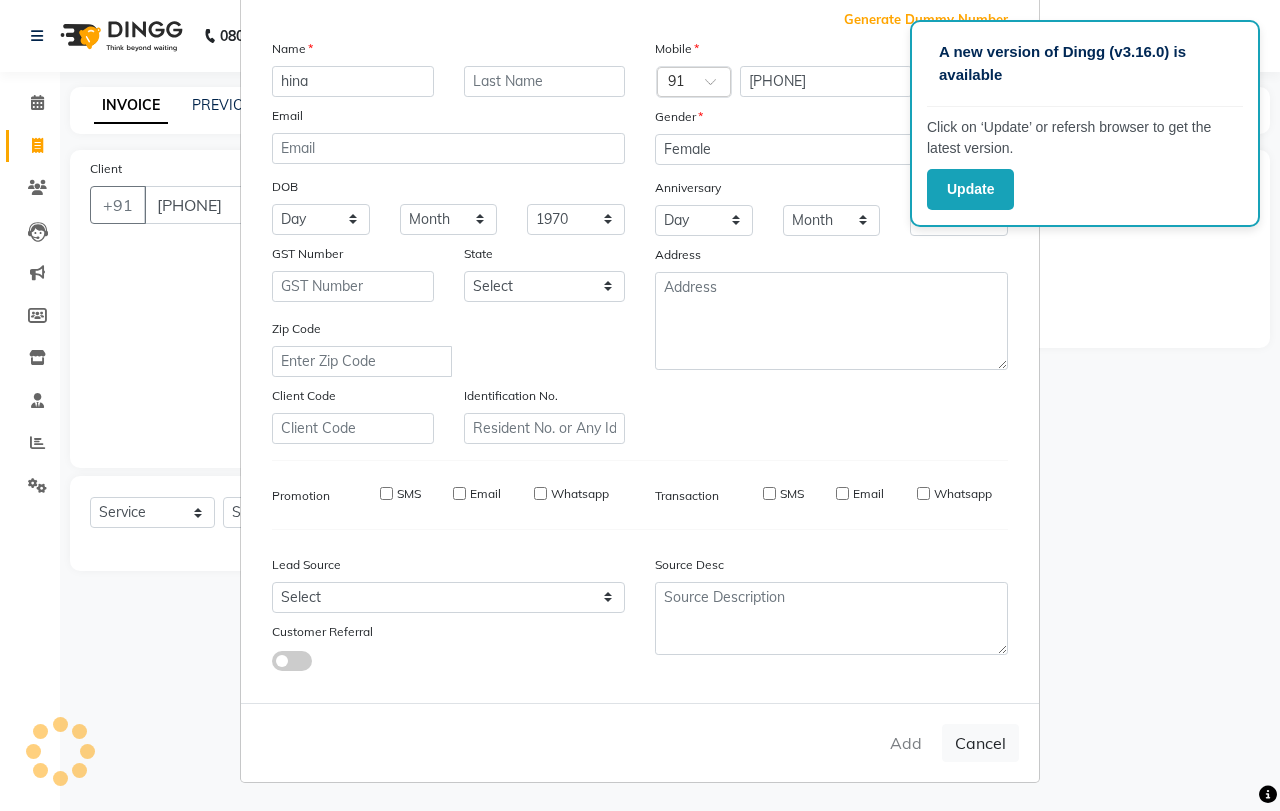 select 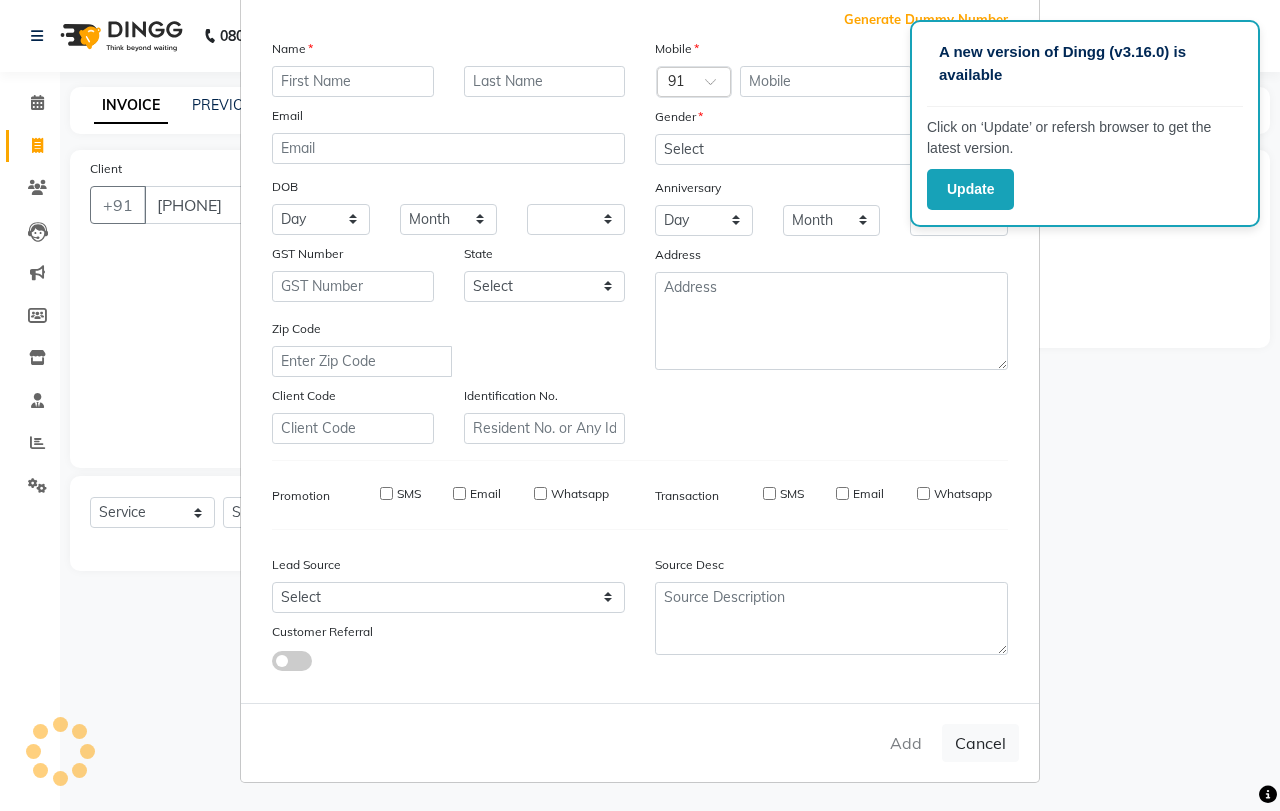 select 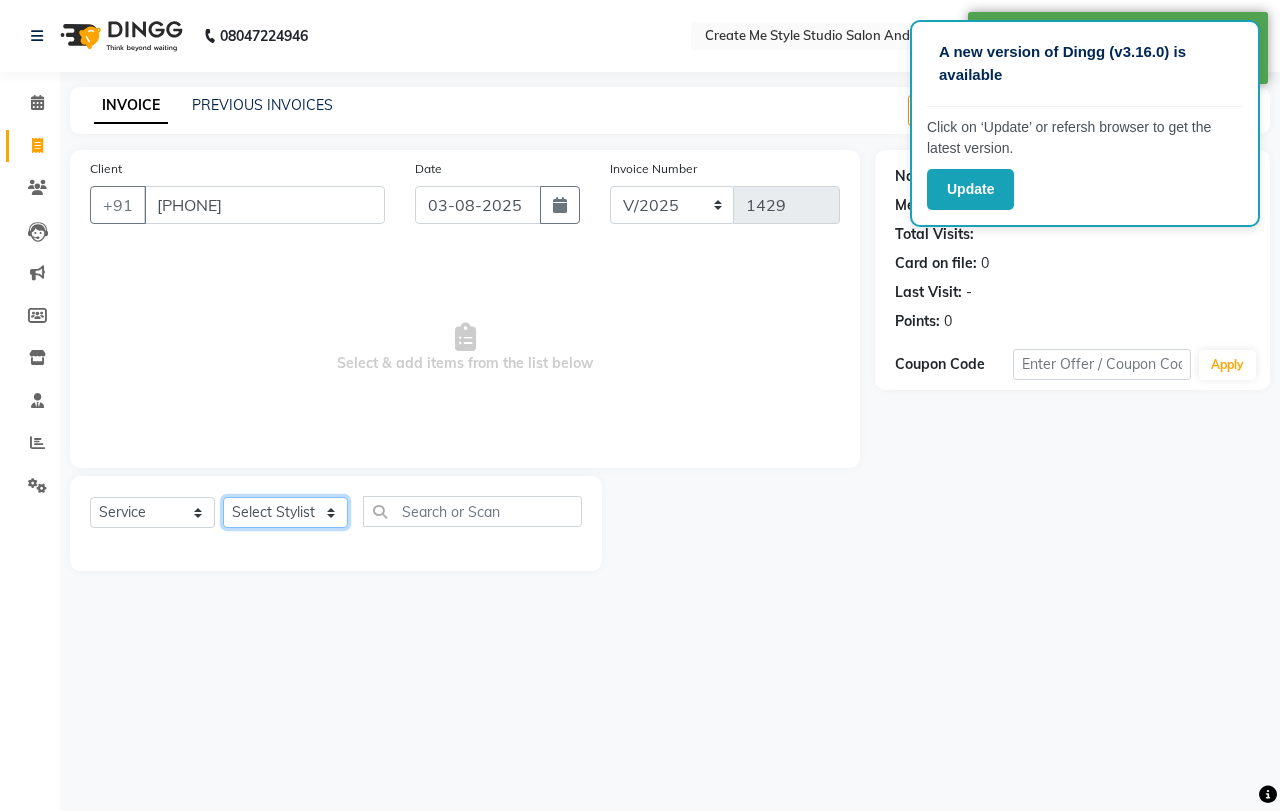 click on "Select Stylist [FIRST] sir [FIRST] mam [FIRST] mam TS [FIRST] mam [FIRST] mam [FIRST] mam [FIRST] mam Reception 1 Reception 2 [FIRST] sir" 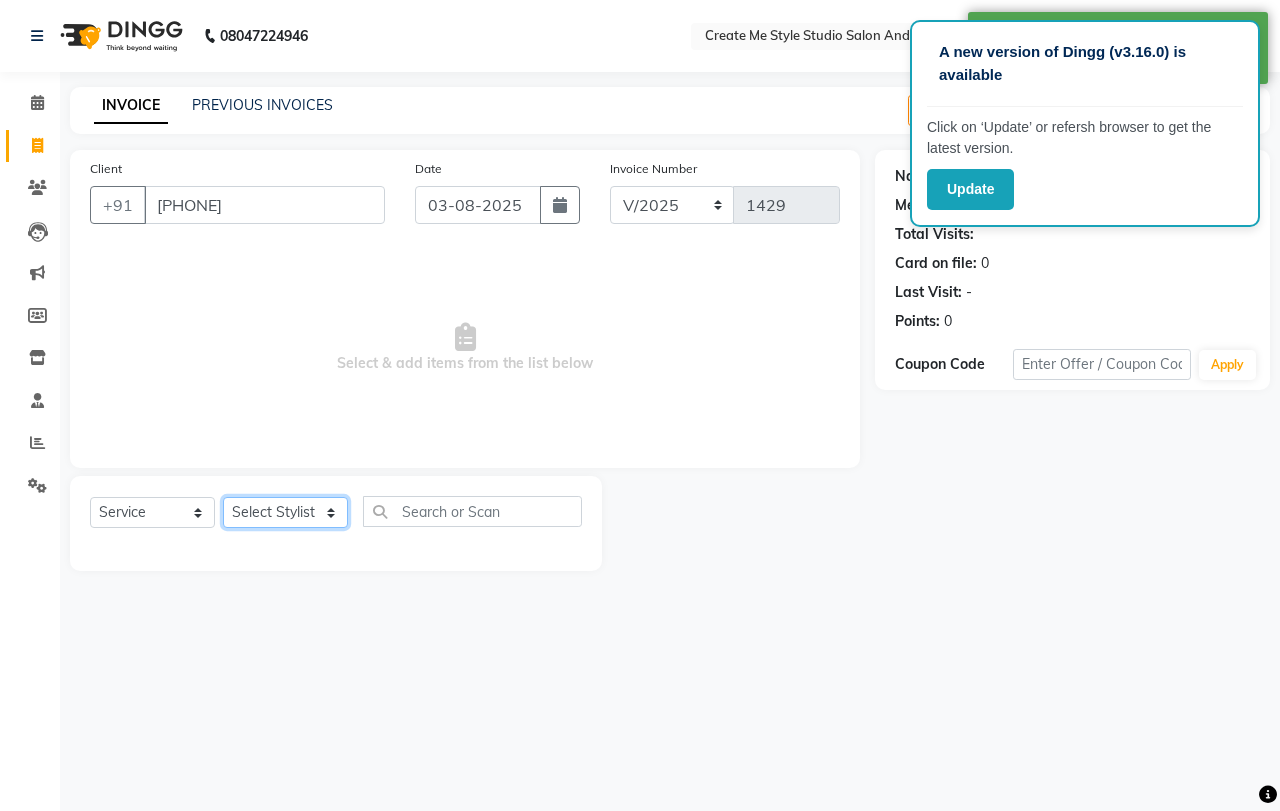 select on "85381" 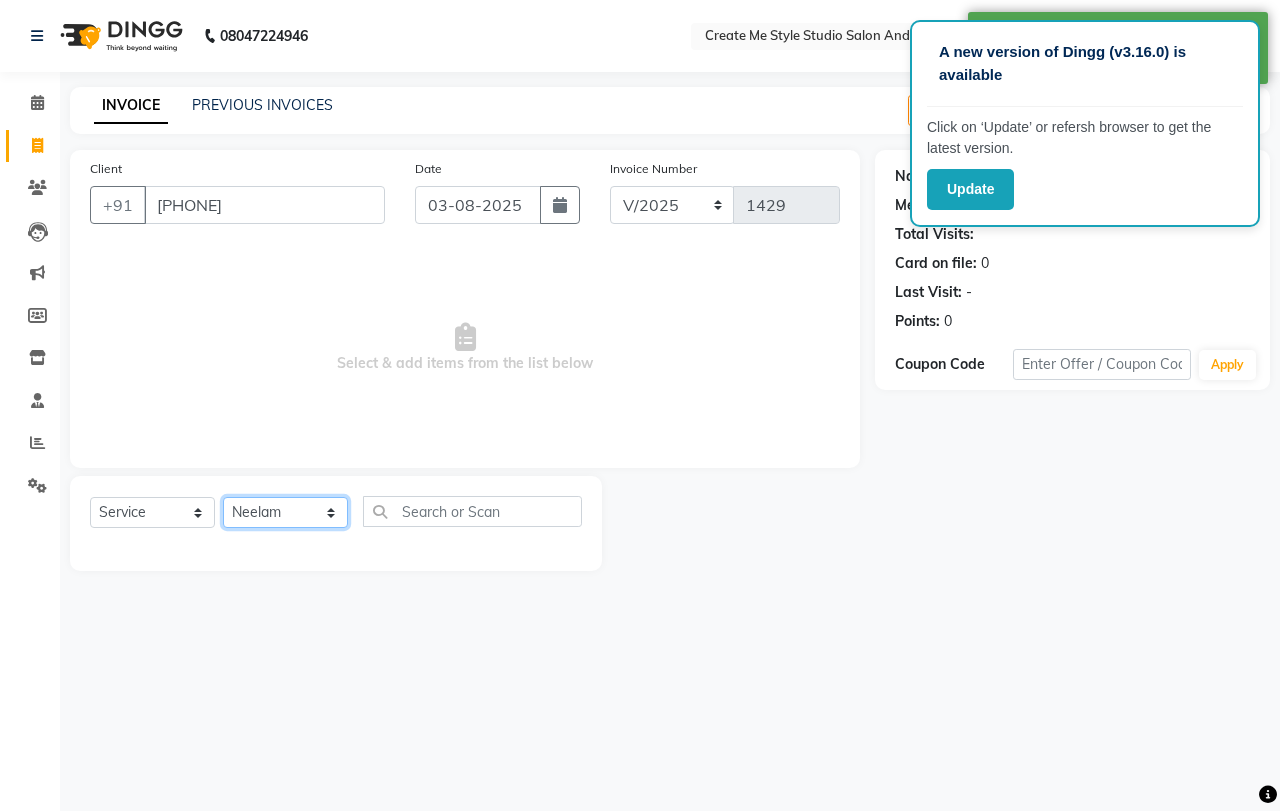 click on "Select Stylist [FIRST] sir [FIRST] mam [FIRST] mam TS [FIRST] mam [FIRST] mam [FIRST] mam [FIRST] mam Reception 1 Reception 2 [FIRST] sir" 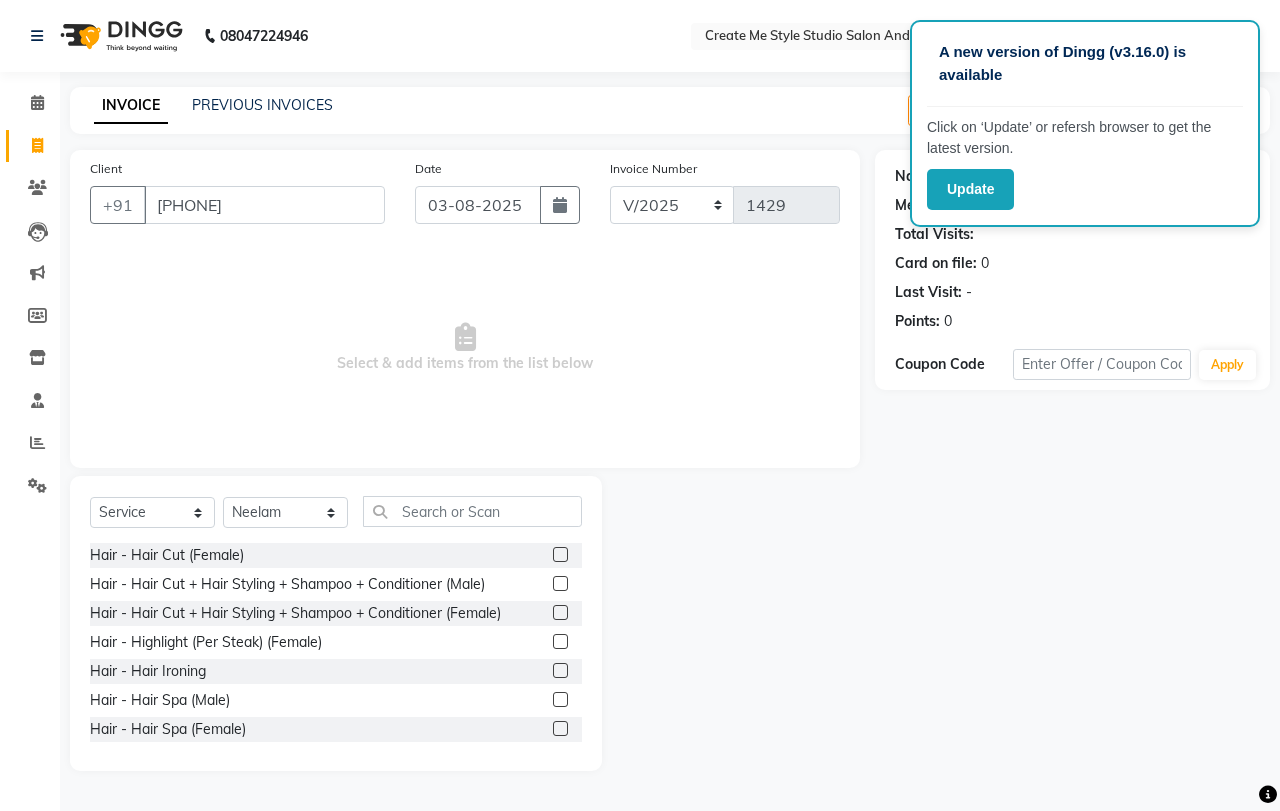 click 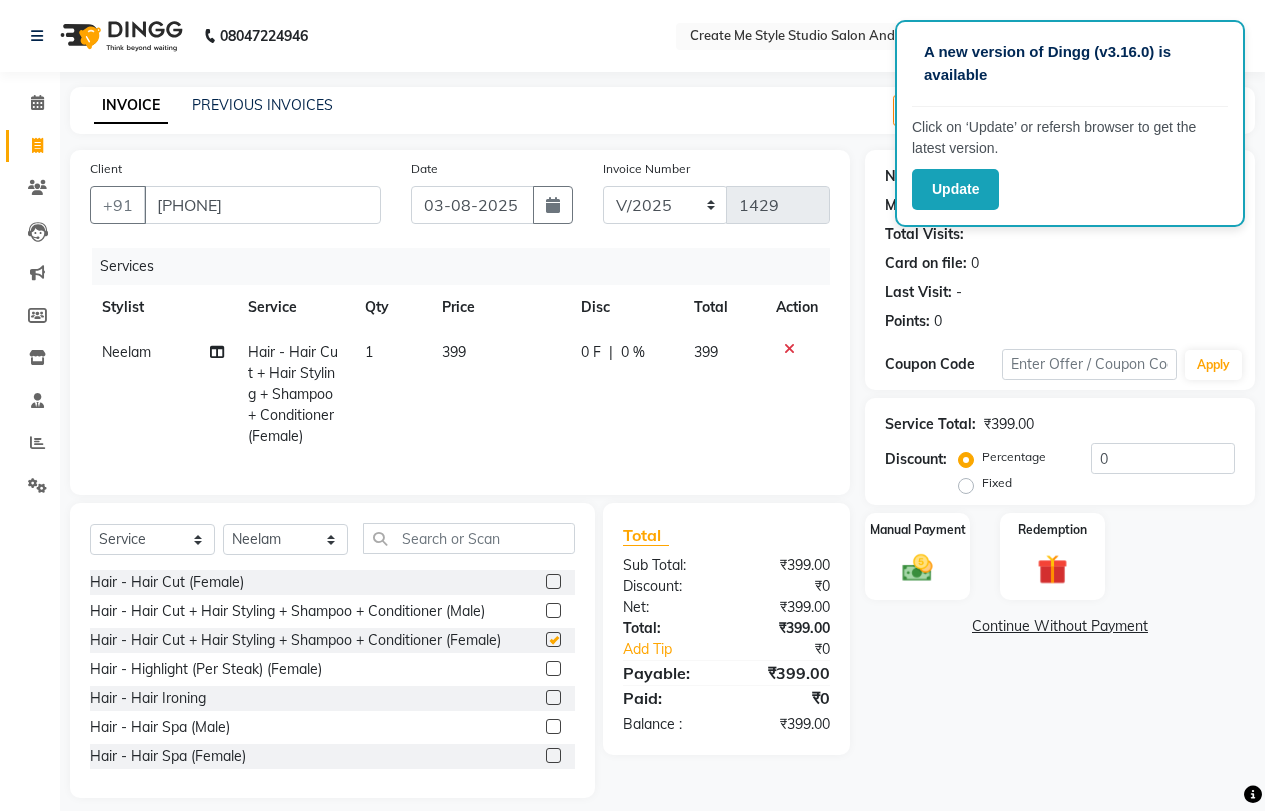 checkbox on "false" 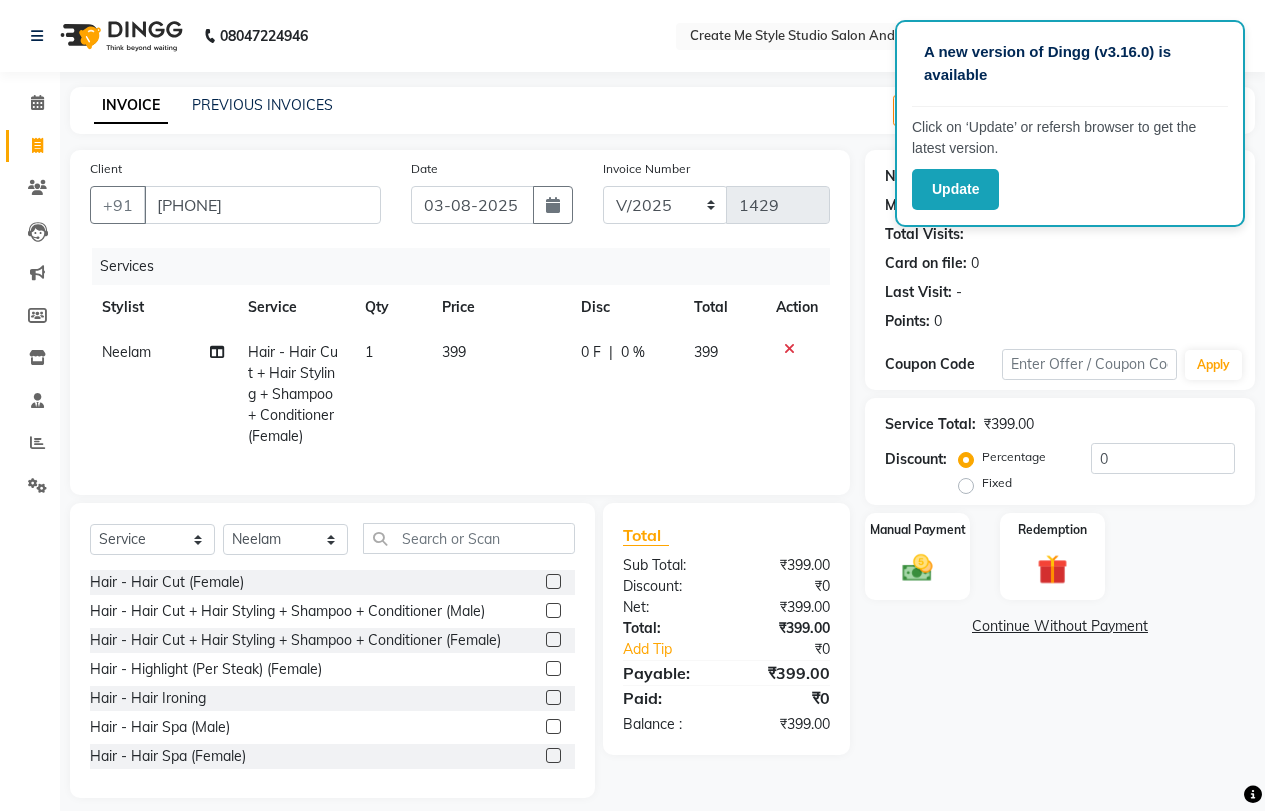 click on "399" 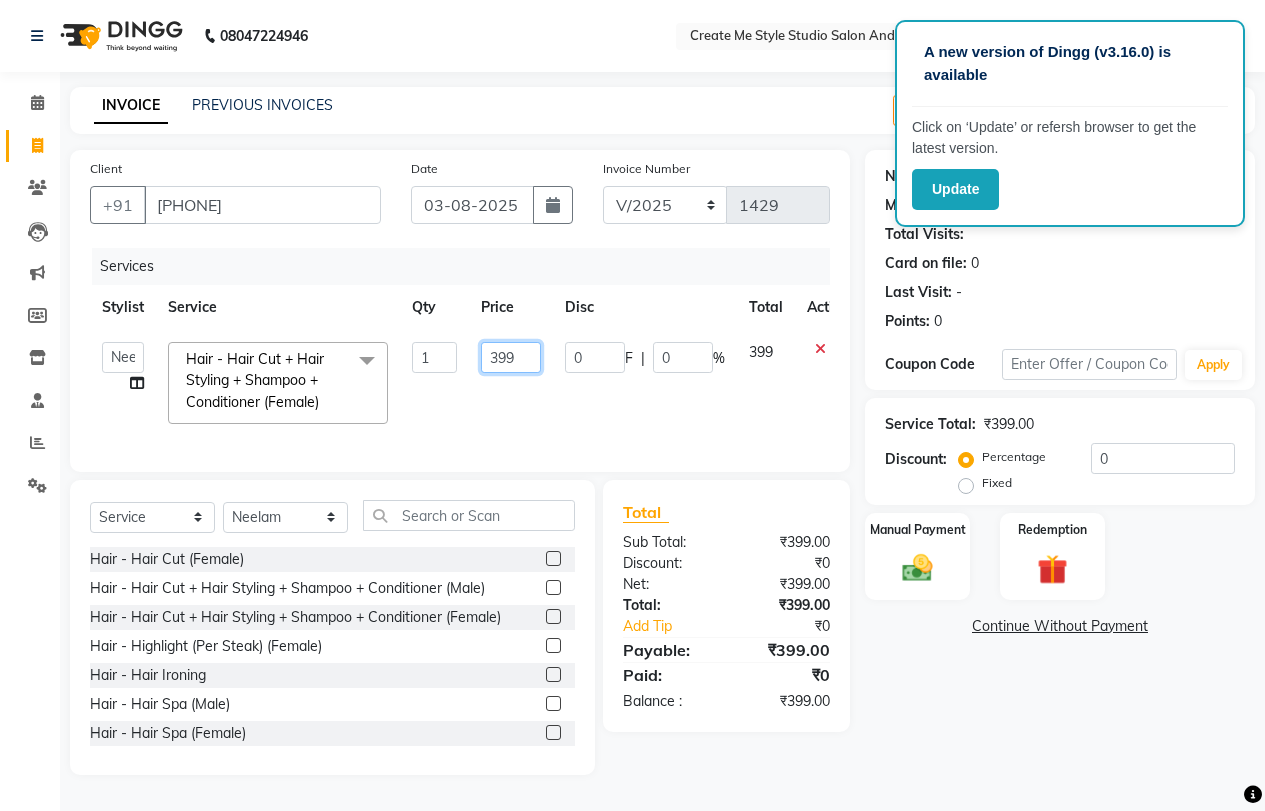 drag, startPoint x: 475, startPoint y: 349, endPoint x: 506, endPoint y: 349, distance: 31 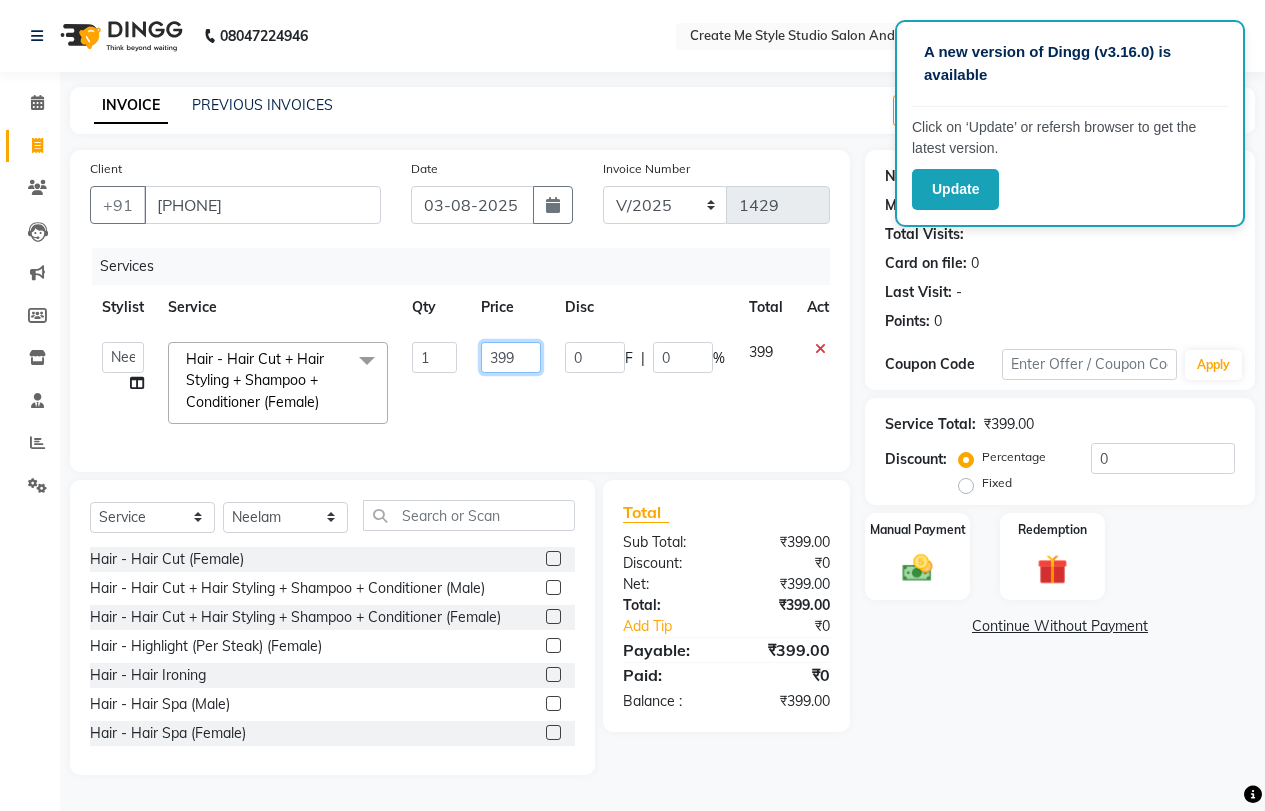 click on "399" 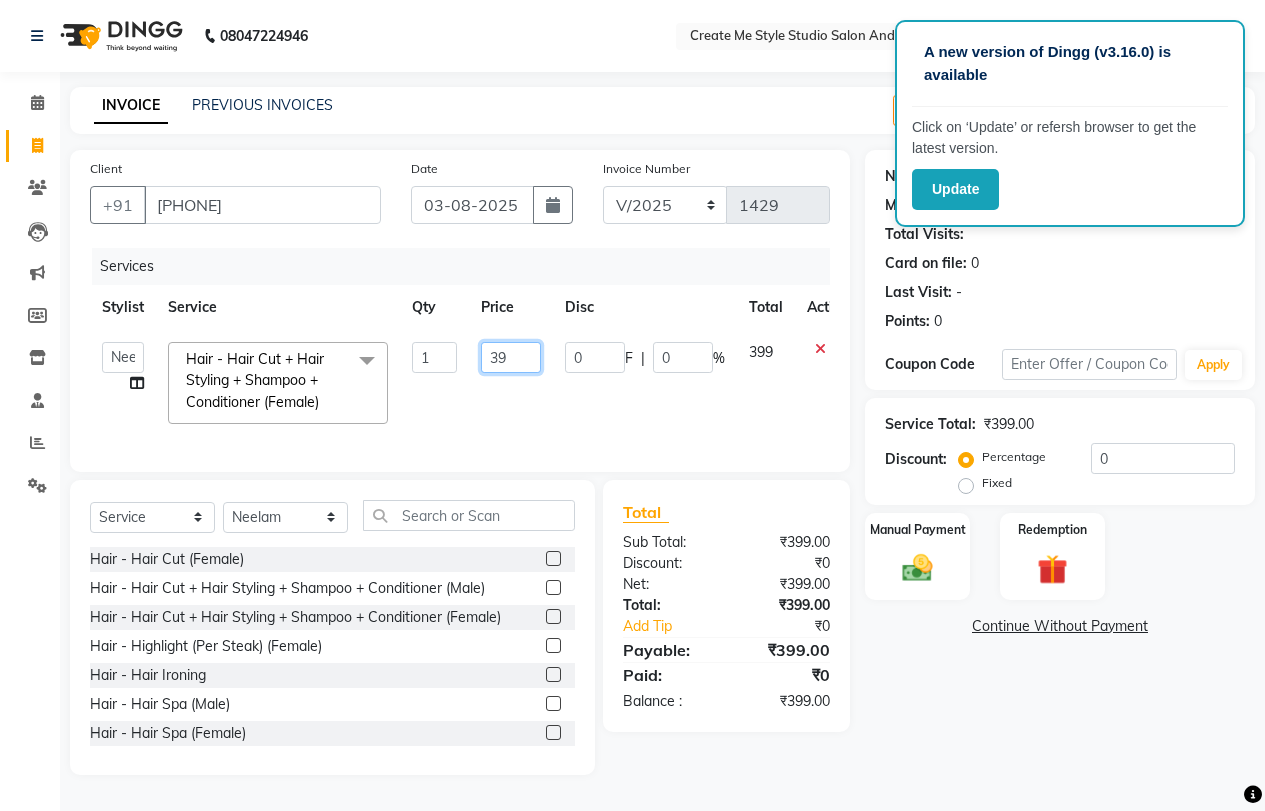 type on "3" 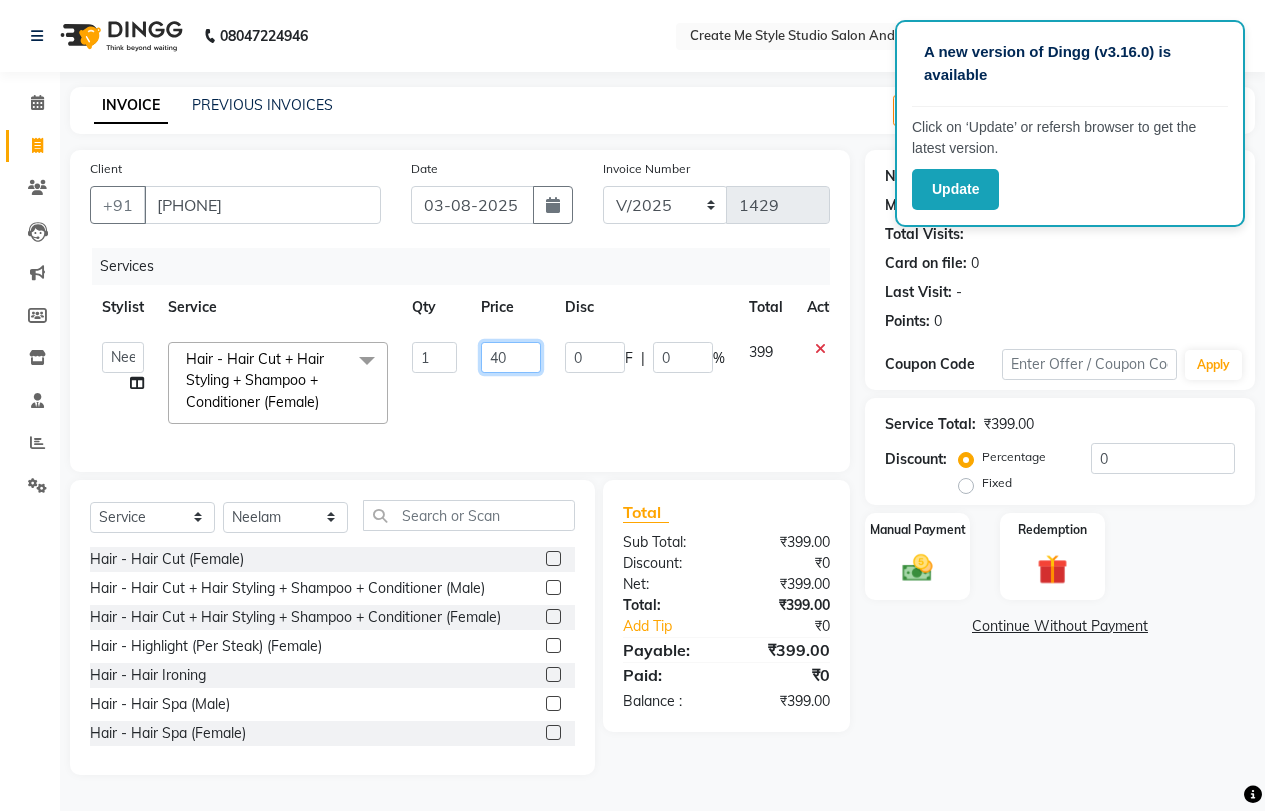 type on "400" 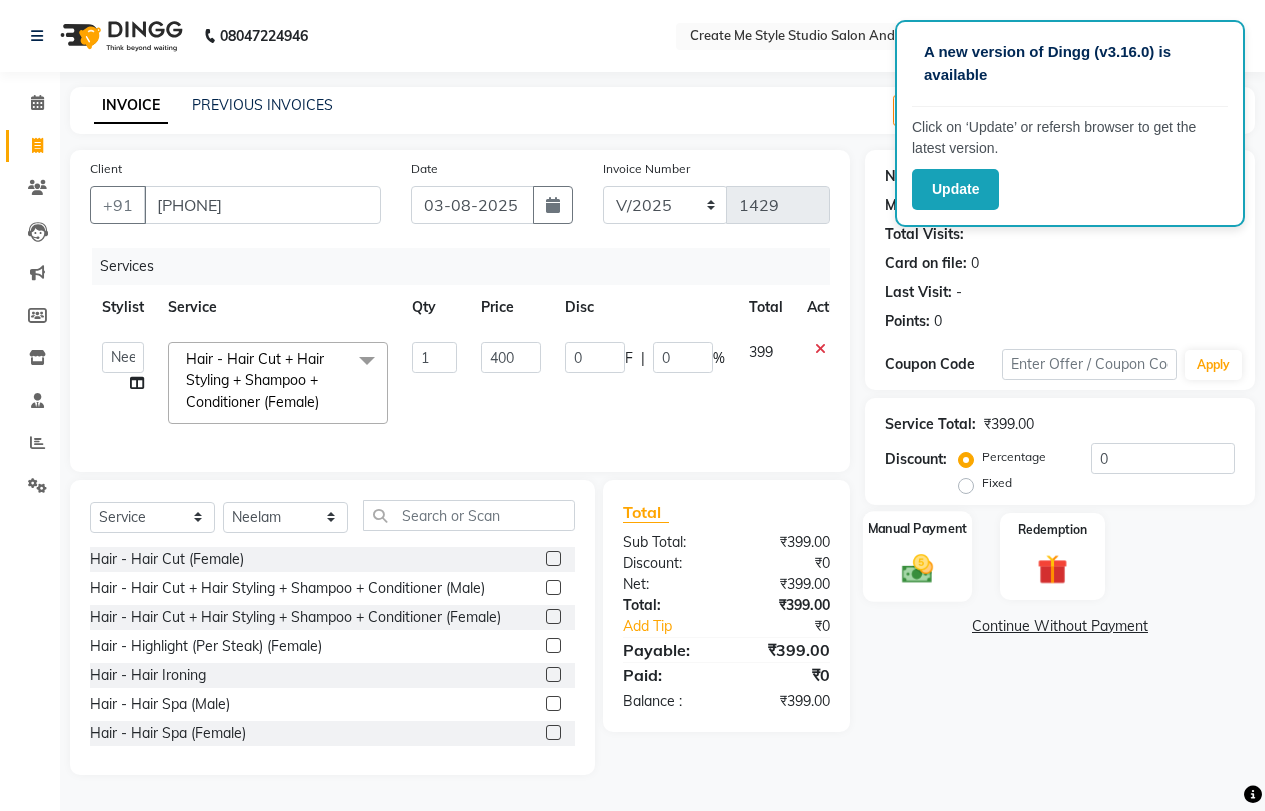 click 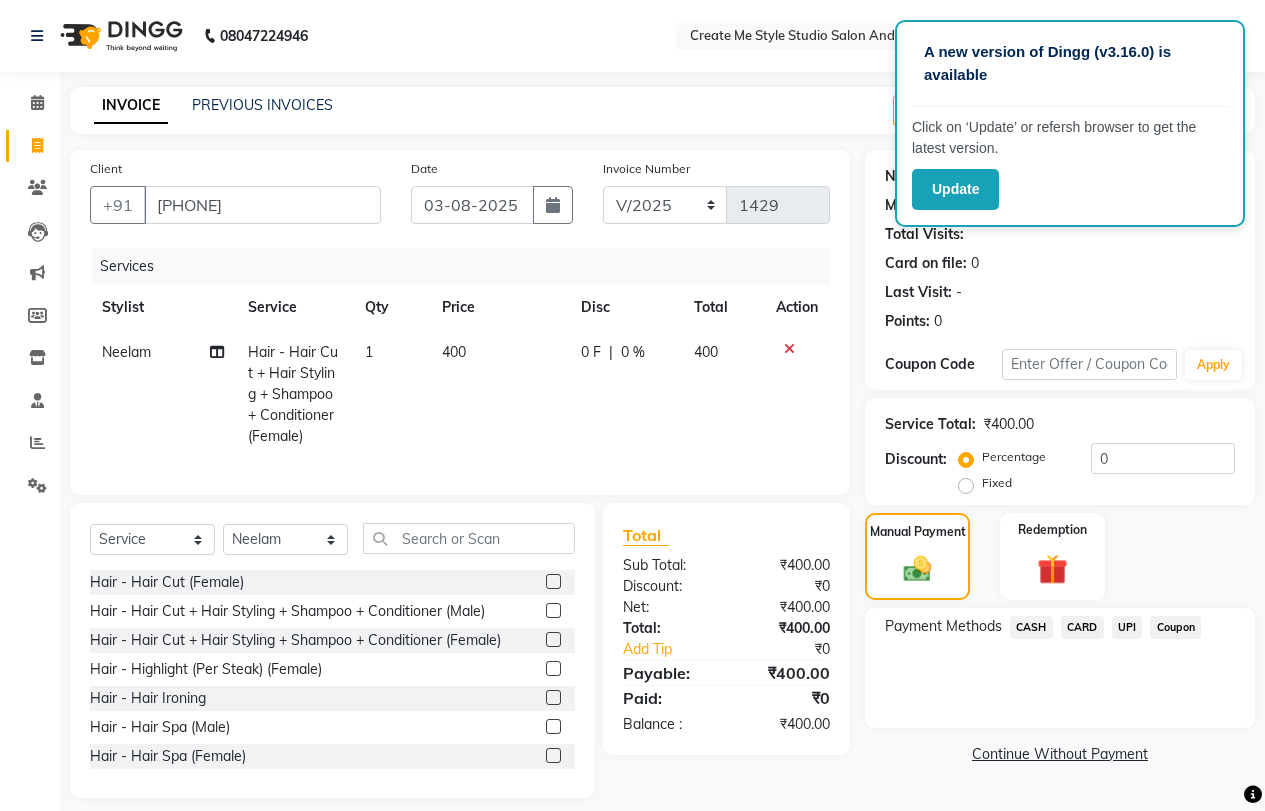 click on "CASH" 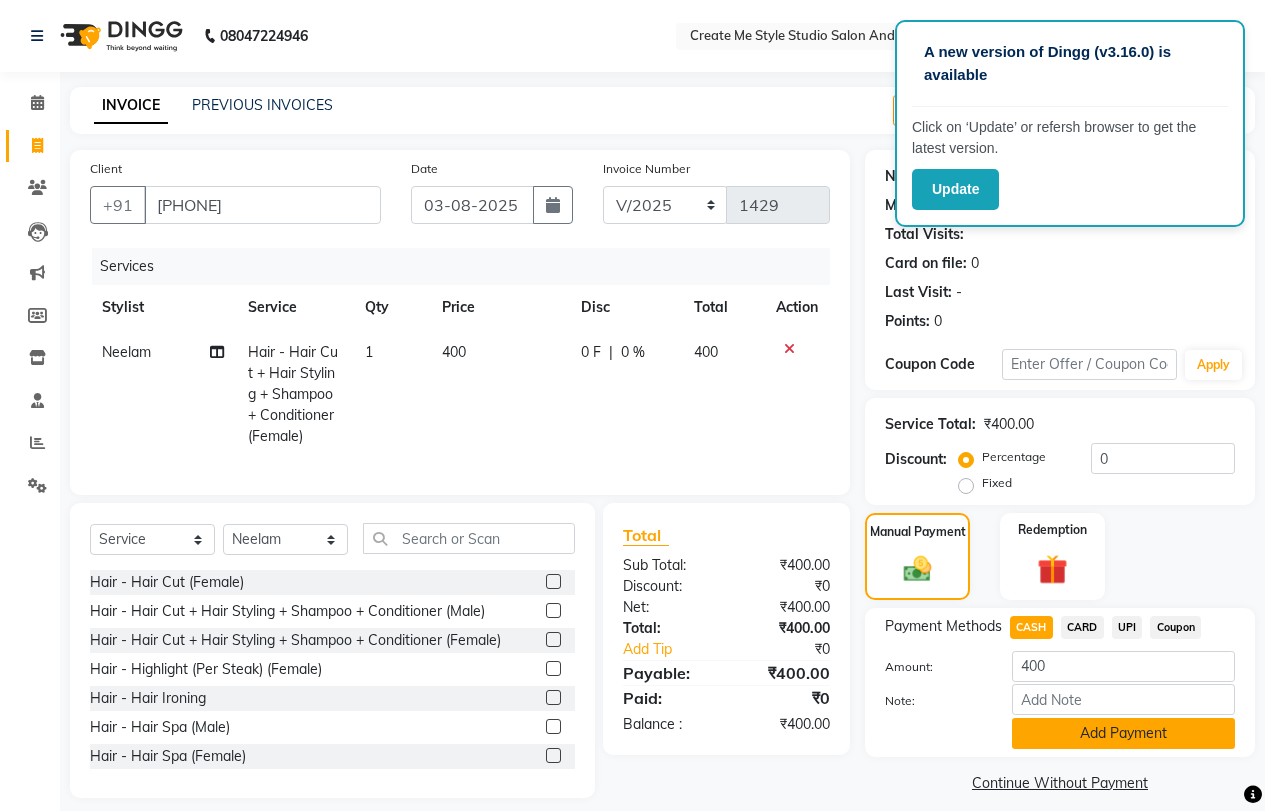 click on "Add Payment" 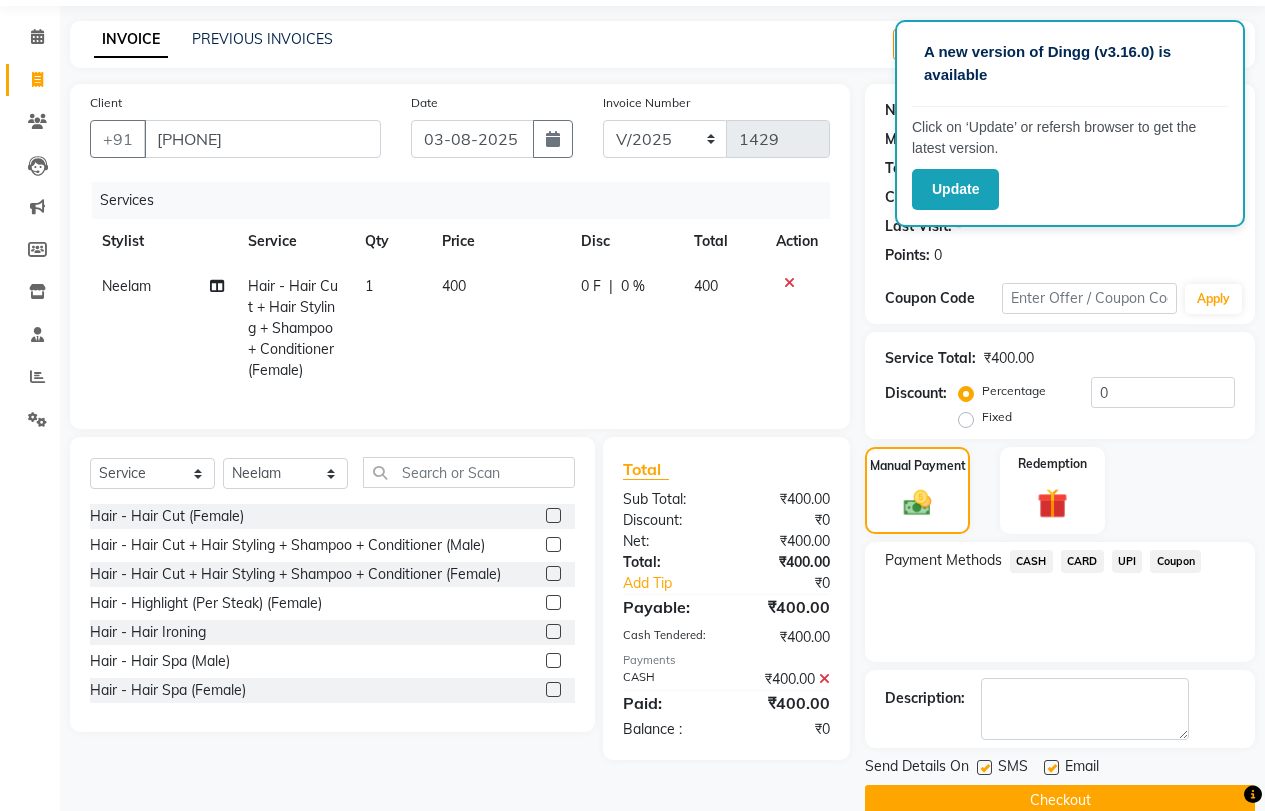 scroll, scrollTop: 101, scrollLeft: 0, axis: vertical 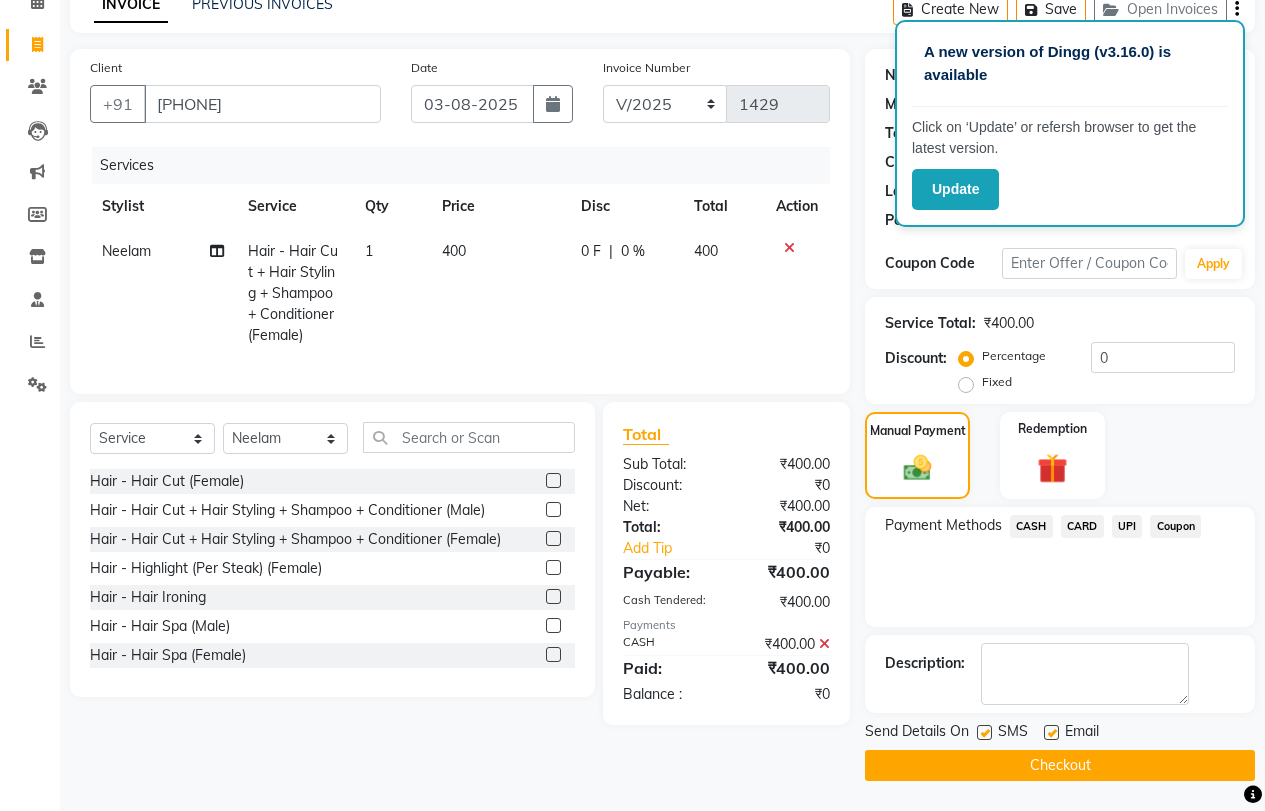 drag, startPoint x: 1056, startPoint y: 731, endPoint x: 1046, endPoint y: 735, distance: 10.770329 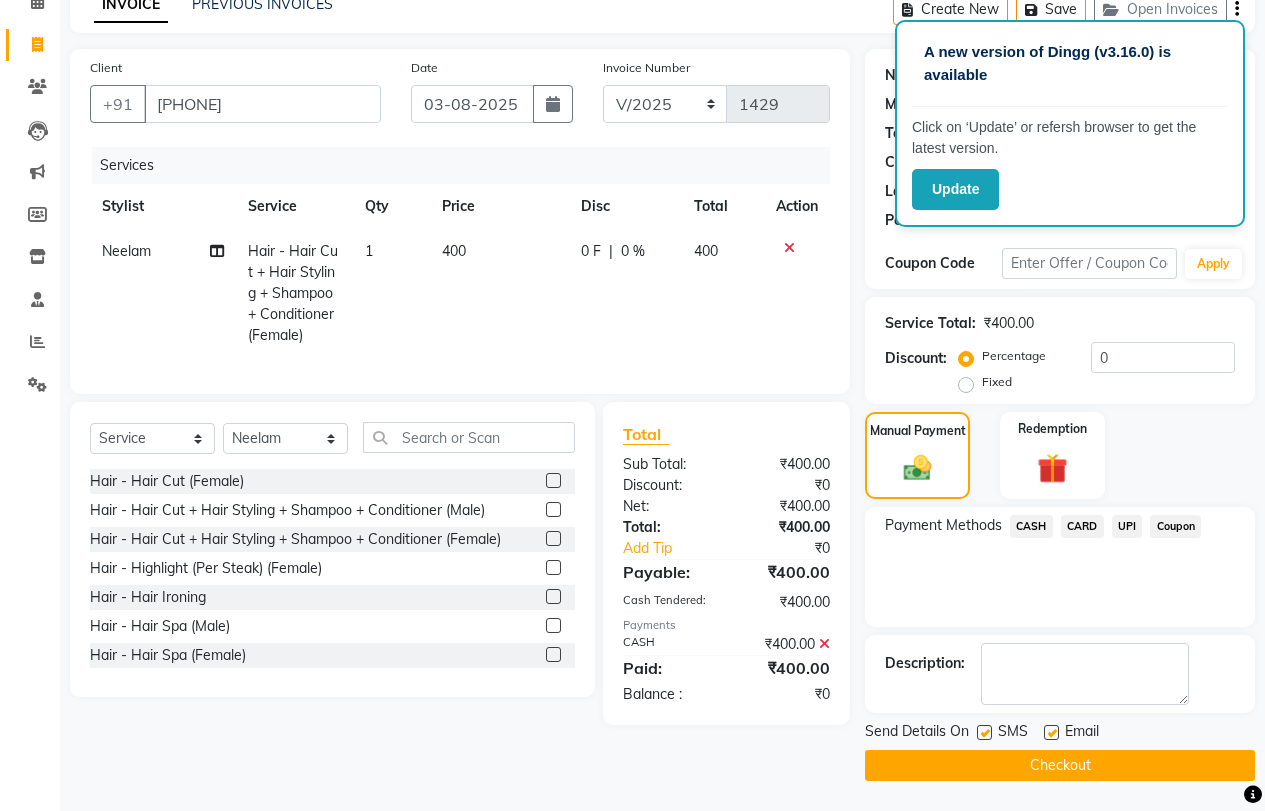 click 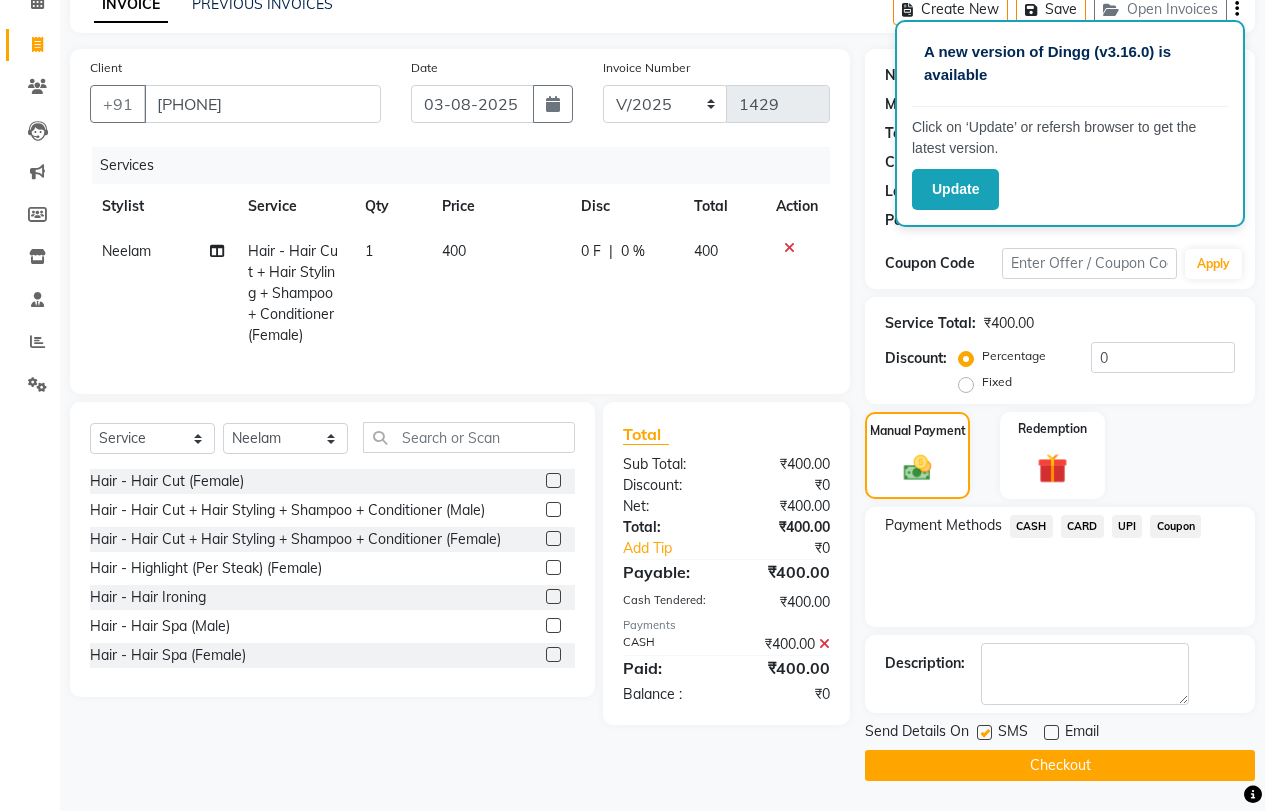 drag, startPoint x: 979, startPoint y: 733, endPoint x: 988, endPoint y: 767, distance: 35.17101 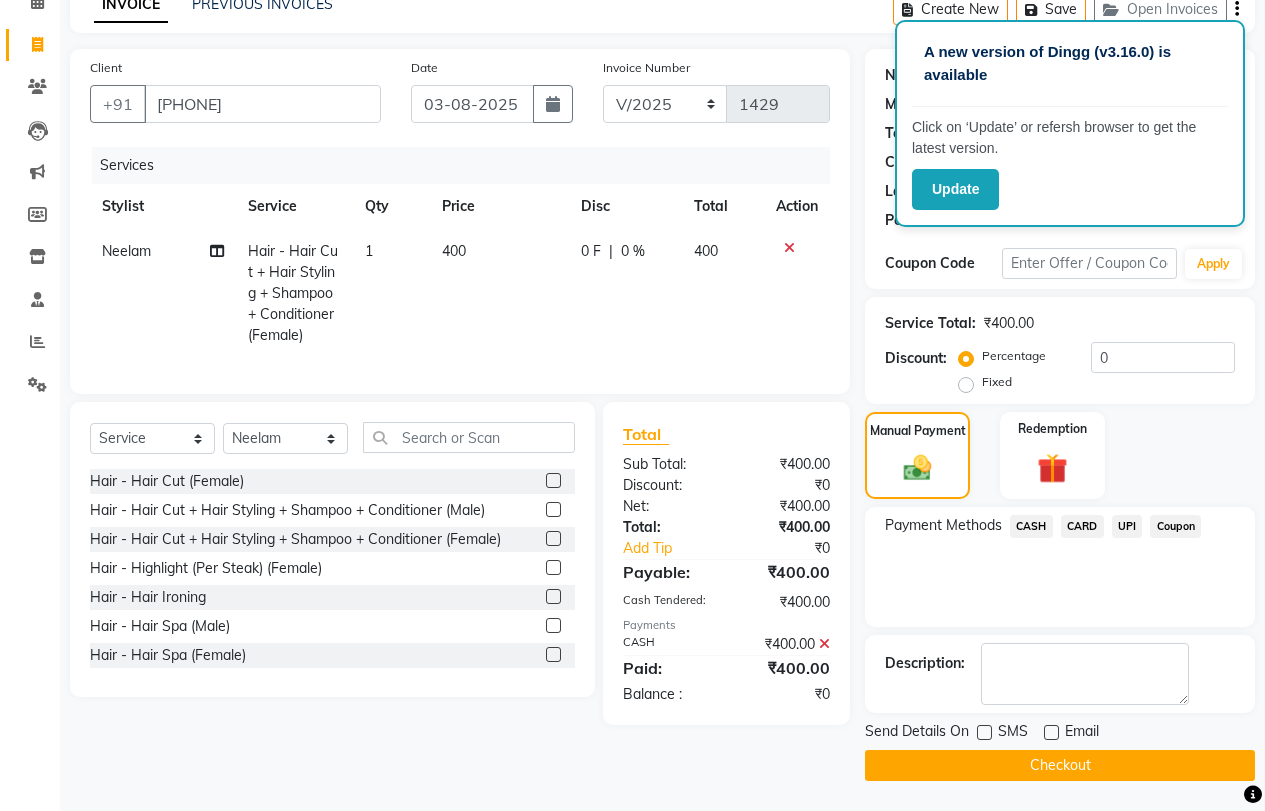 click on "Checkout" 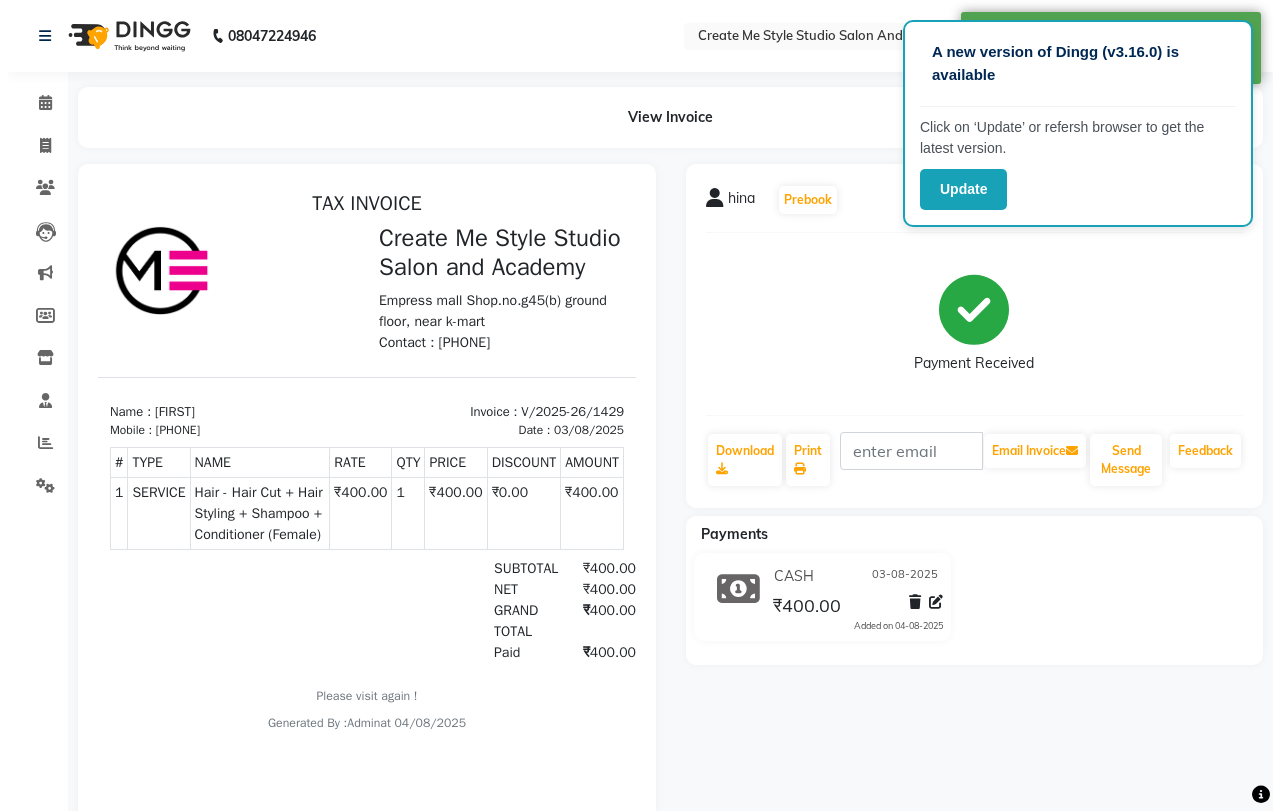 scroll, scrollTop: 0, scrollLeft: 0, axis: both 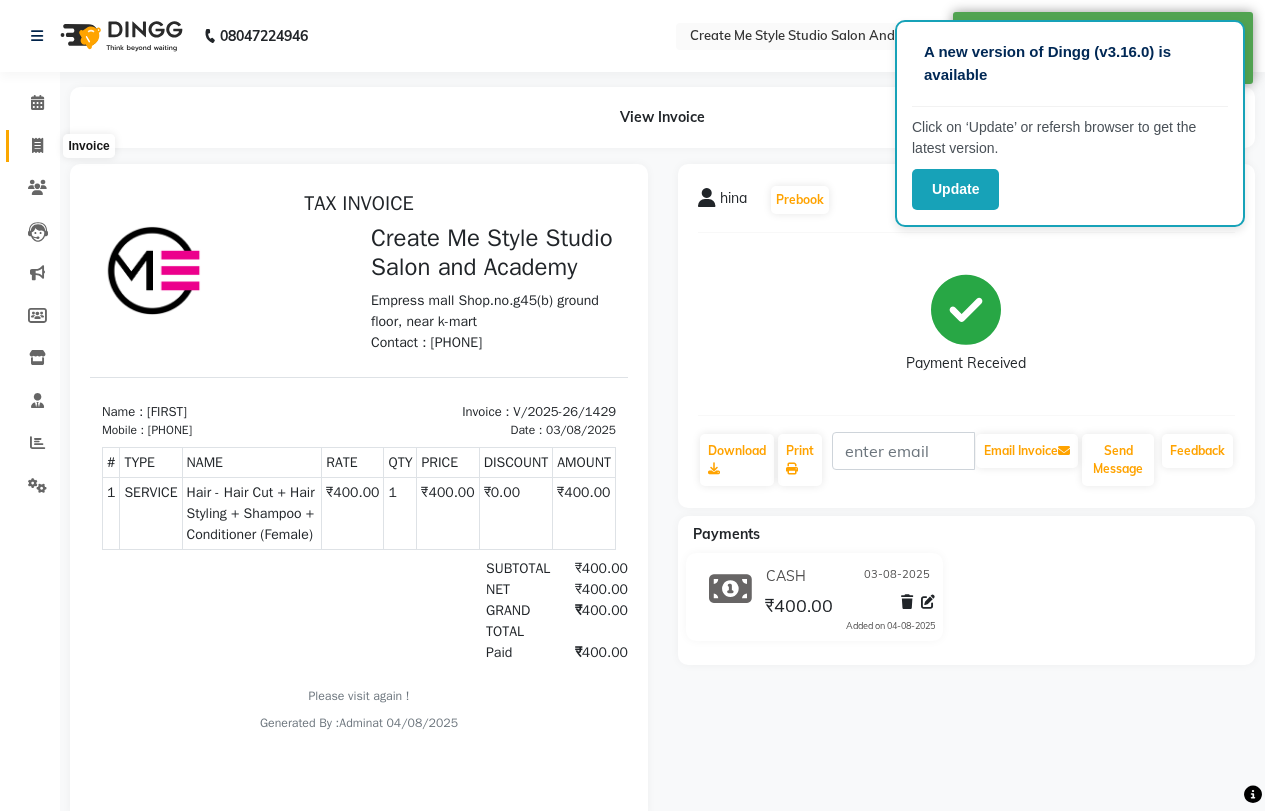 click 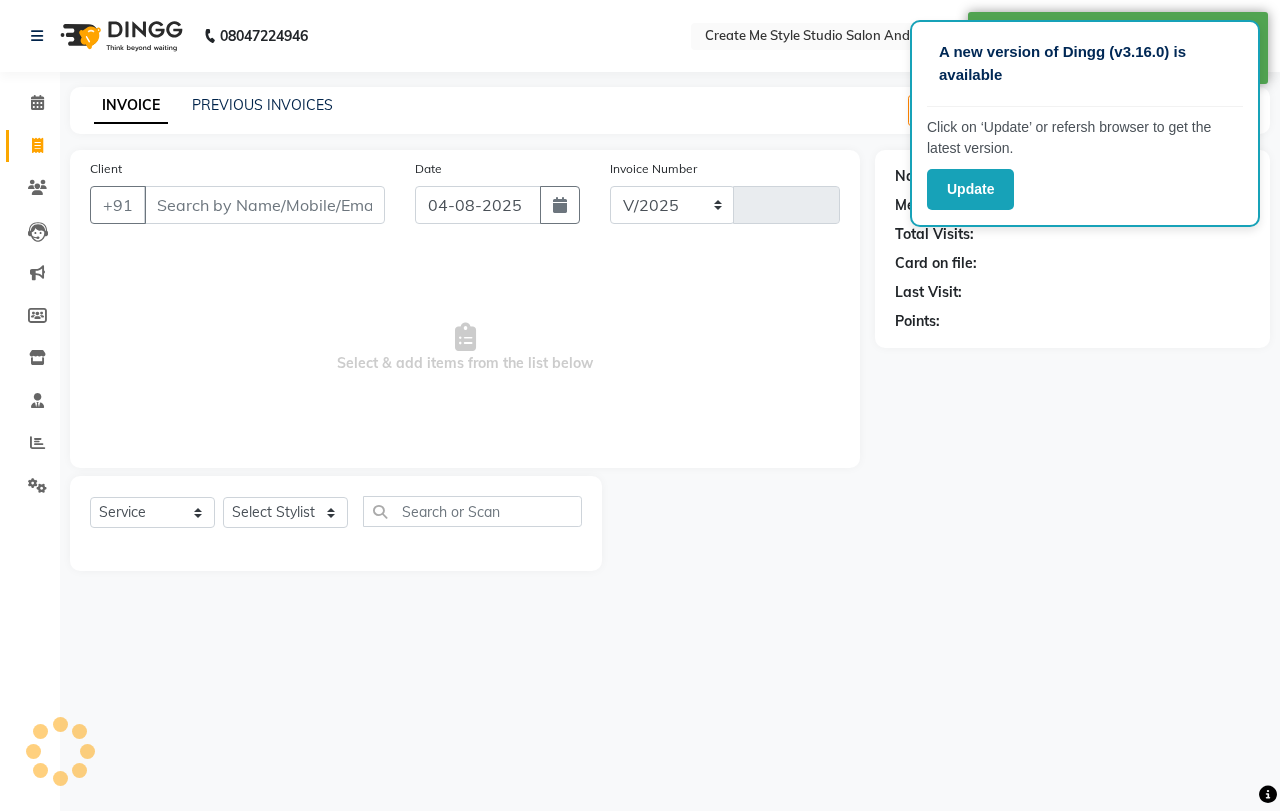 select on "8253" 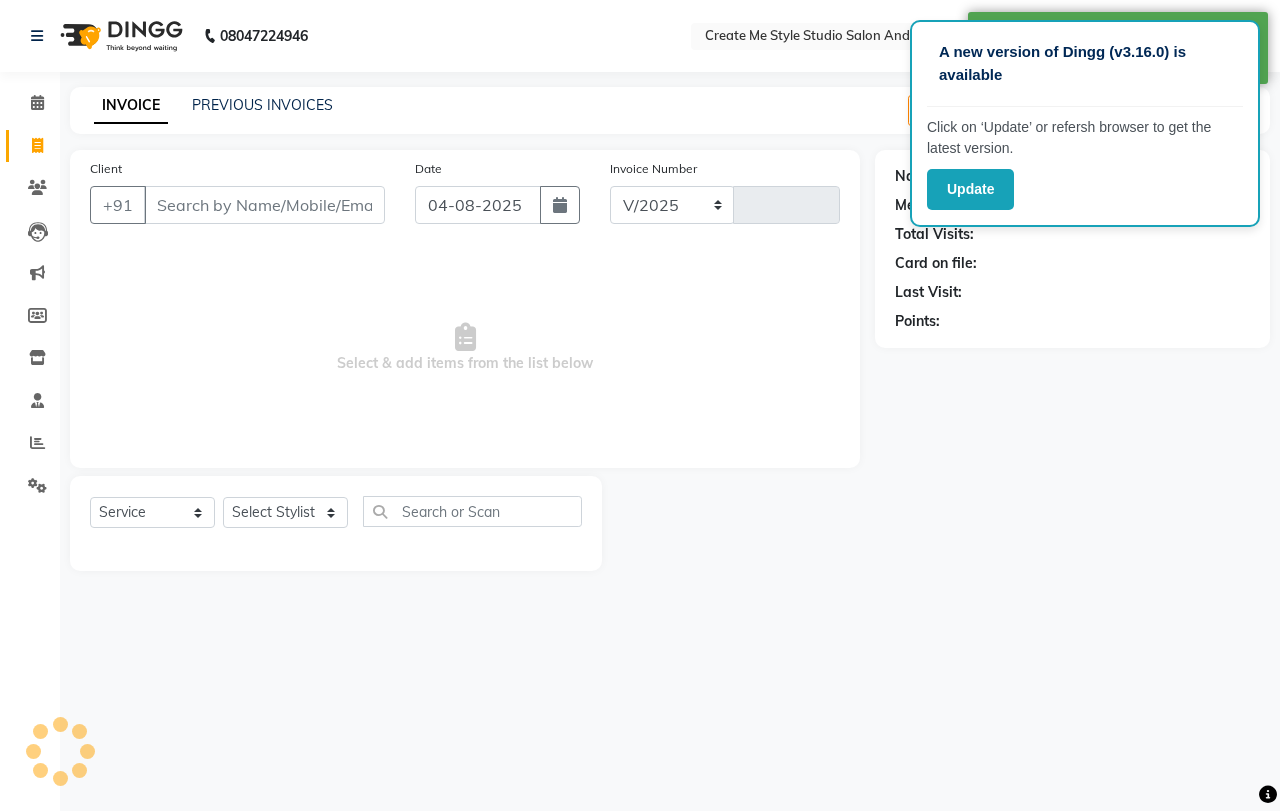 type on "1430" 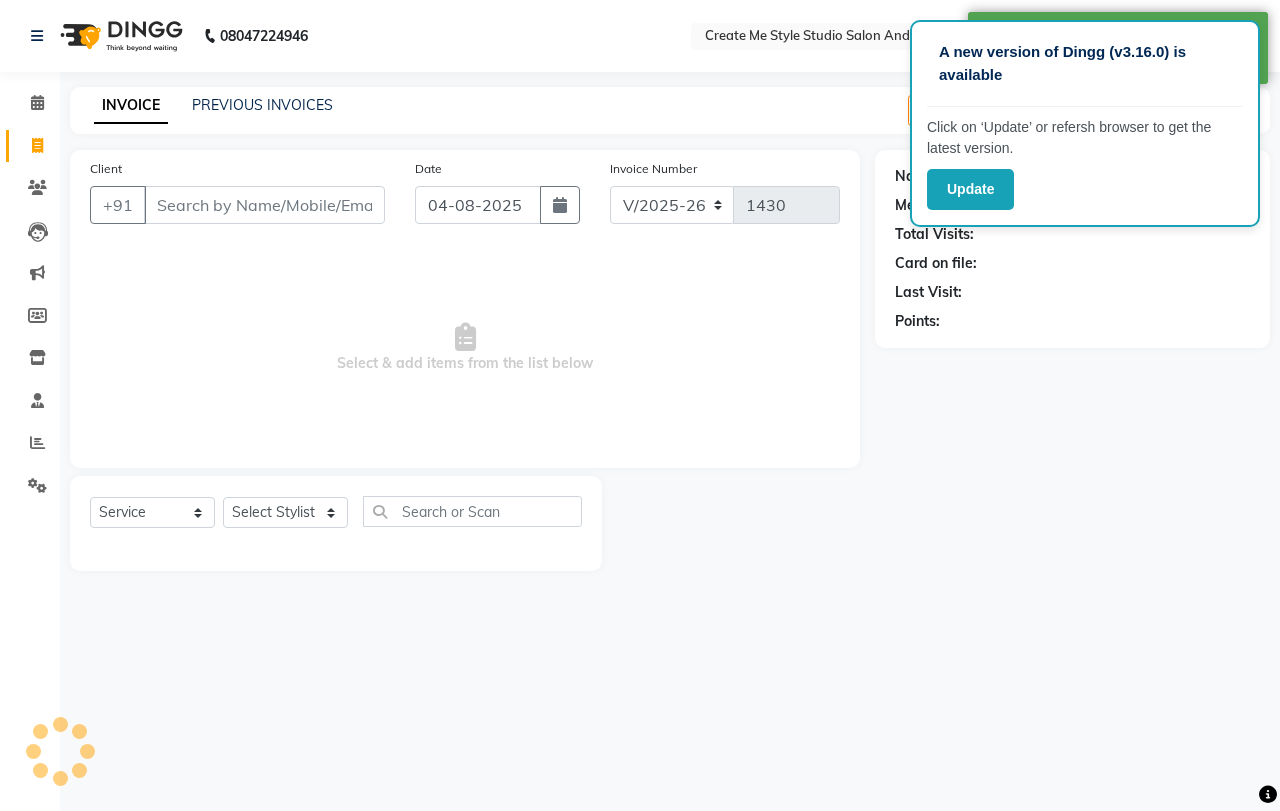 click on "Client" at bounding box center (264, 205) 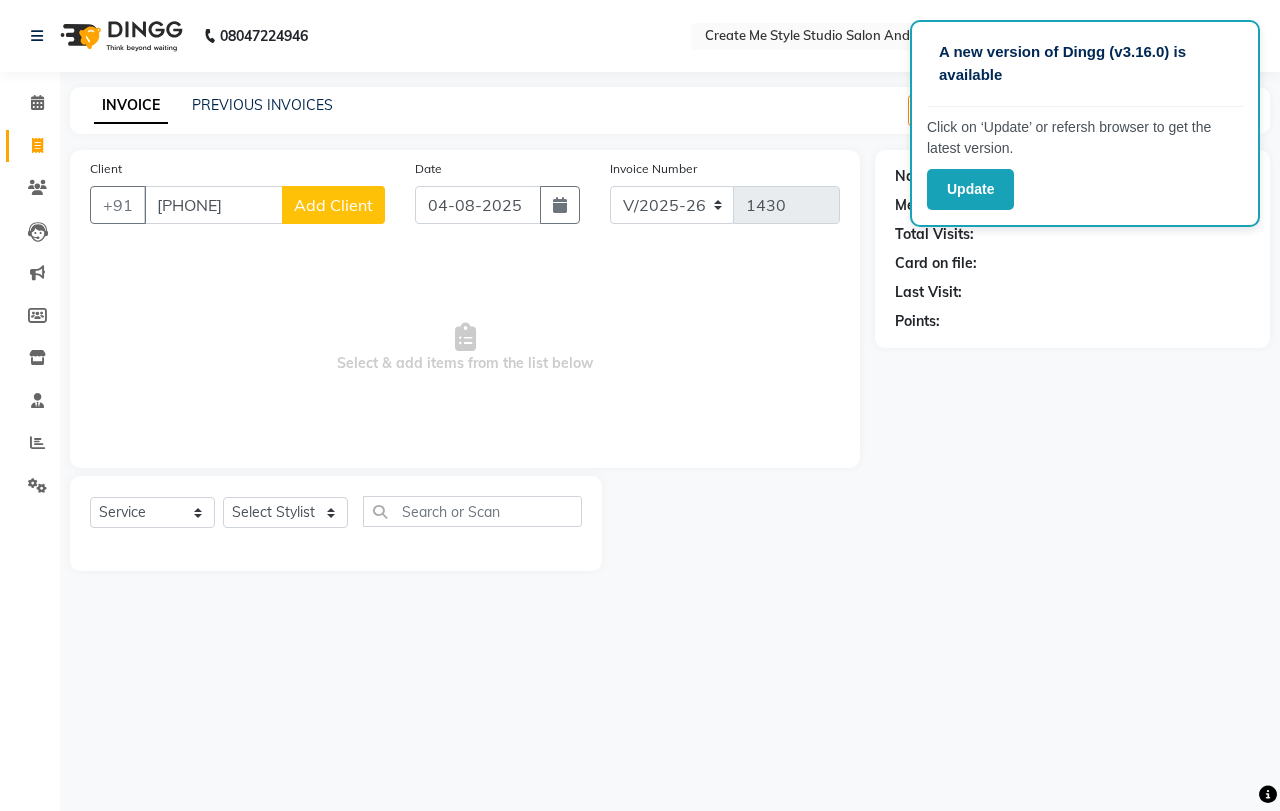 drag, startPoint x: 217, startPoint y: 207, endPoint x: 160, endPoint y: 288, distance: 99.04544 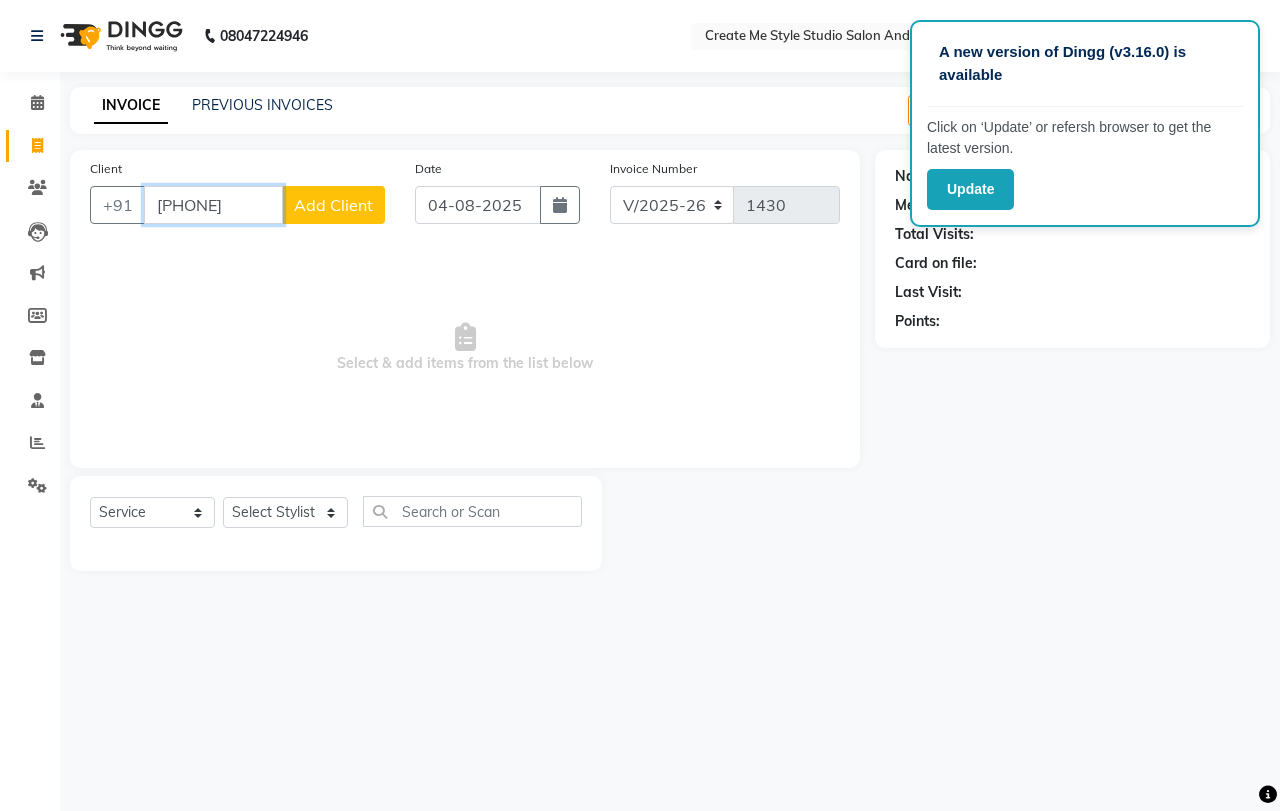 click on "[PHONE]" at bounding box center [213, 205] 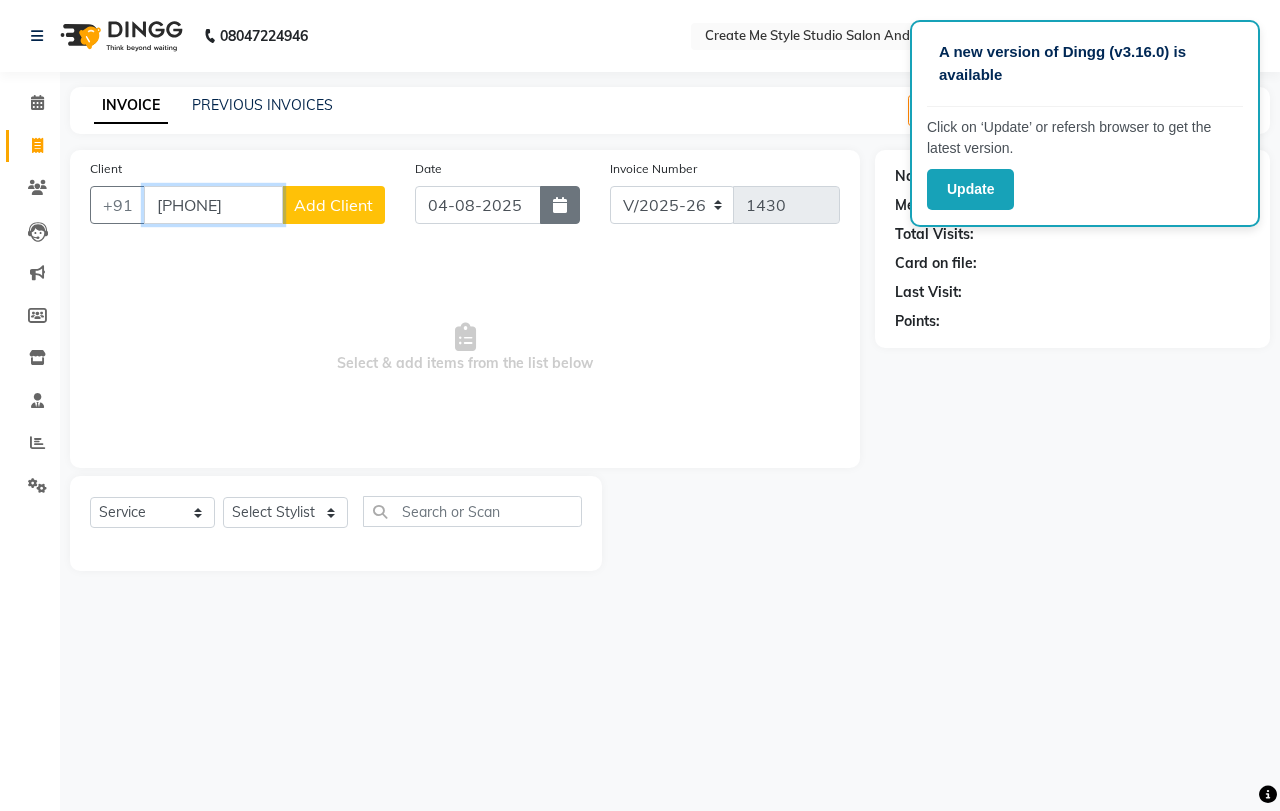 type on "[PHONE]" 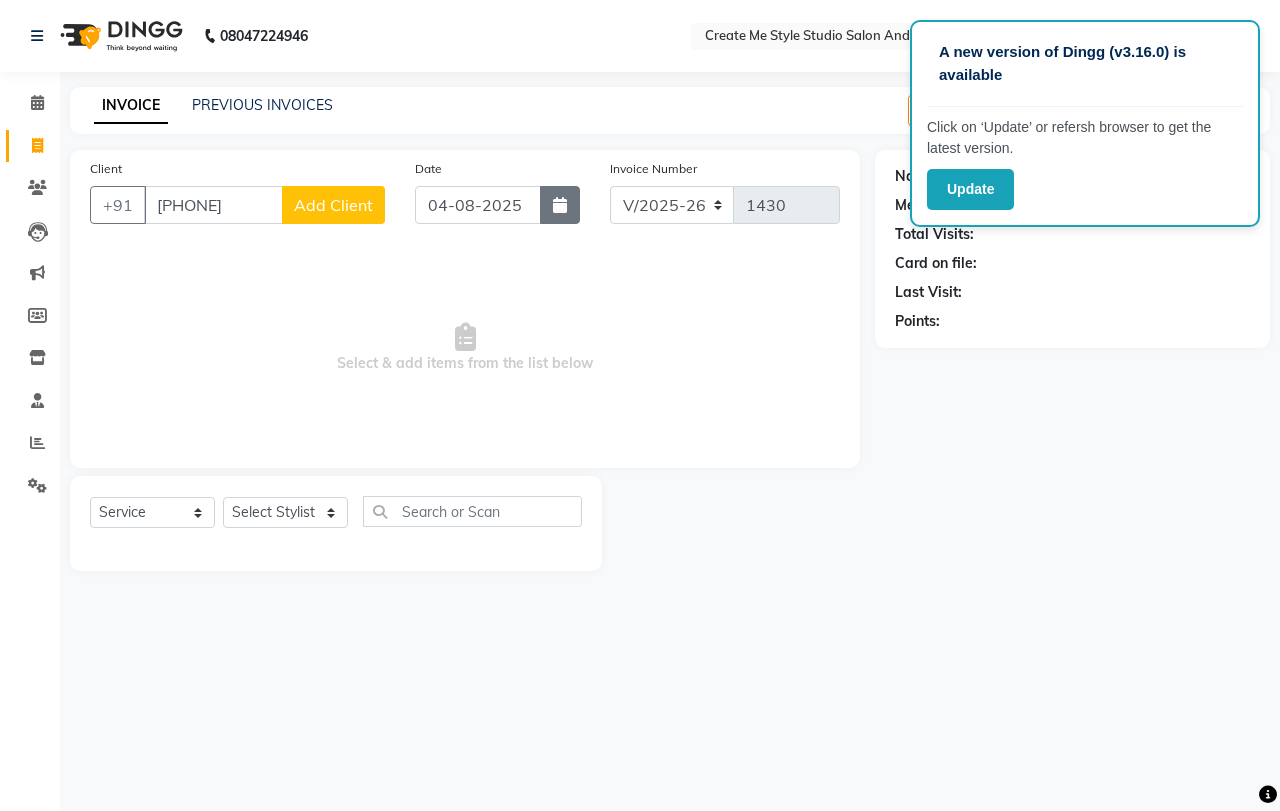 click 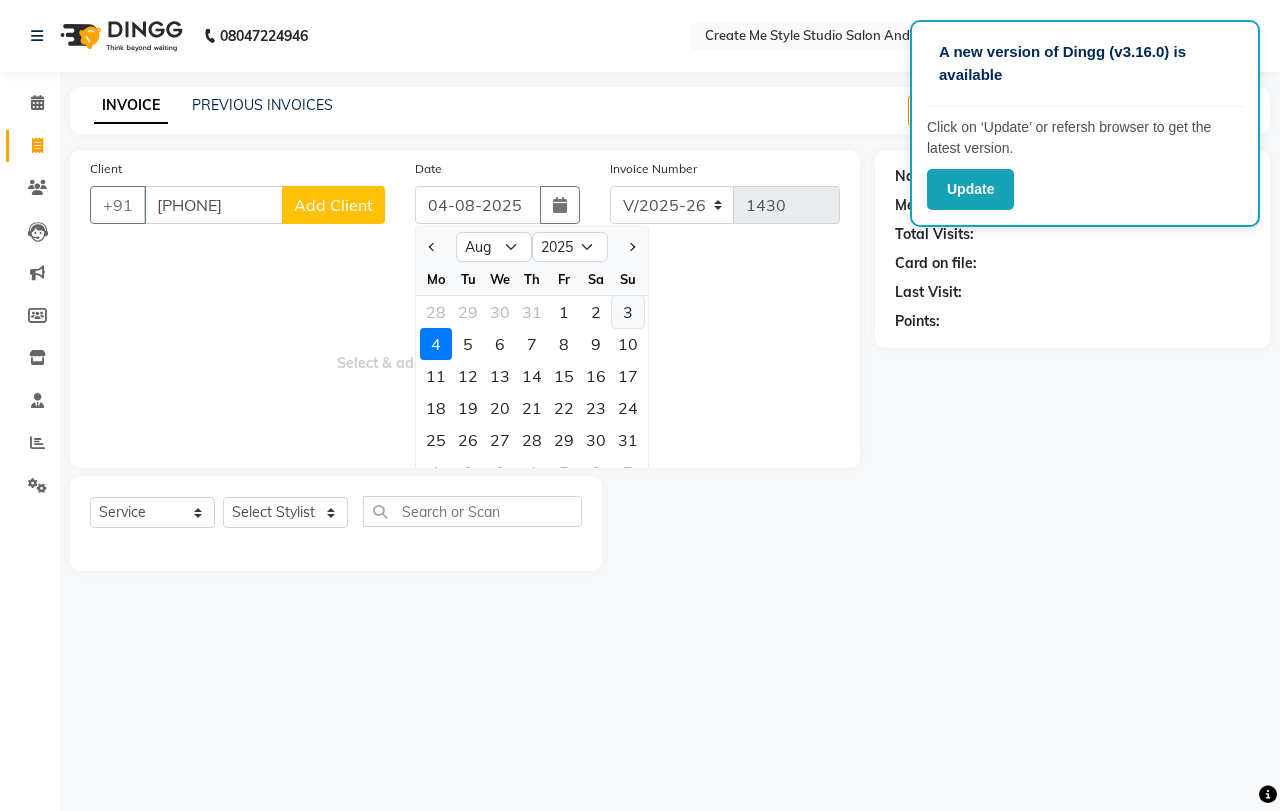 click on "3" 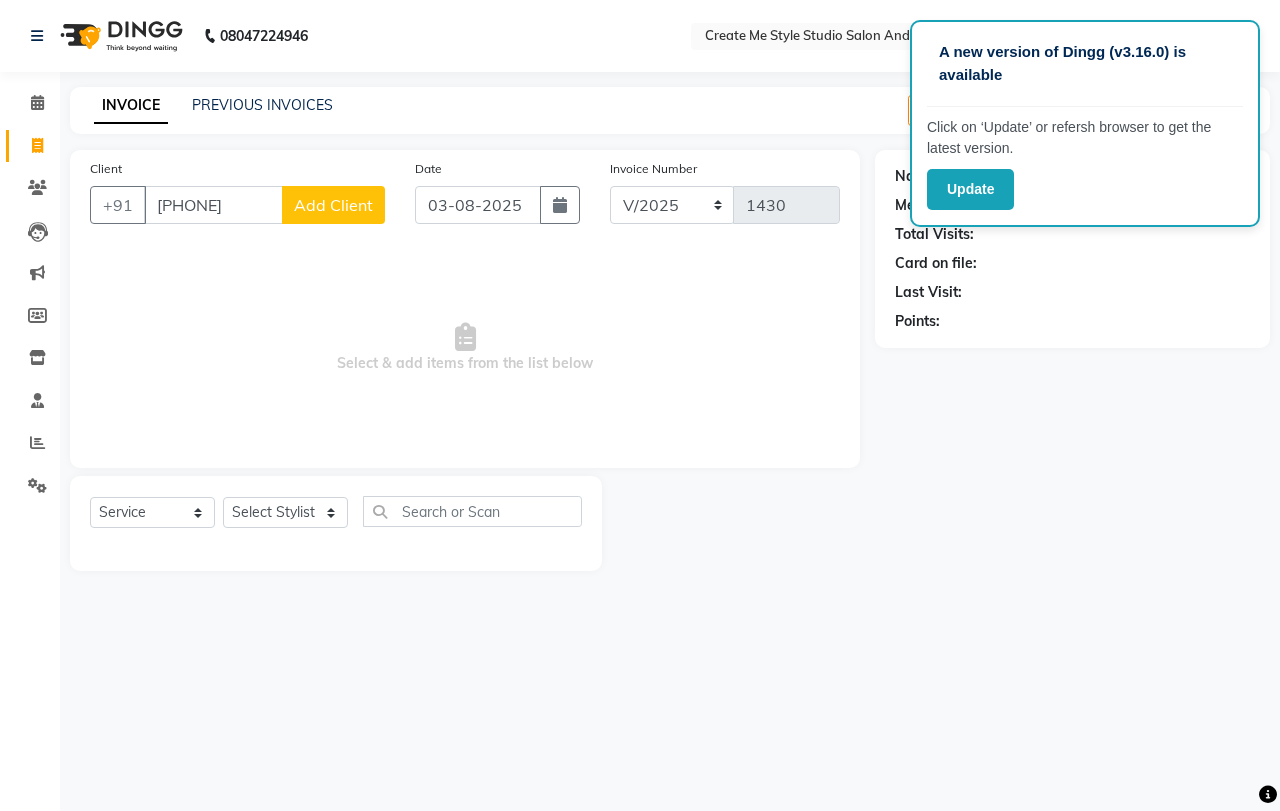 click on "Add Client" 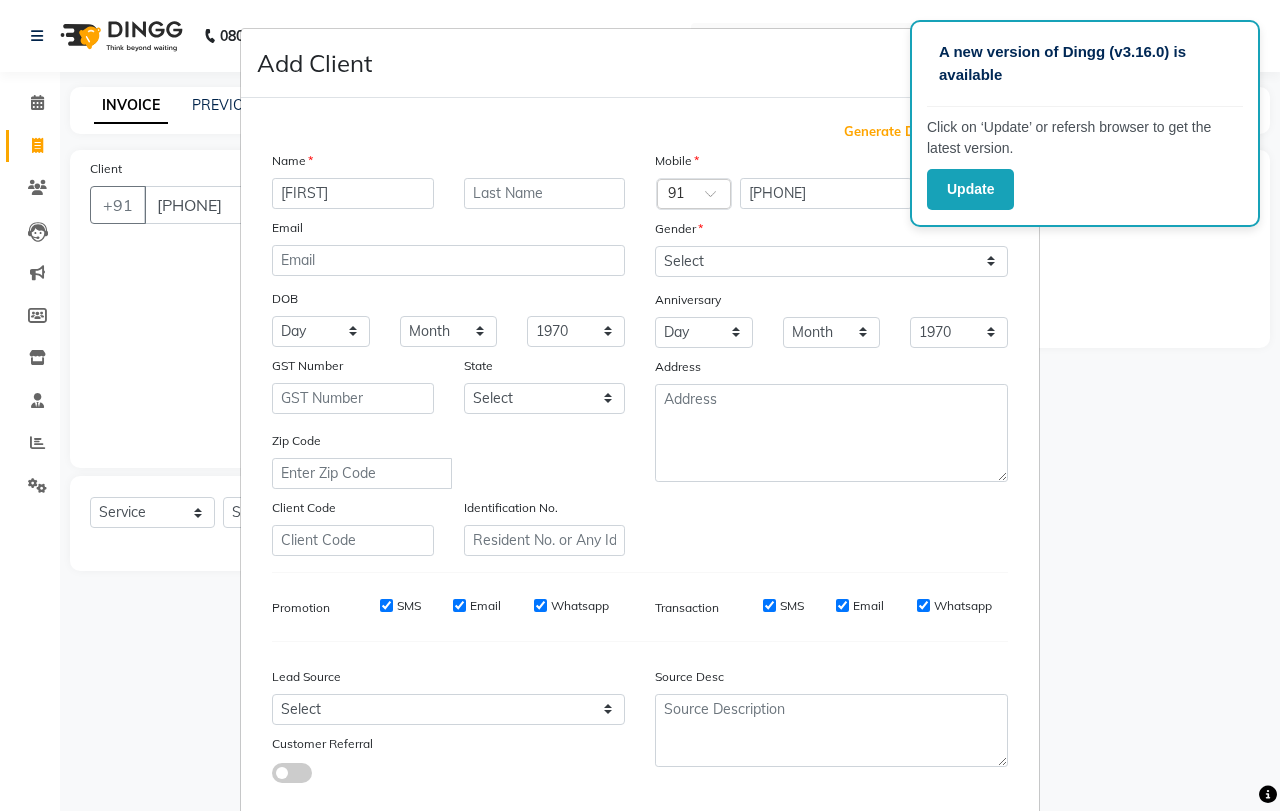 type on "[FIRST]" 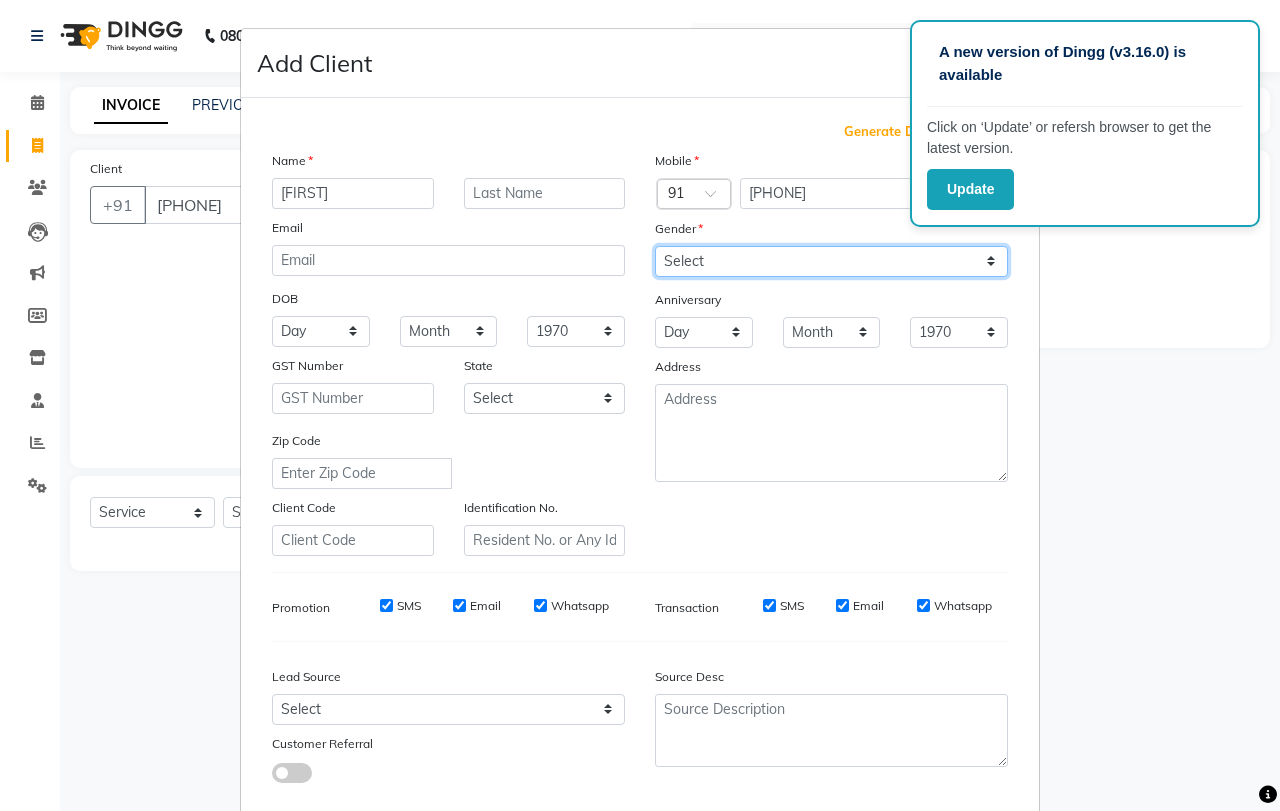click on "Select Male Female Other Prefer Not To Say" at bounding box center (831, 261) 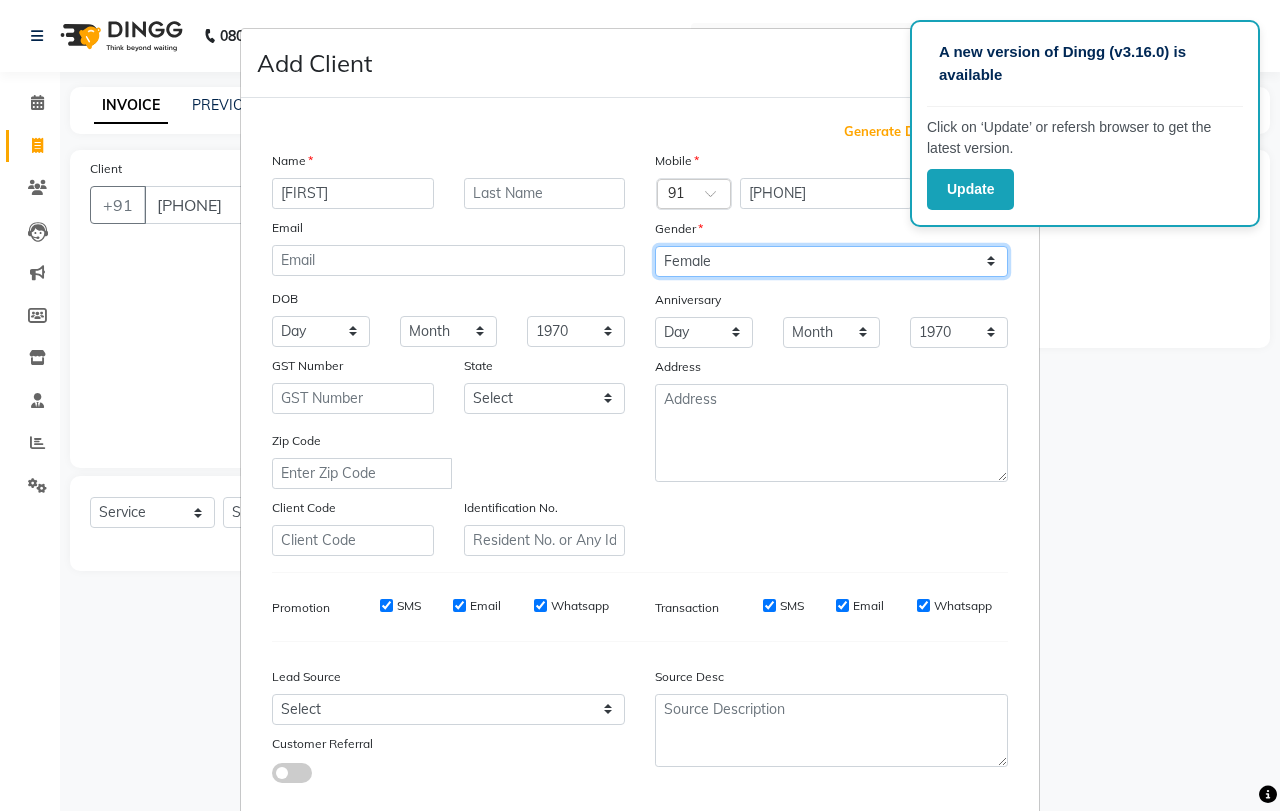 click on "Select Male Female Other Prefer Not To Say" at bounding box center [831, 261] 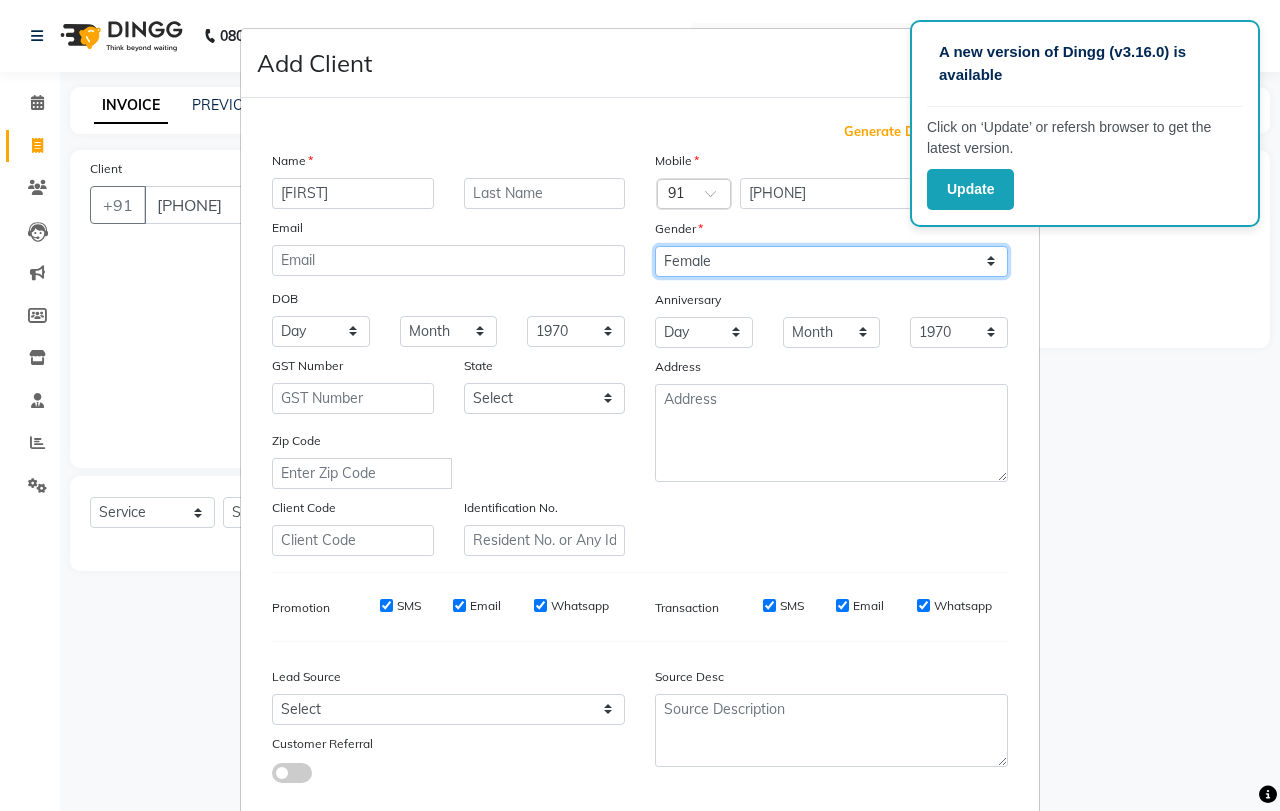 scroll, scrollTop: 112, scrollLeft: 0, axis: vertical 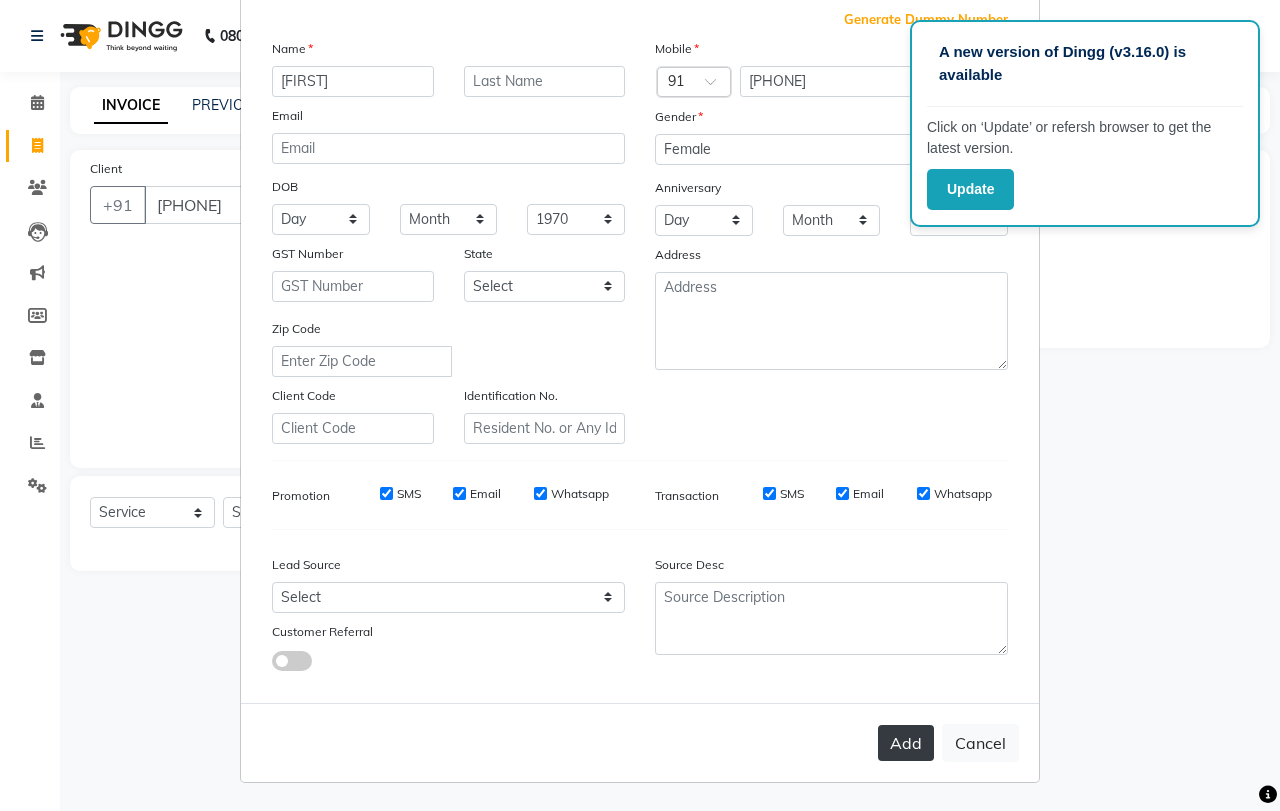 drag, startPoint x: 891, startPoint y: 741, endPoint x: 879, endPoint y: 740, distance: 12.0415945 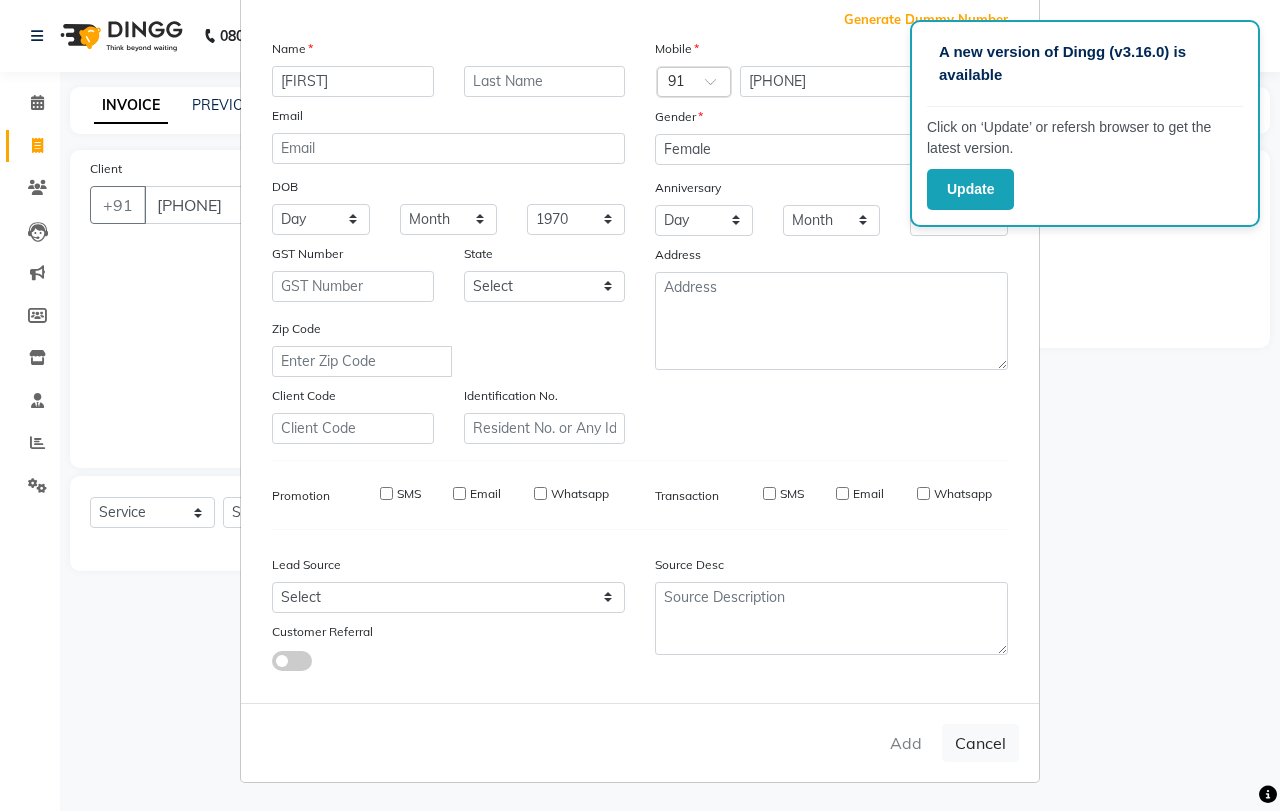type 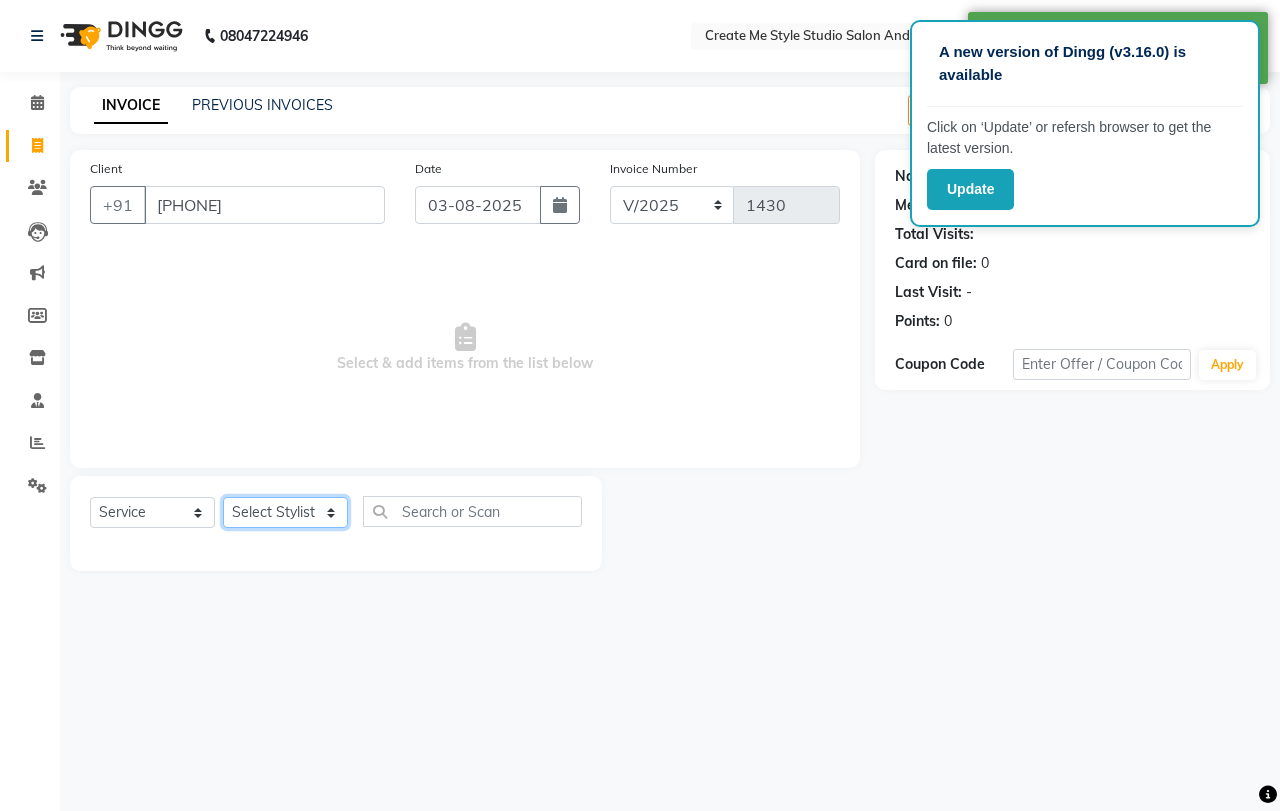 click on "Select Stylist [FIRST] sir [FIRST] mam [FIRST] mam TS [FIRST] mam [FIRST] mam [FIRST] mam [FIRST] mam Reception 1 Reception 2 [FIRST] sir" 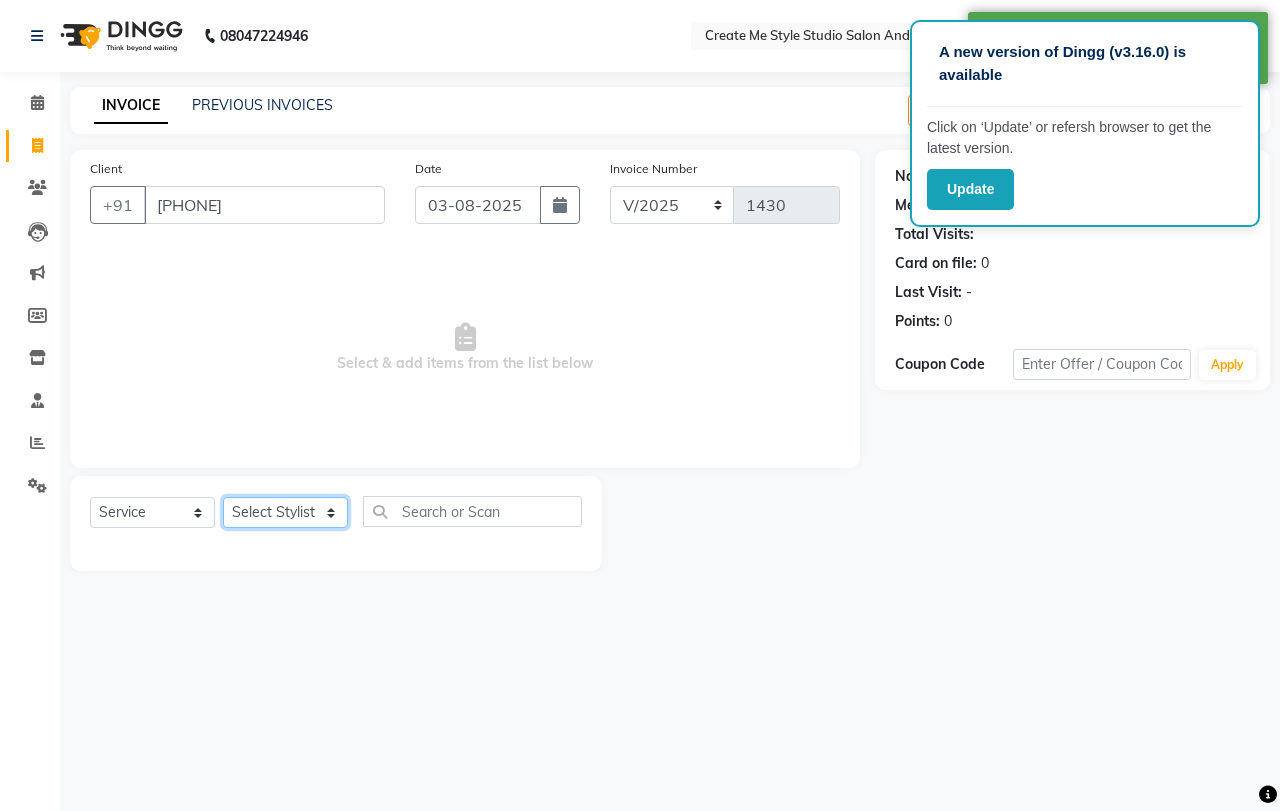 select on "79118" 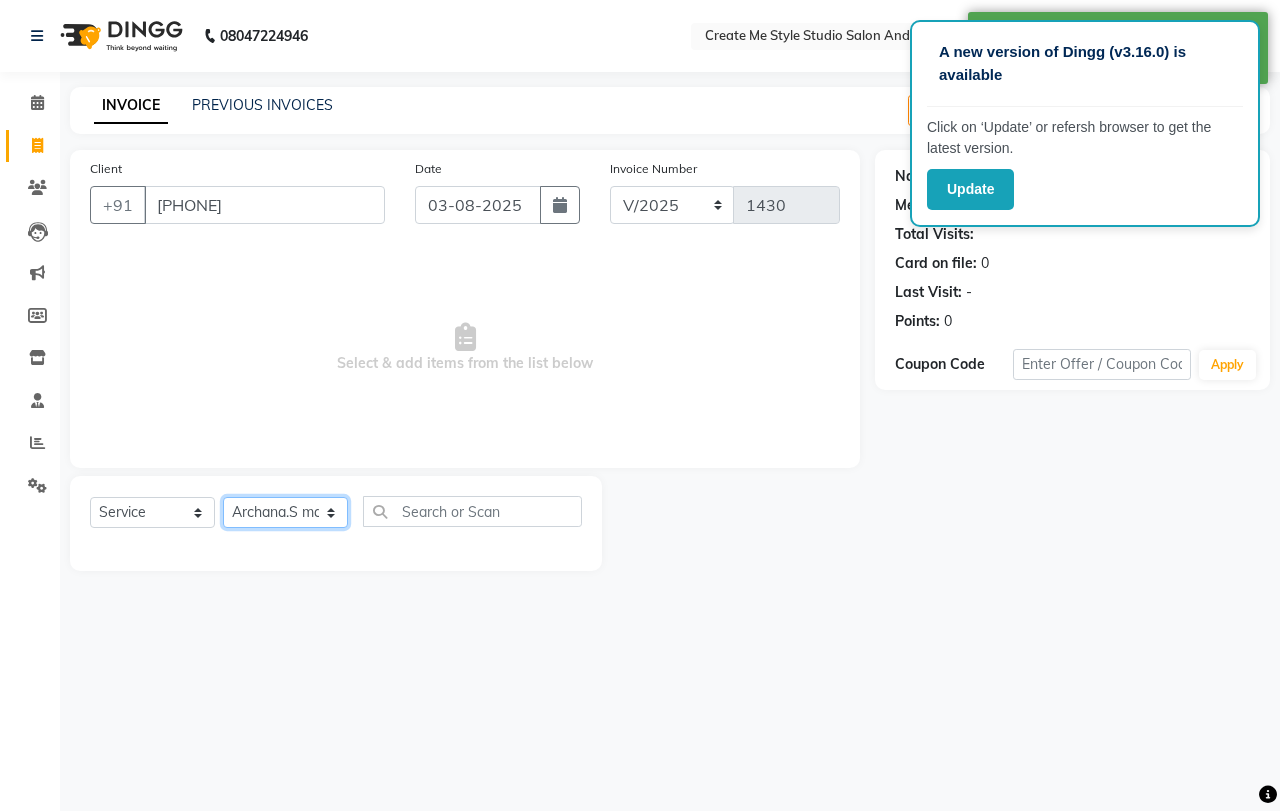 click on "Select Stylist [FIRST] sir [FIRST] mam [FIRST] mam TS [FIRST] mam [FIRST] mam [FIRST] mam [FIRST] mam Reception 1 Reception 2 [FIRST] sir" 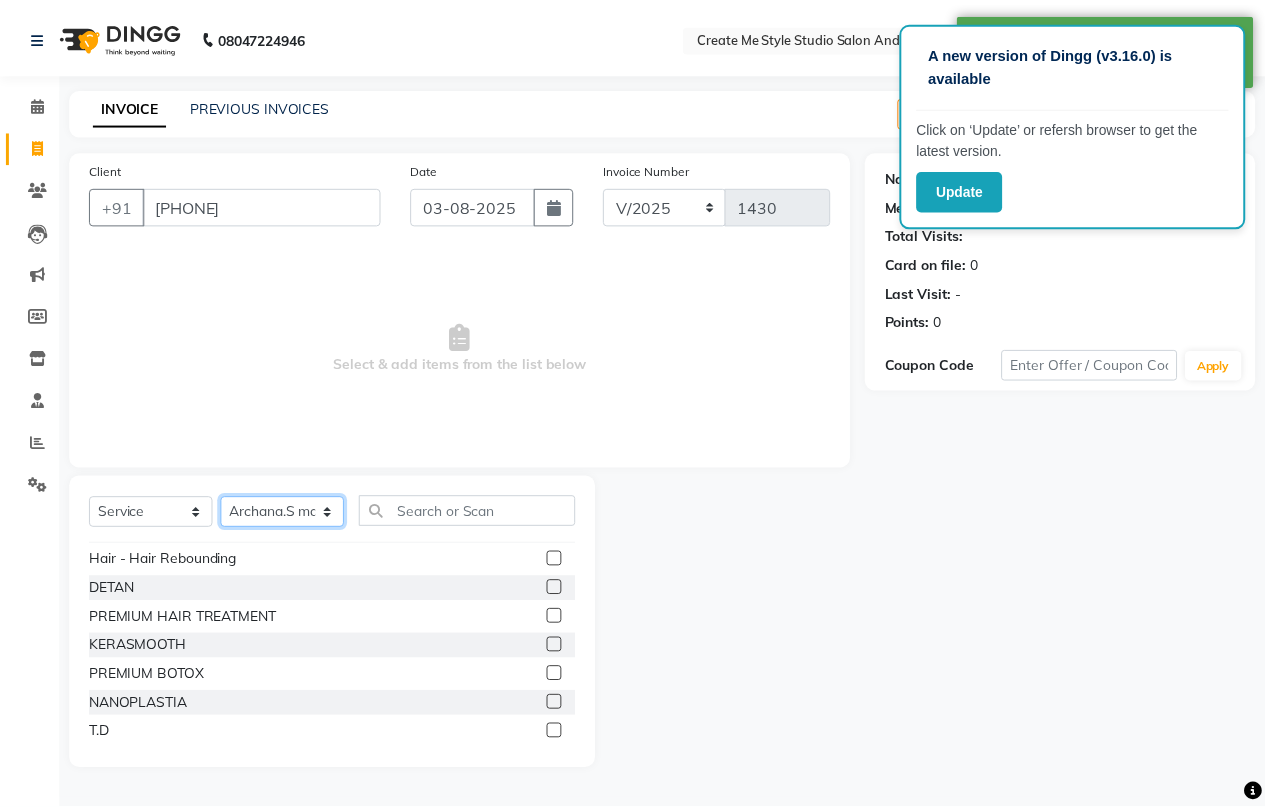 scroll, scrollTop: 400, scrollLeft: 0, axis: vertical 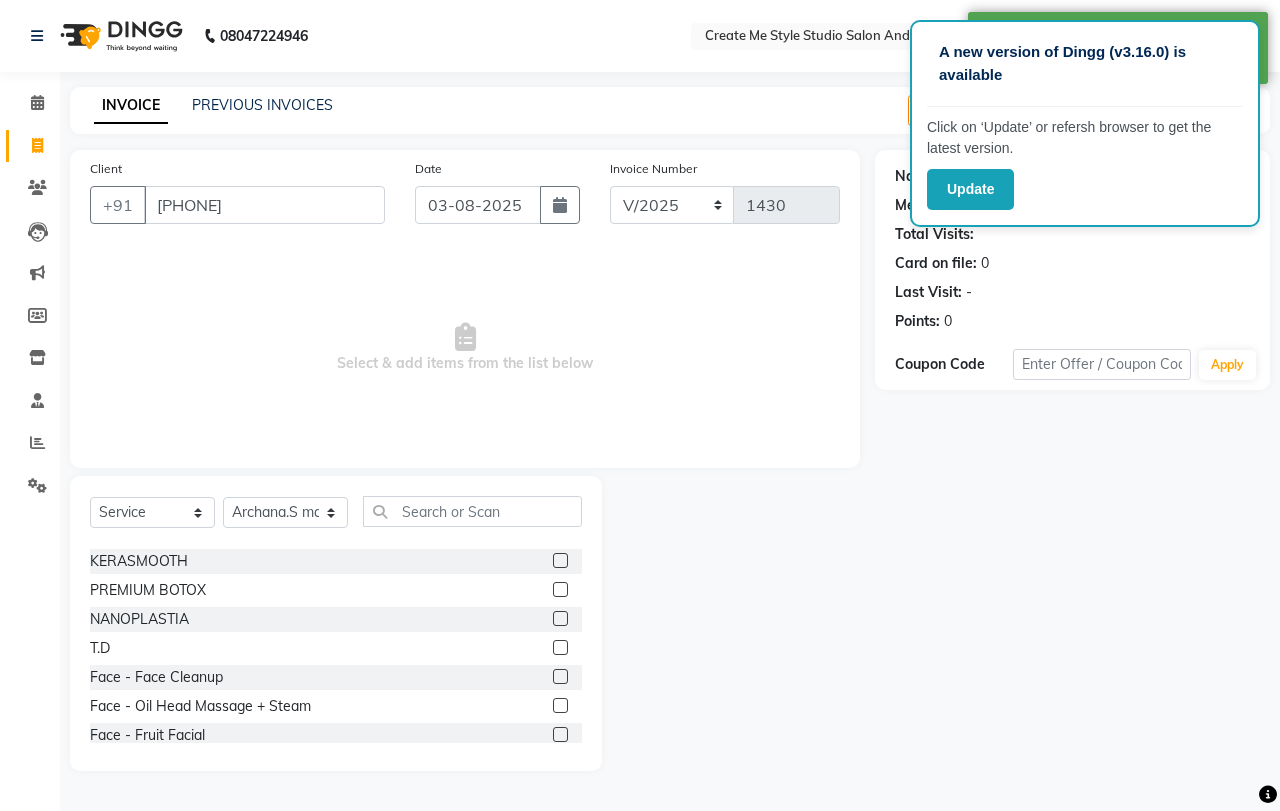 click 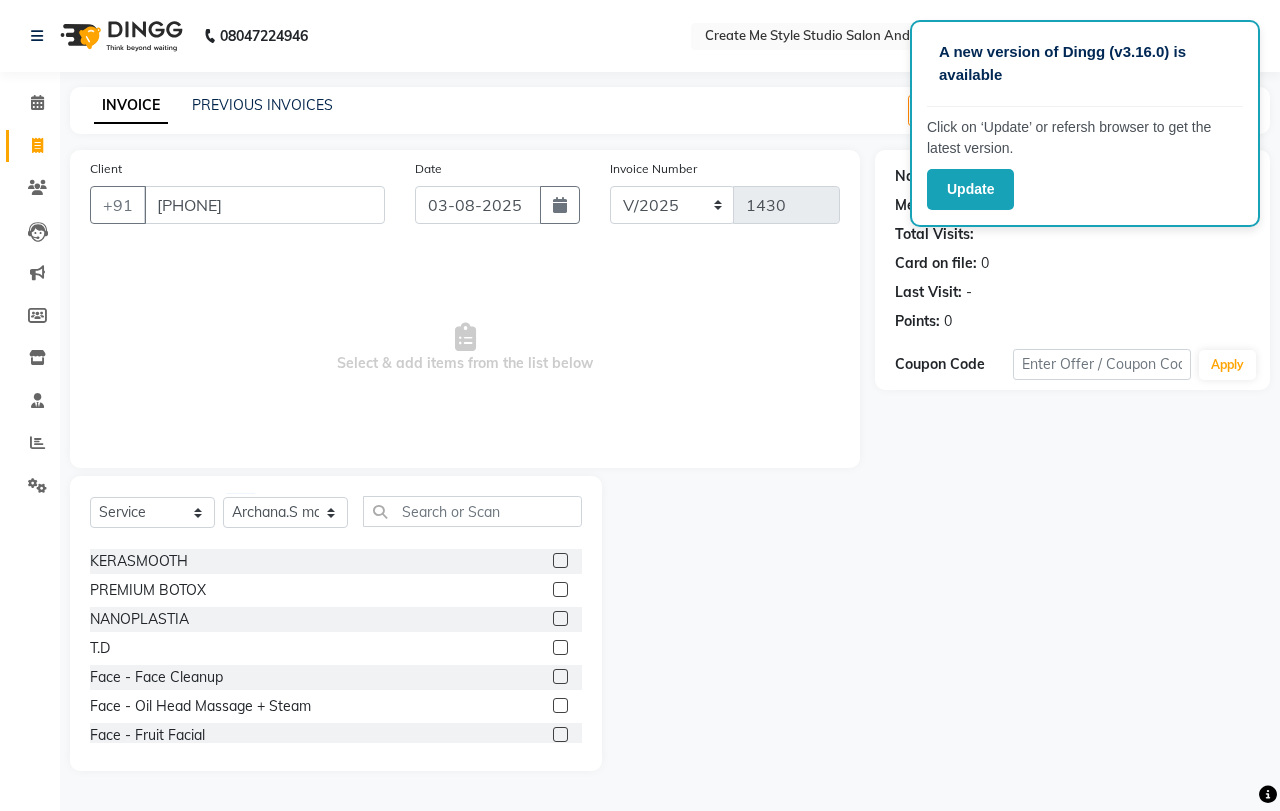 click 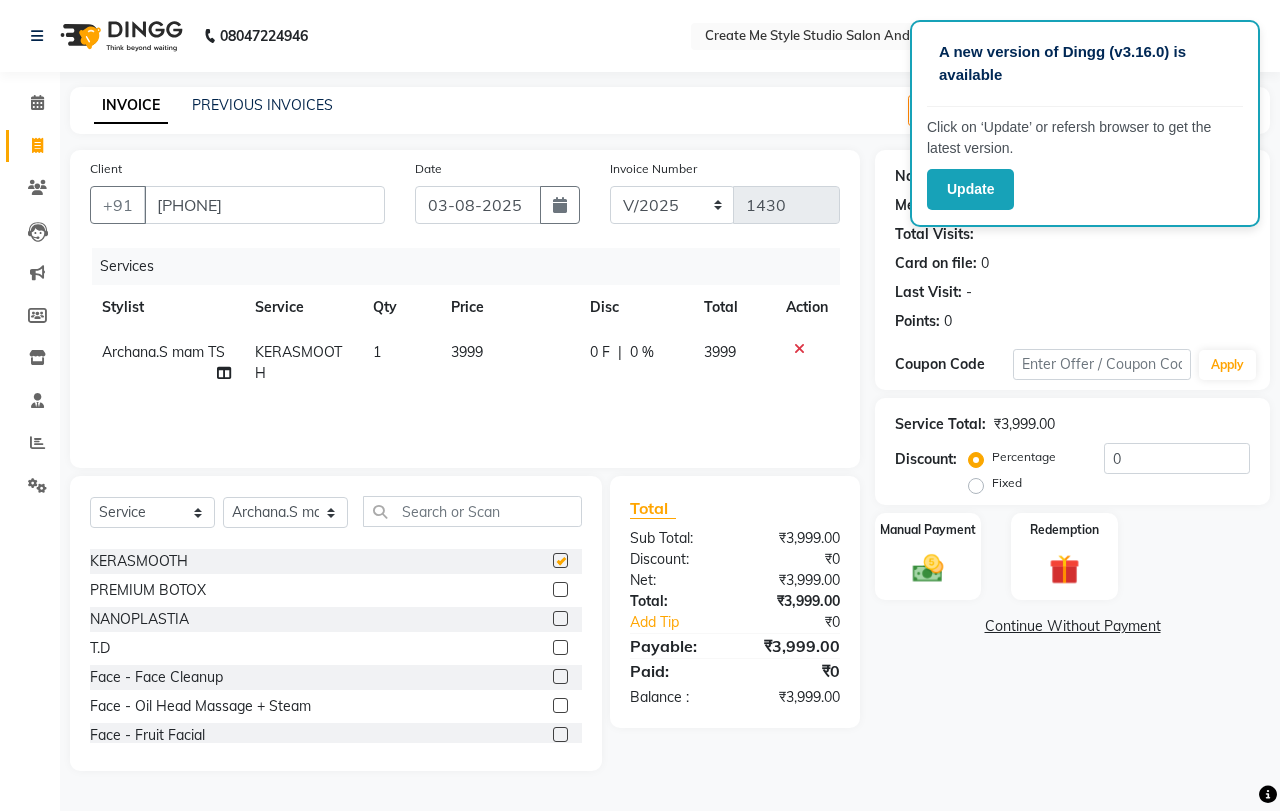 checkbox on "false" 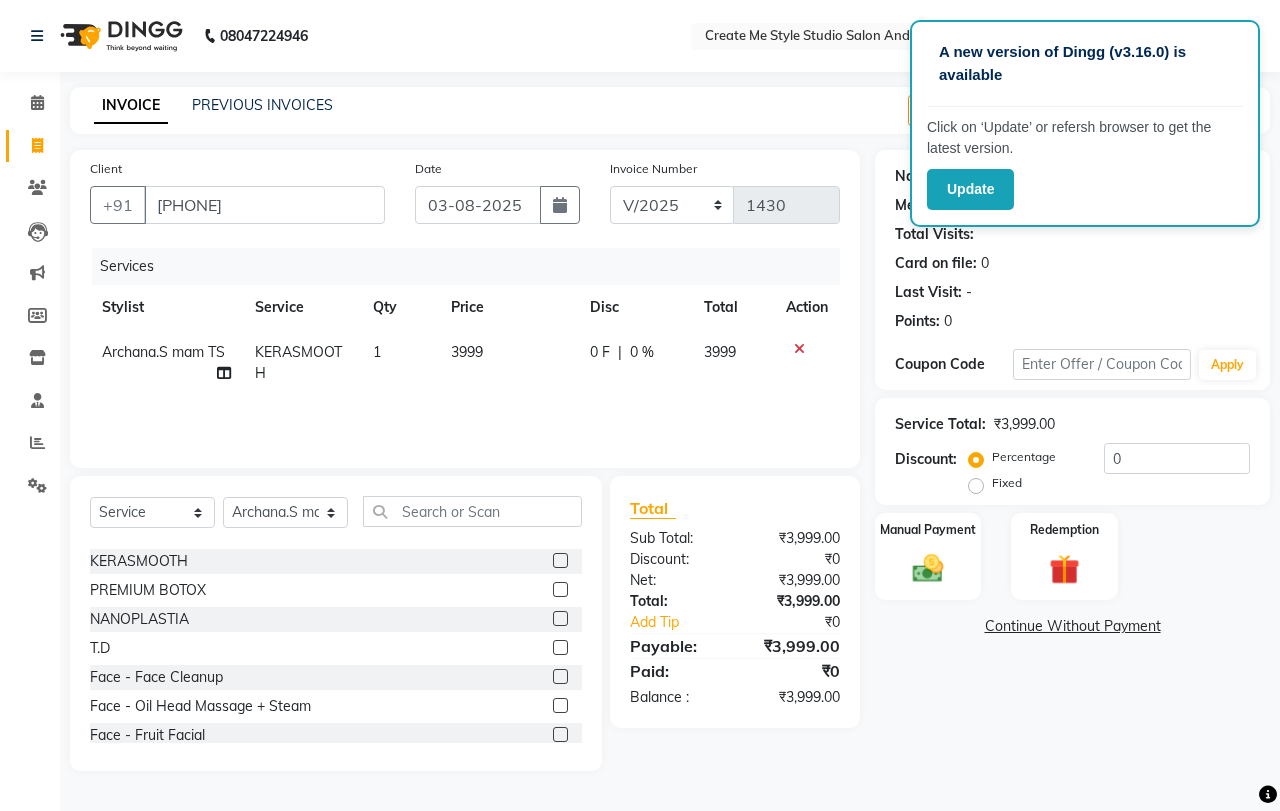 click on "3999" 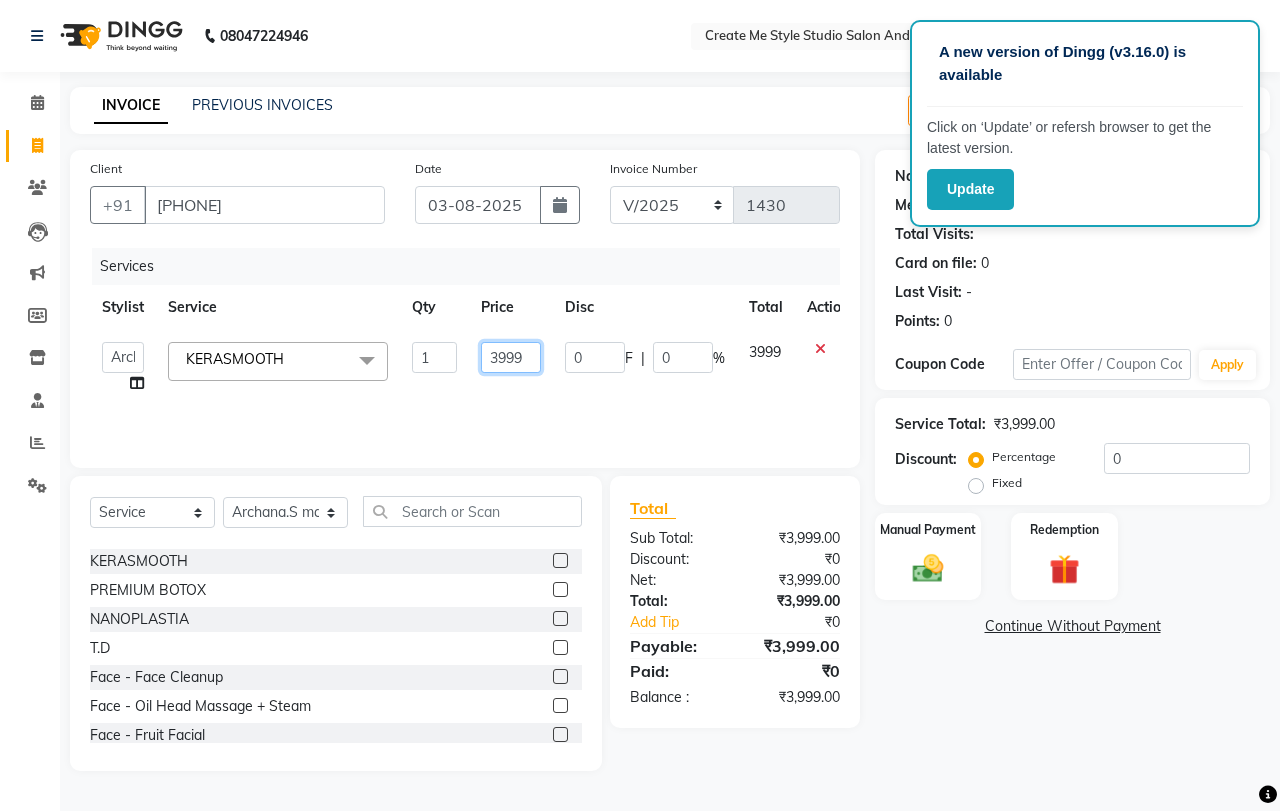 click on "3999" 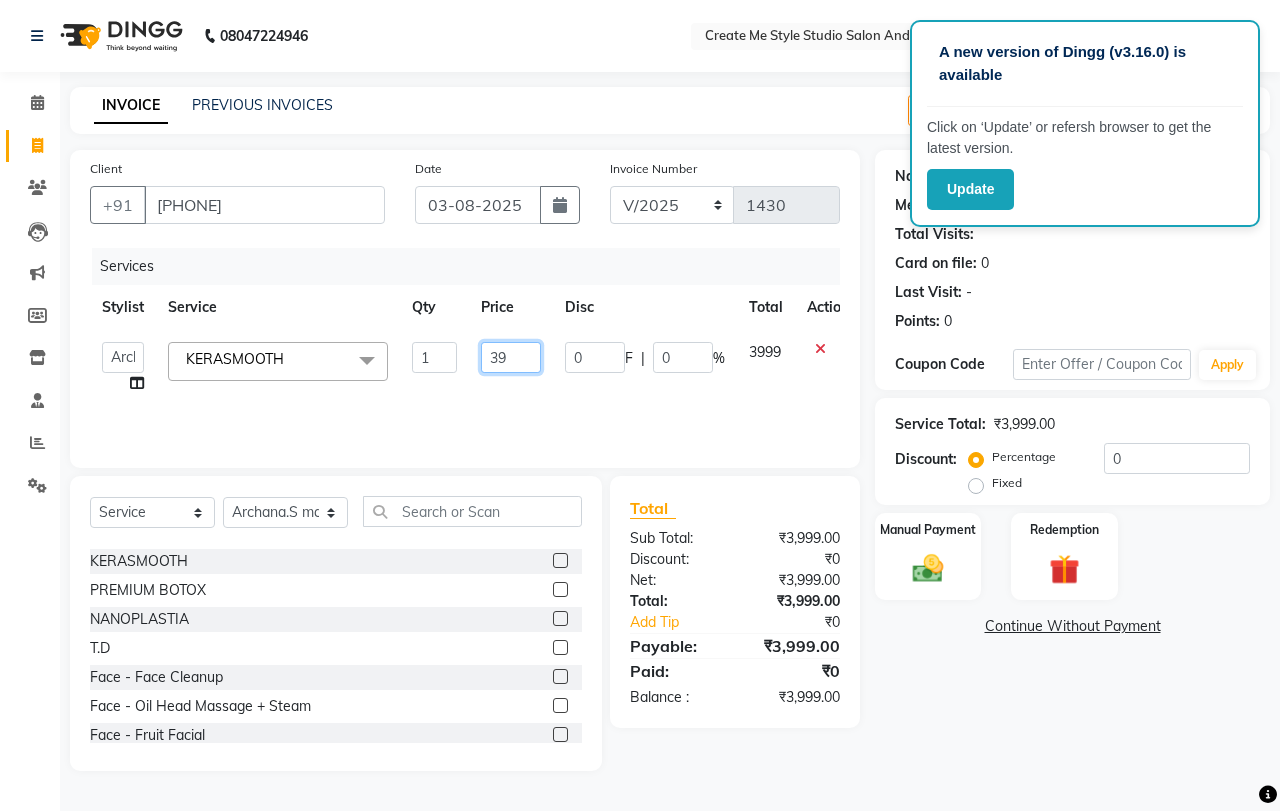 type on "3" 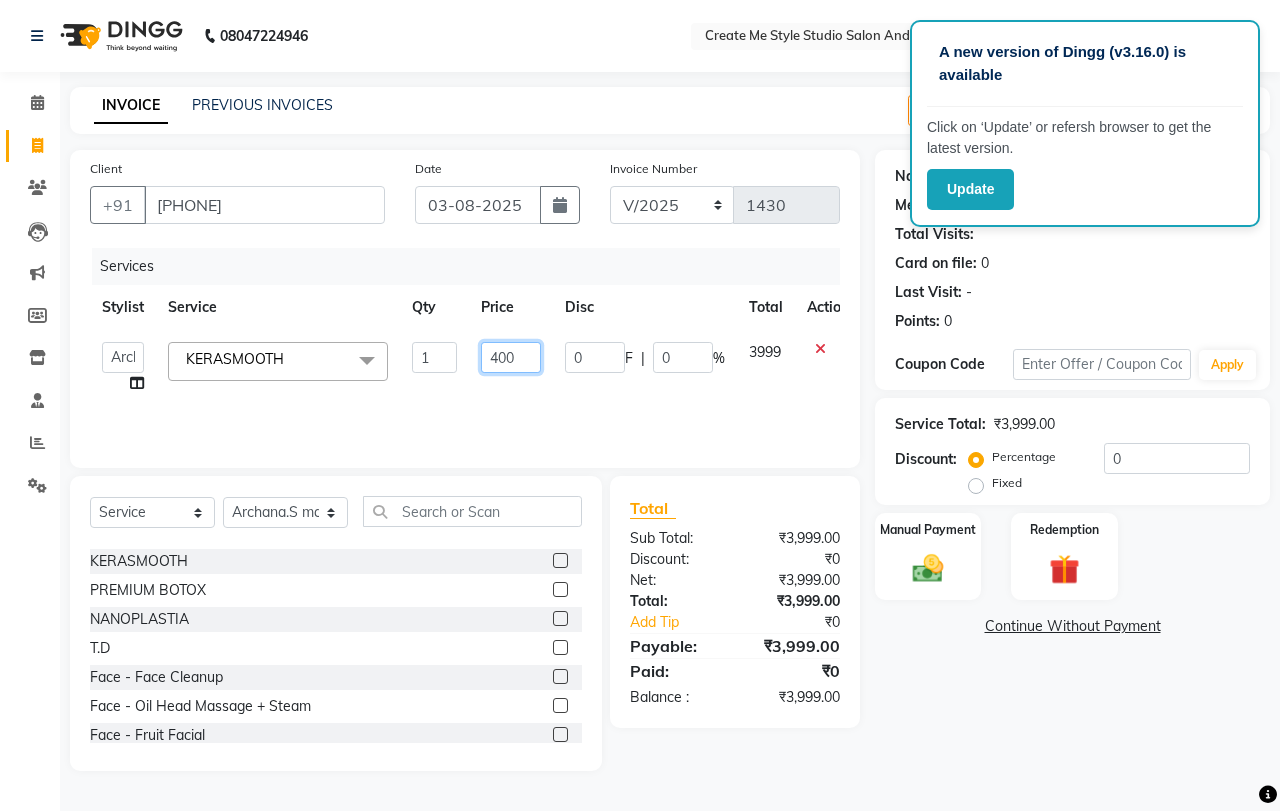 type on "4000" 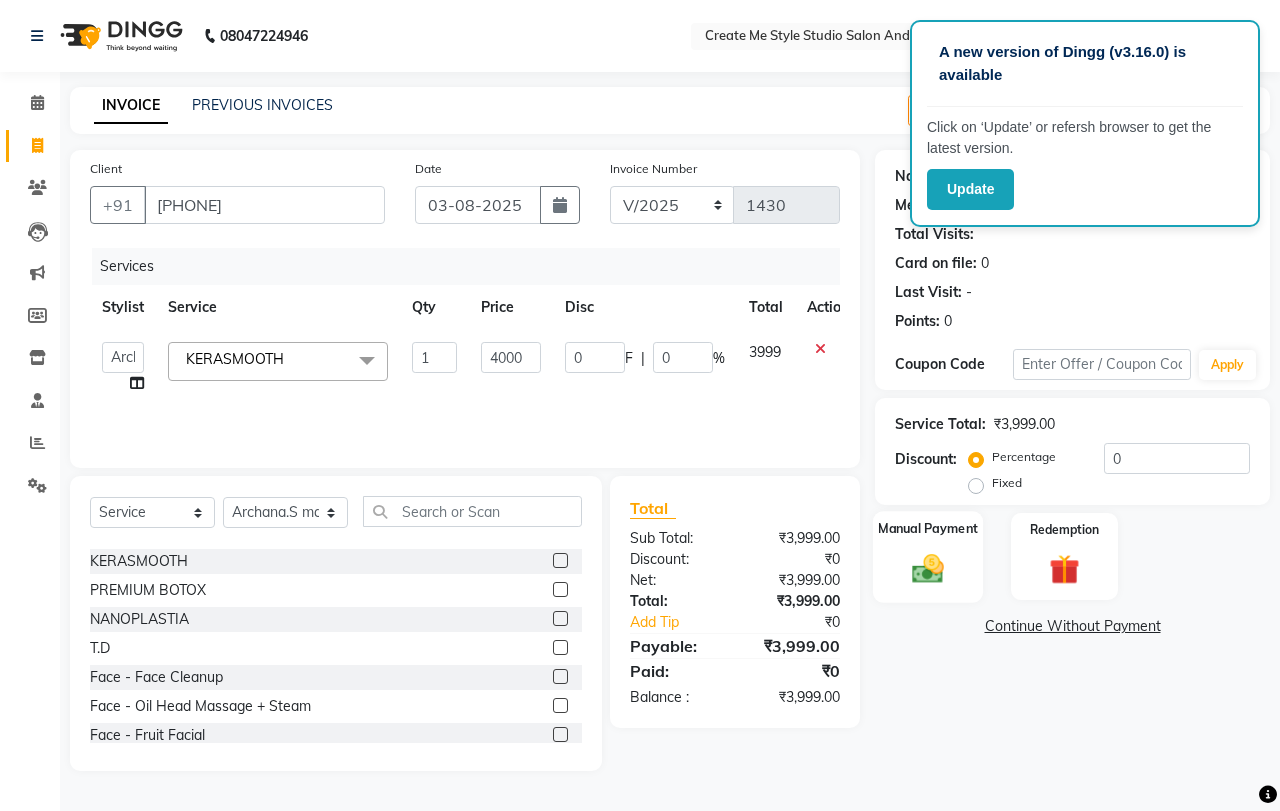 click 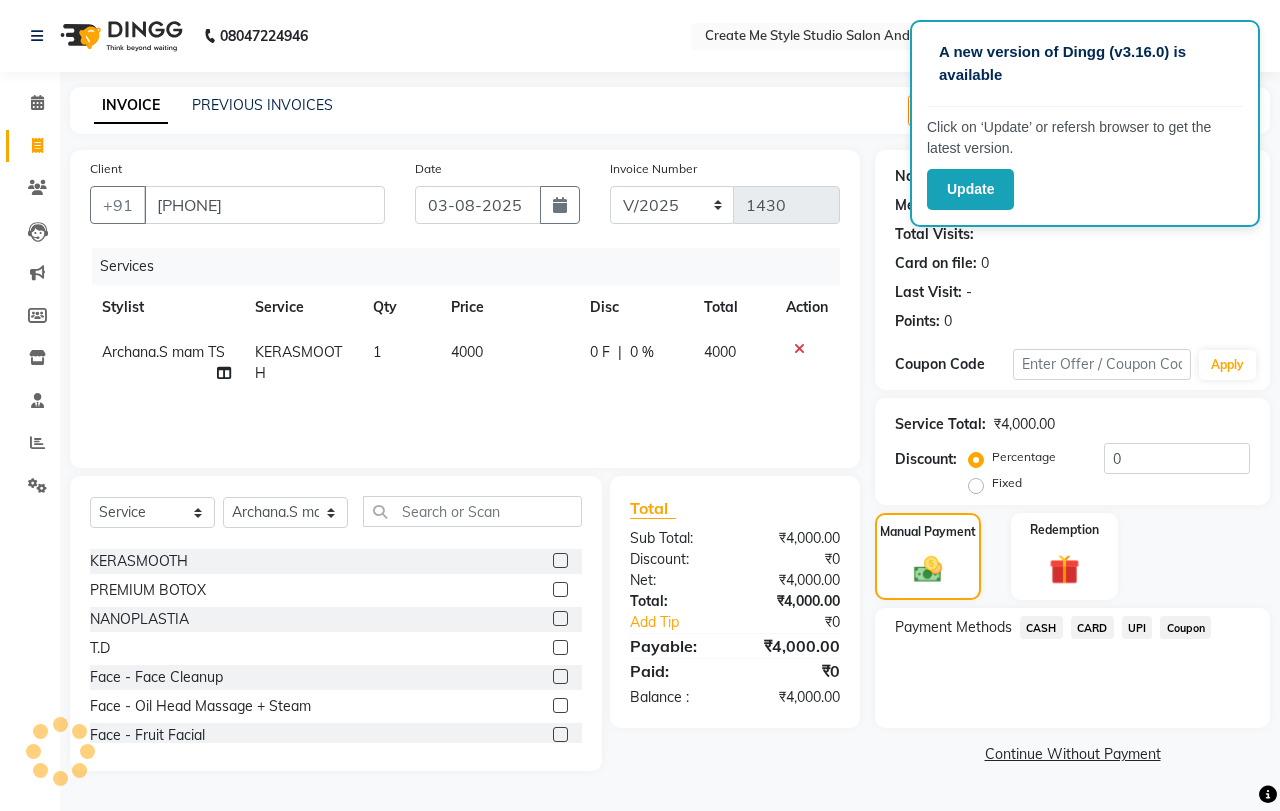 click on "UPI" 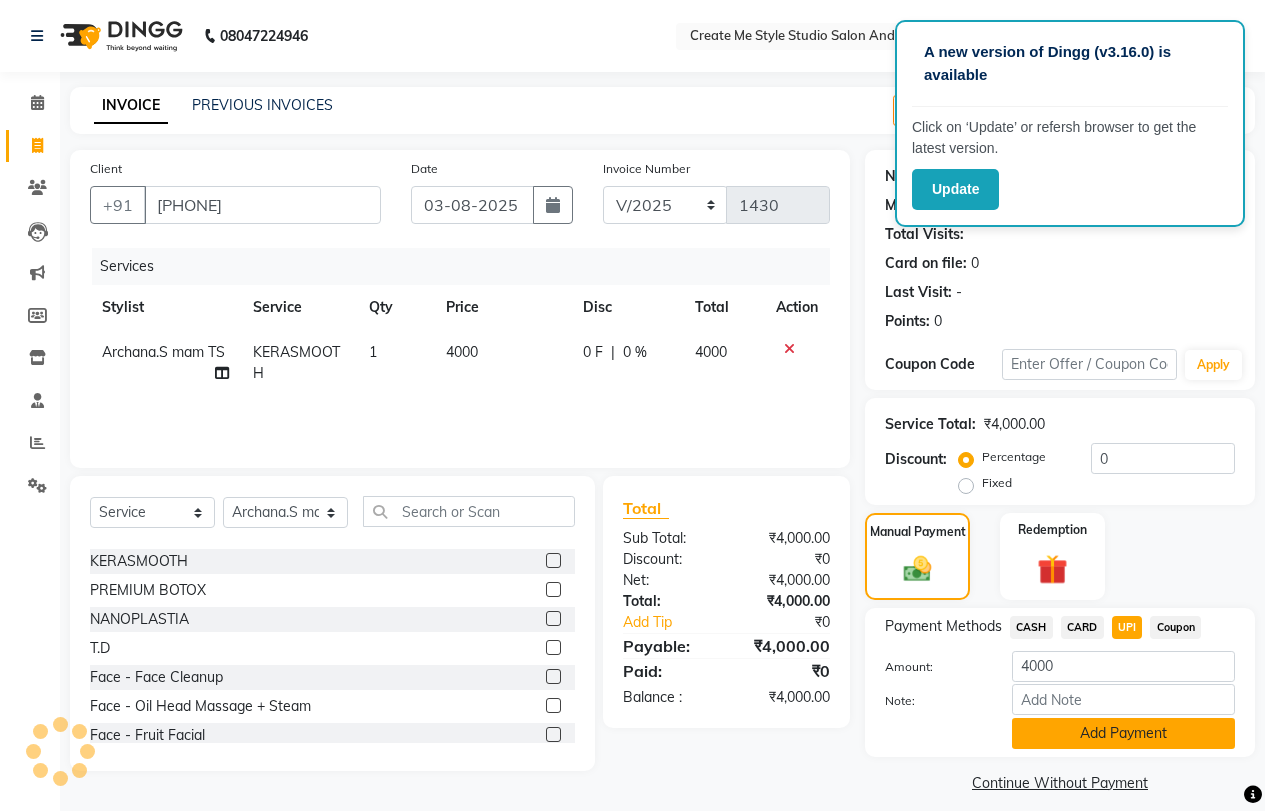 click on "Add Payment" 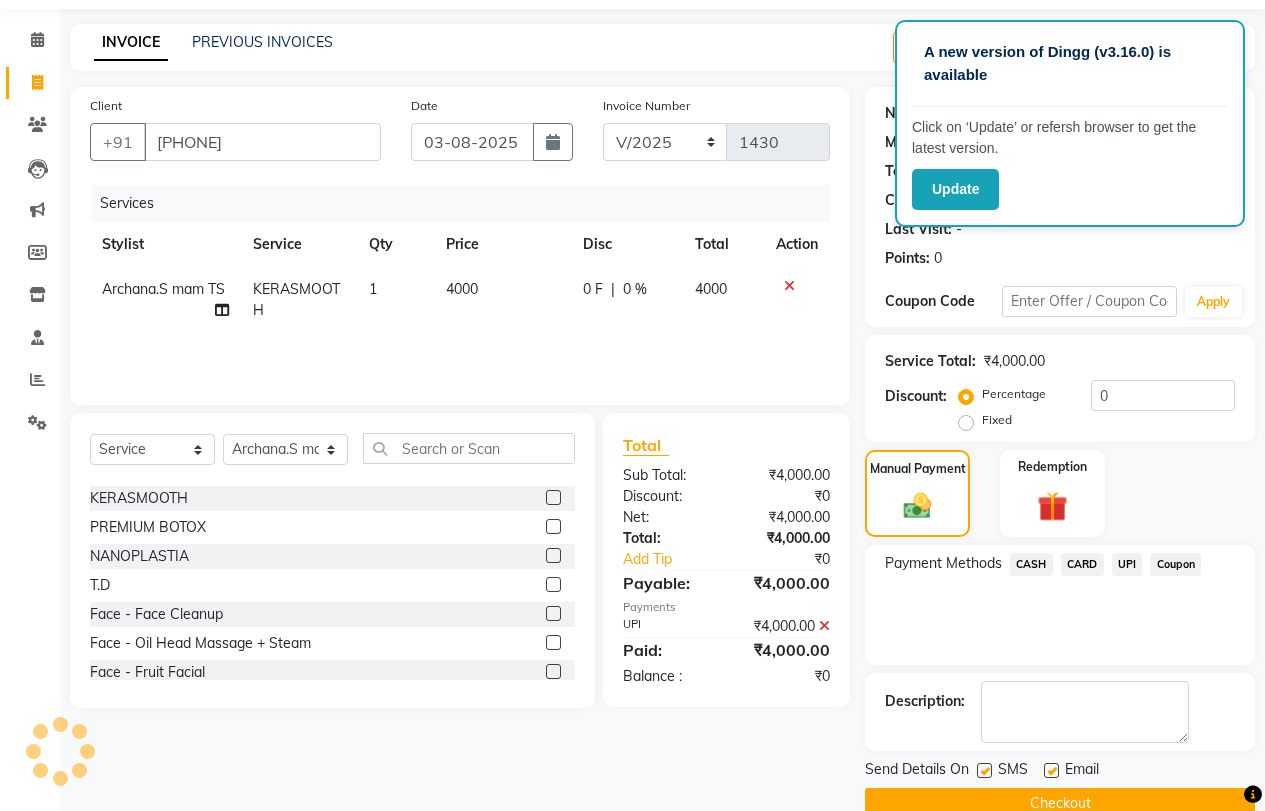 scroll, scrollTop: 101, scrollLeft: 0, axis: vertical 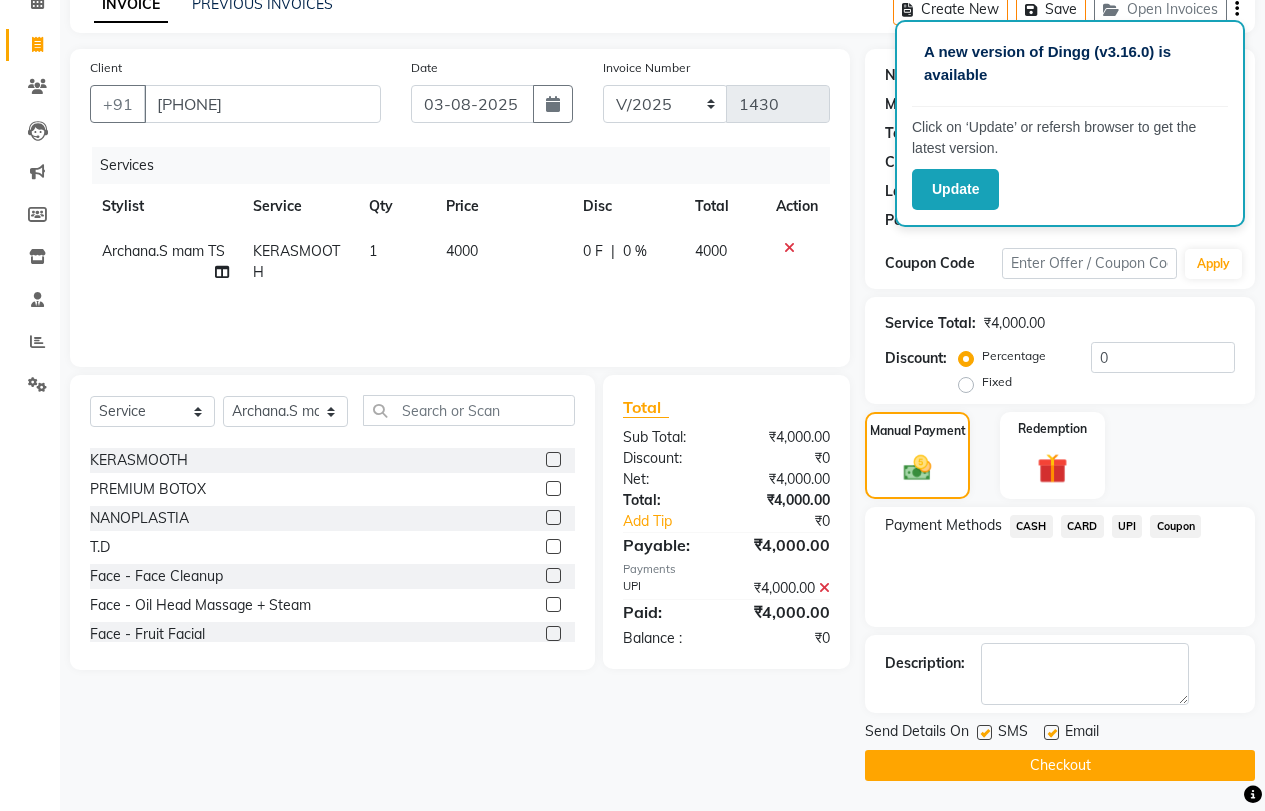 click on "Checkout" 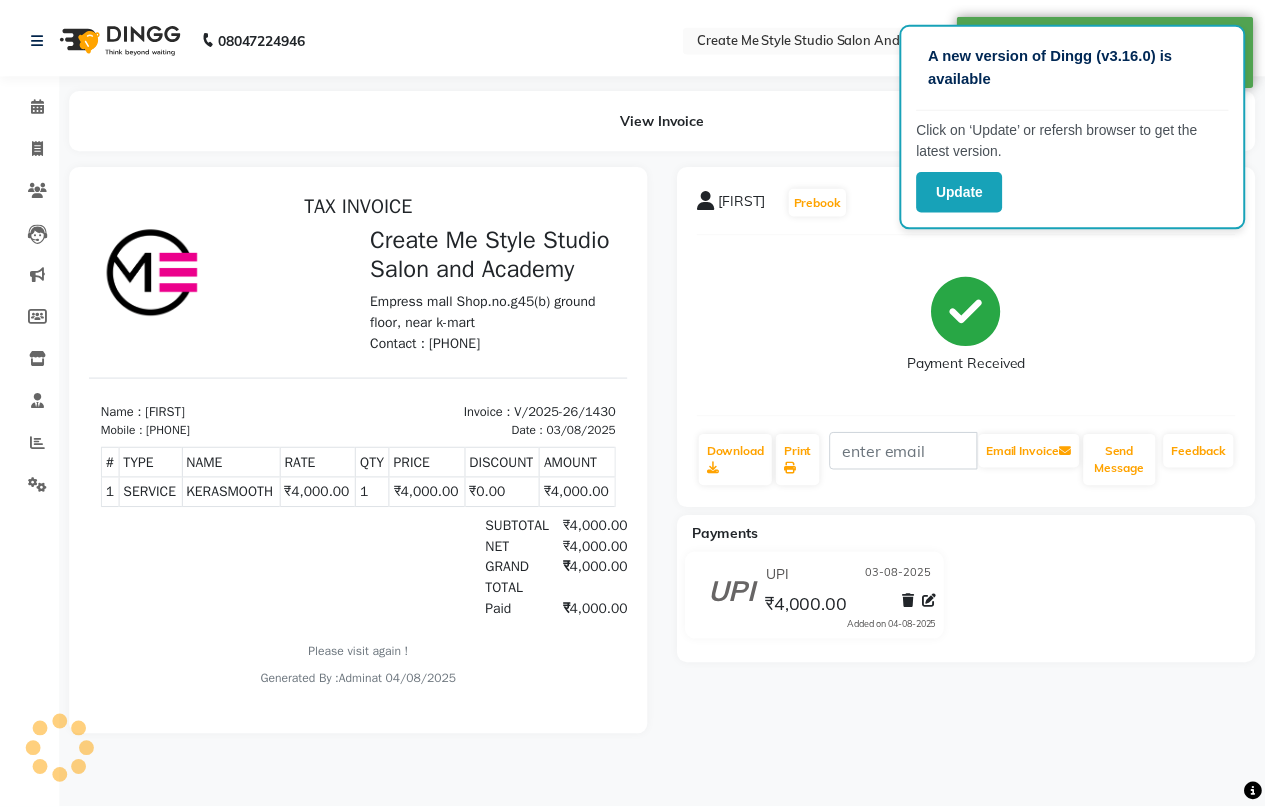 scroll, scrollTop: 0, scrollLeft: 0, axis: both 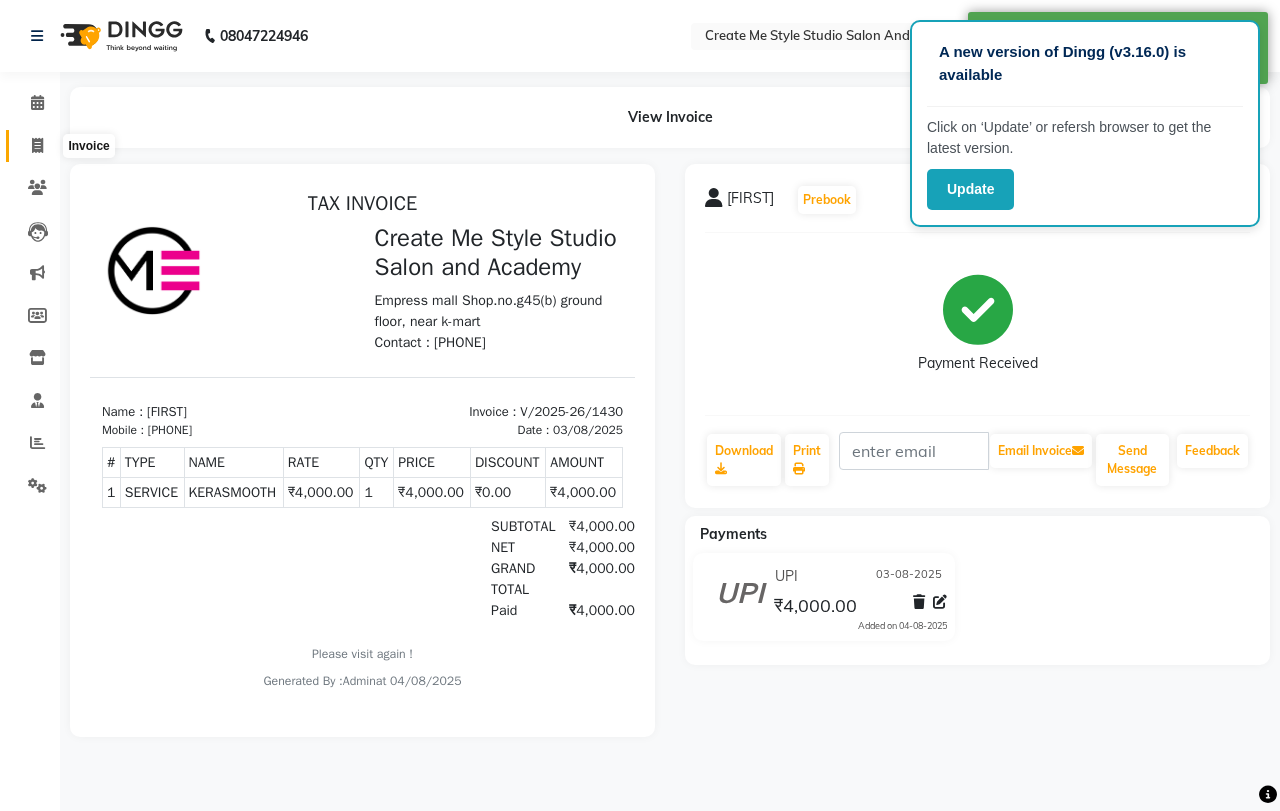 click 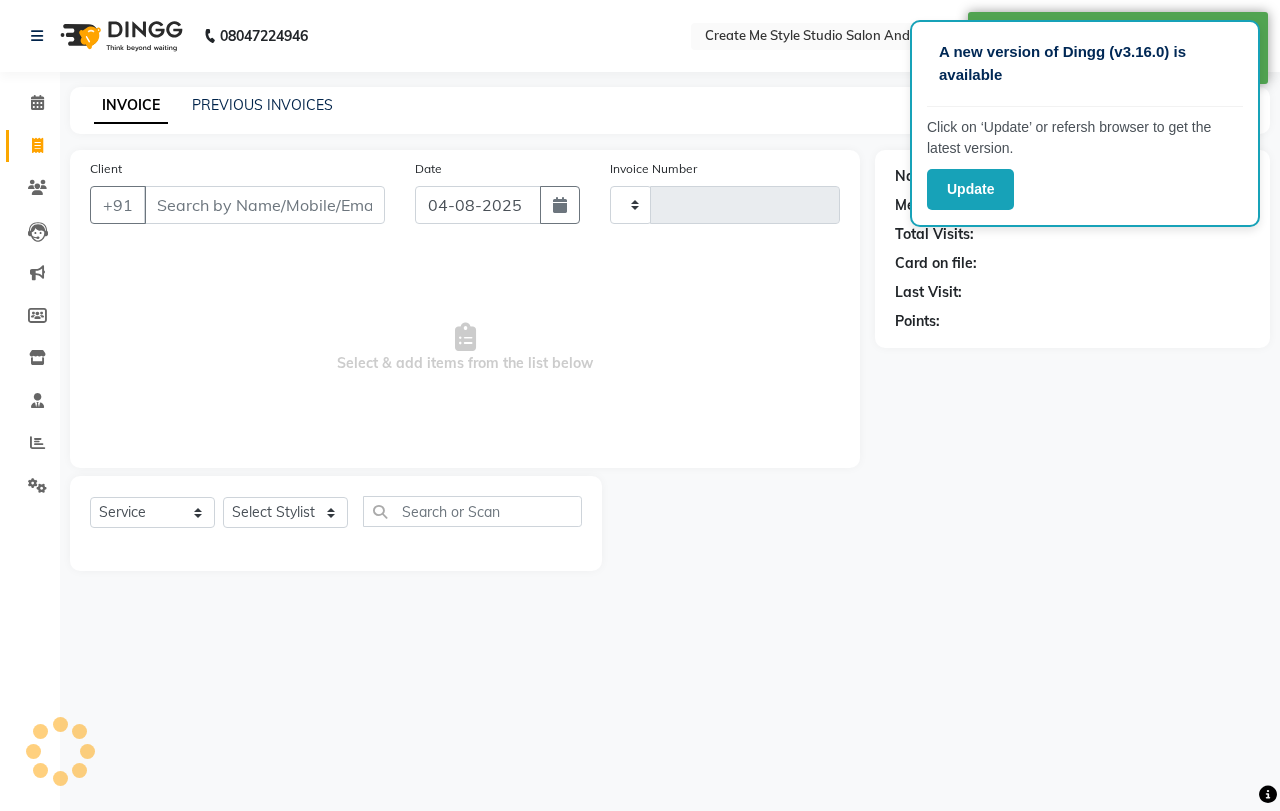 type on "1431" 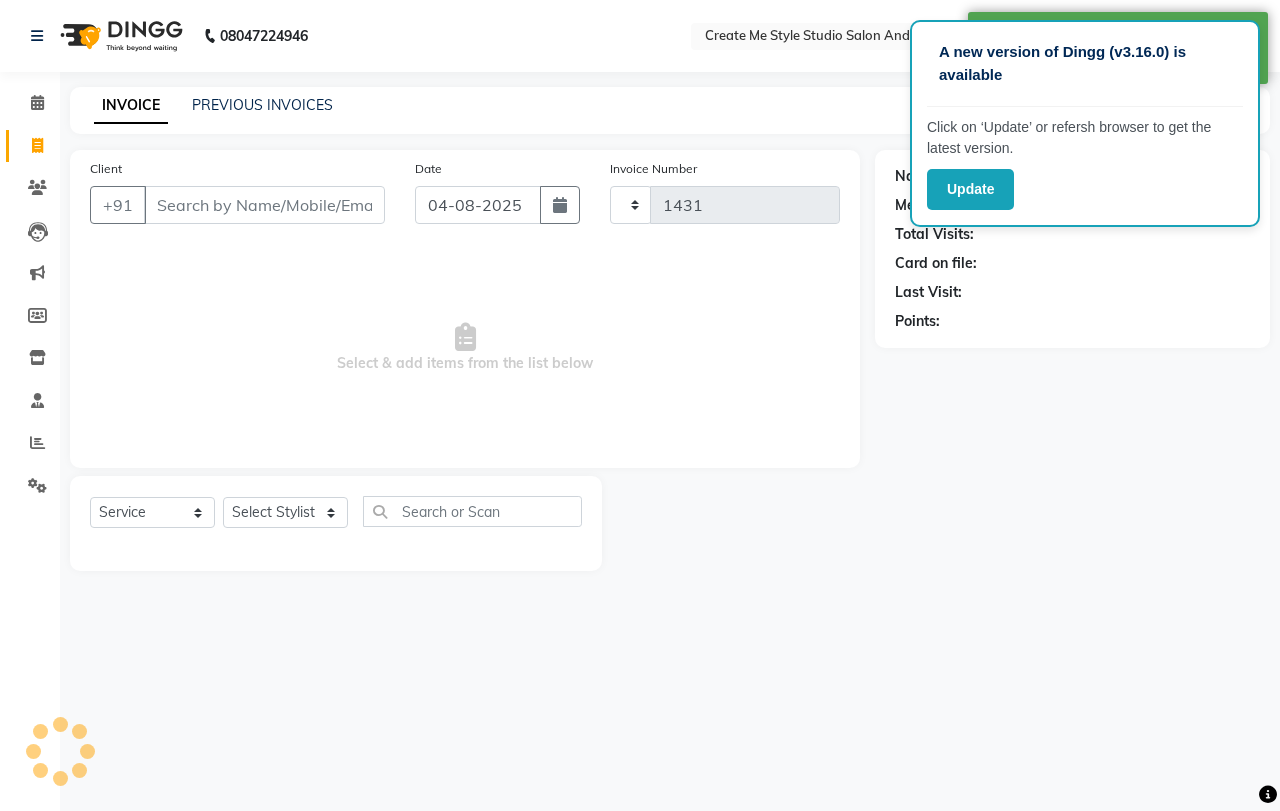 select on "8253" 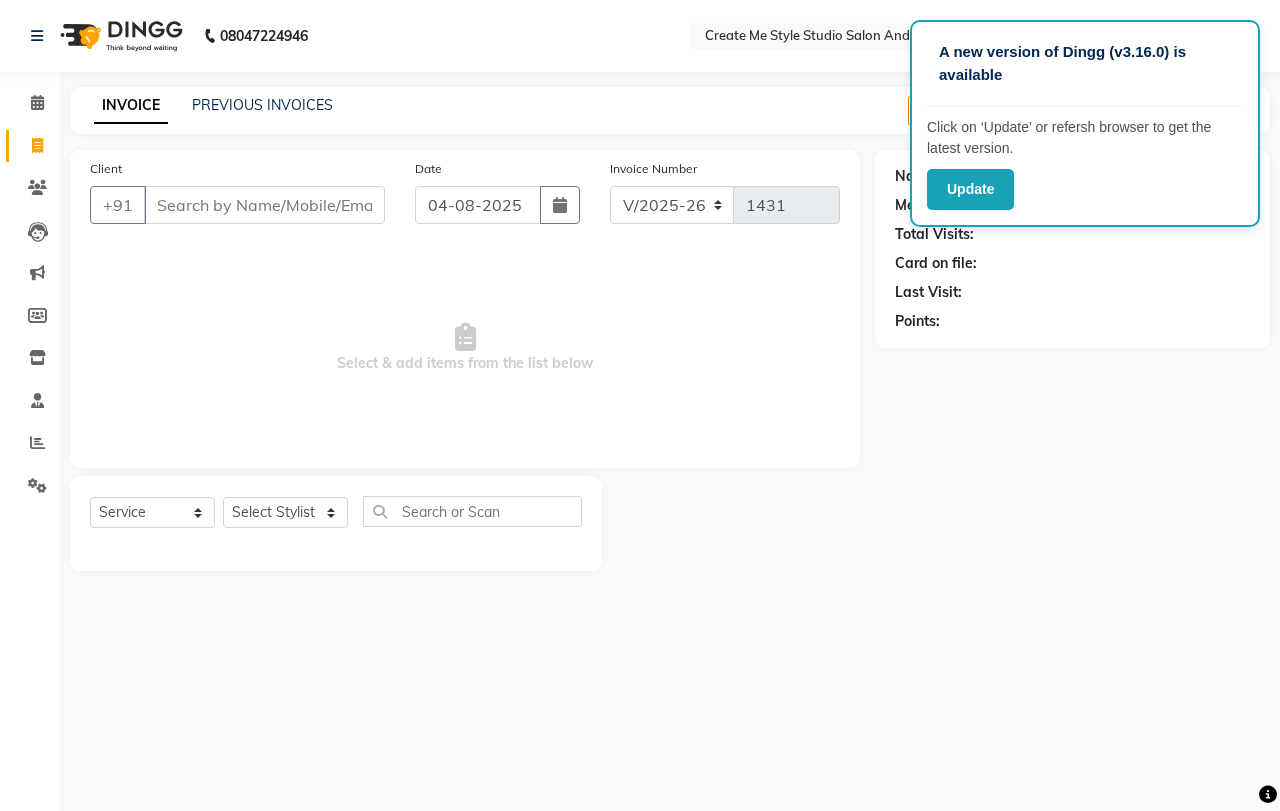 click on "Client" at bounding box center (264, 205) 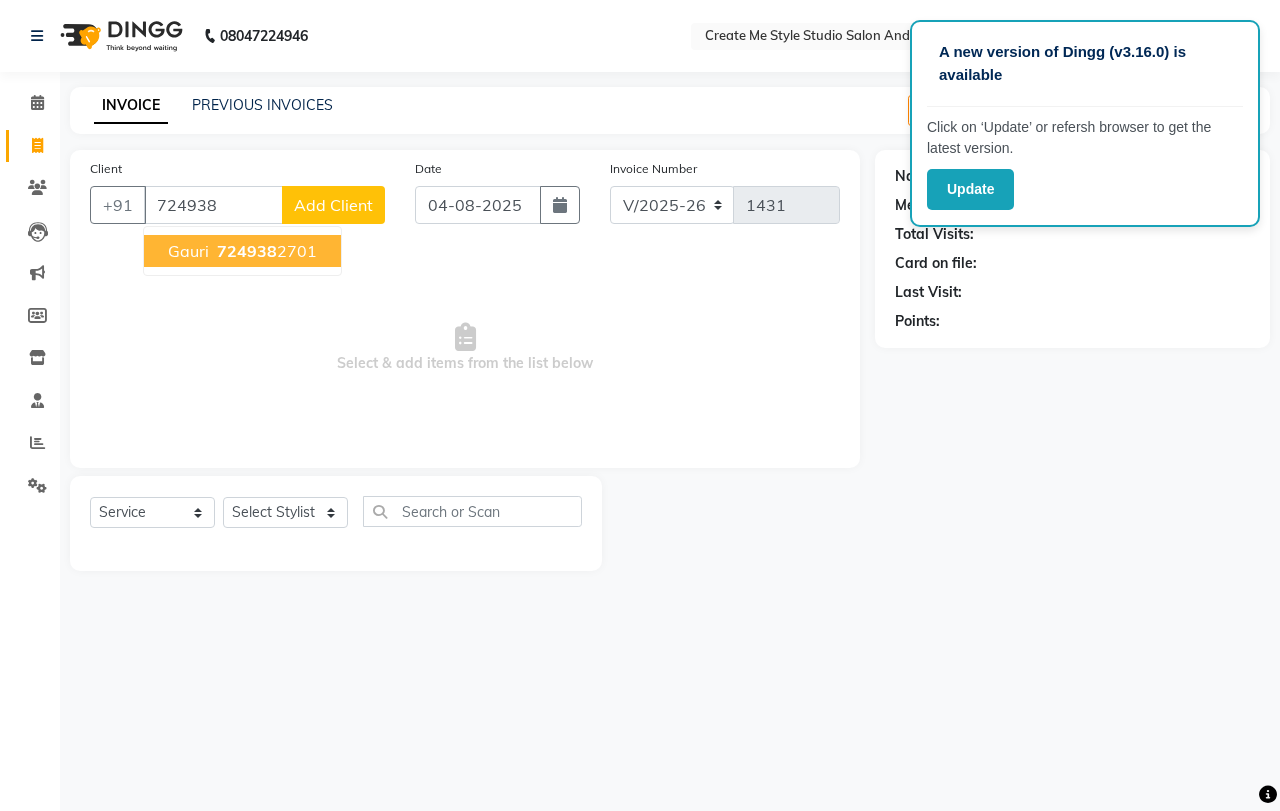 drag, startPoint x: 300, startPoint y: 243, endPoint x: 299, endPoint y: 277, distance: 34.0147 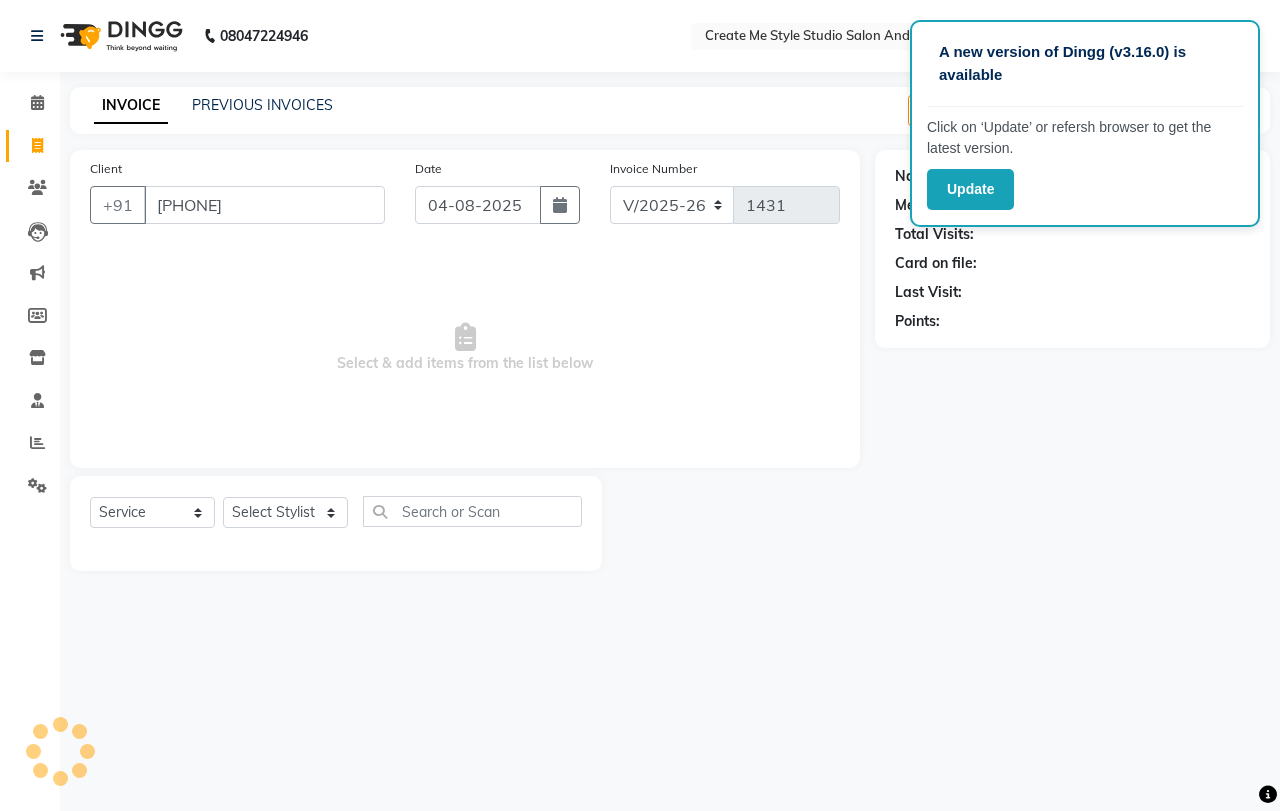 type on "[PHONE]" 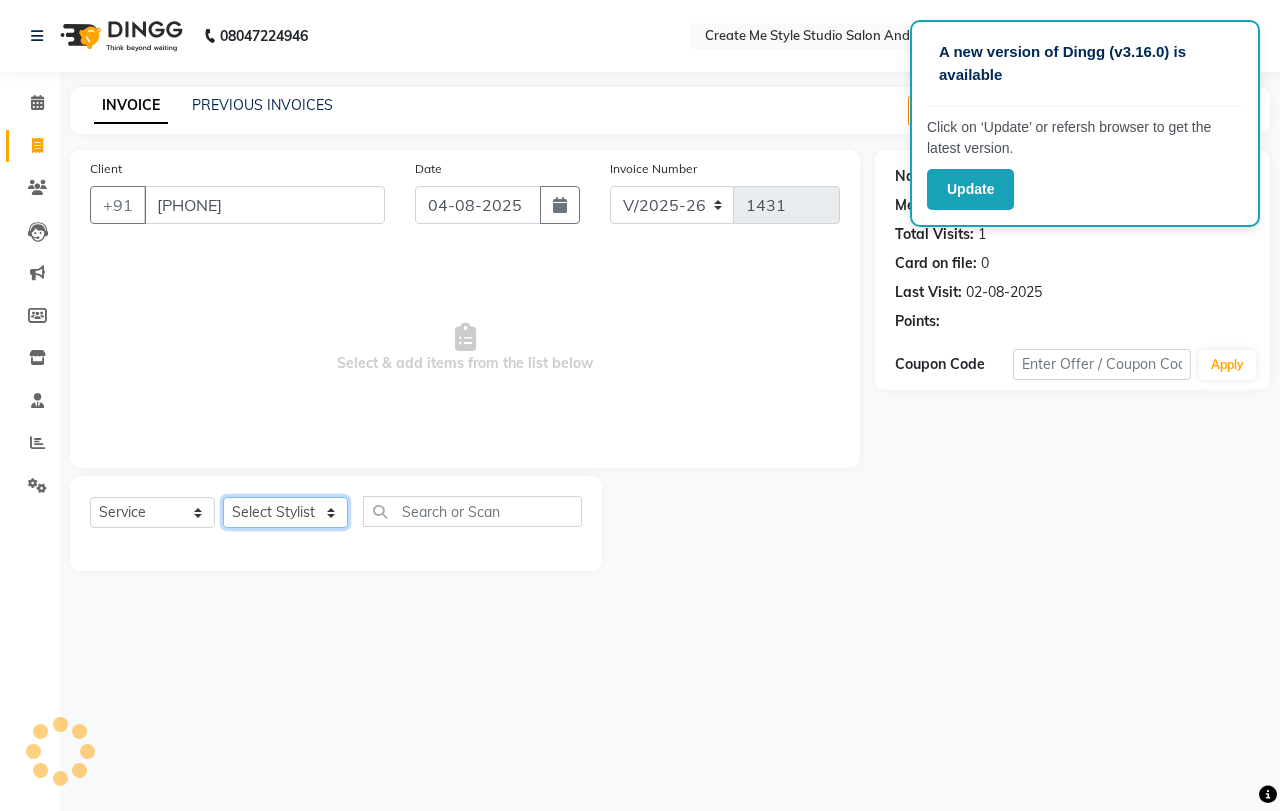 click on "Select Stylist [FIRST] sir [FIRST] mam [FIRST] mam TS [FIRST] mam [FIRST] mam [FIRST] mam [FIRST] mam Reception 1 Reception 2 [FIRST] sir" 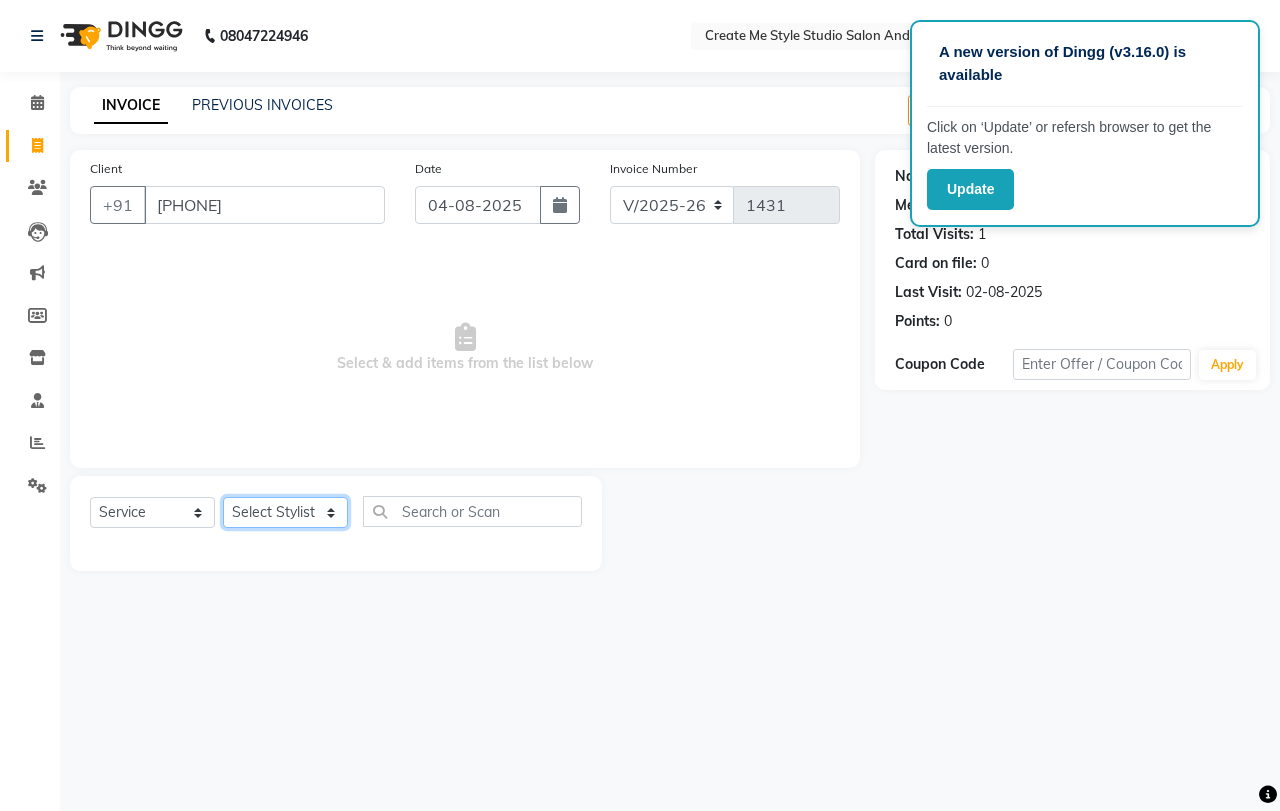 select on "85381" 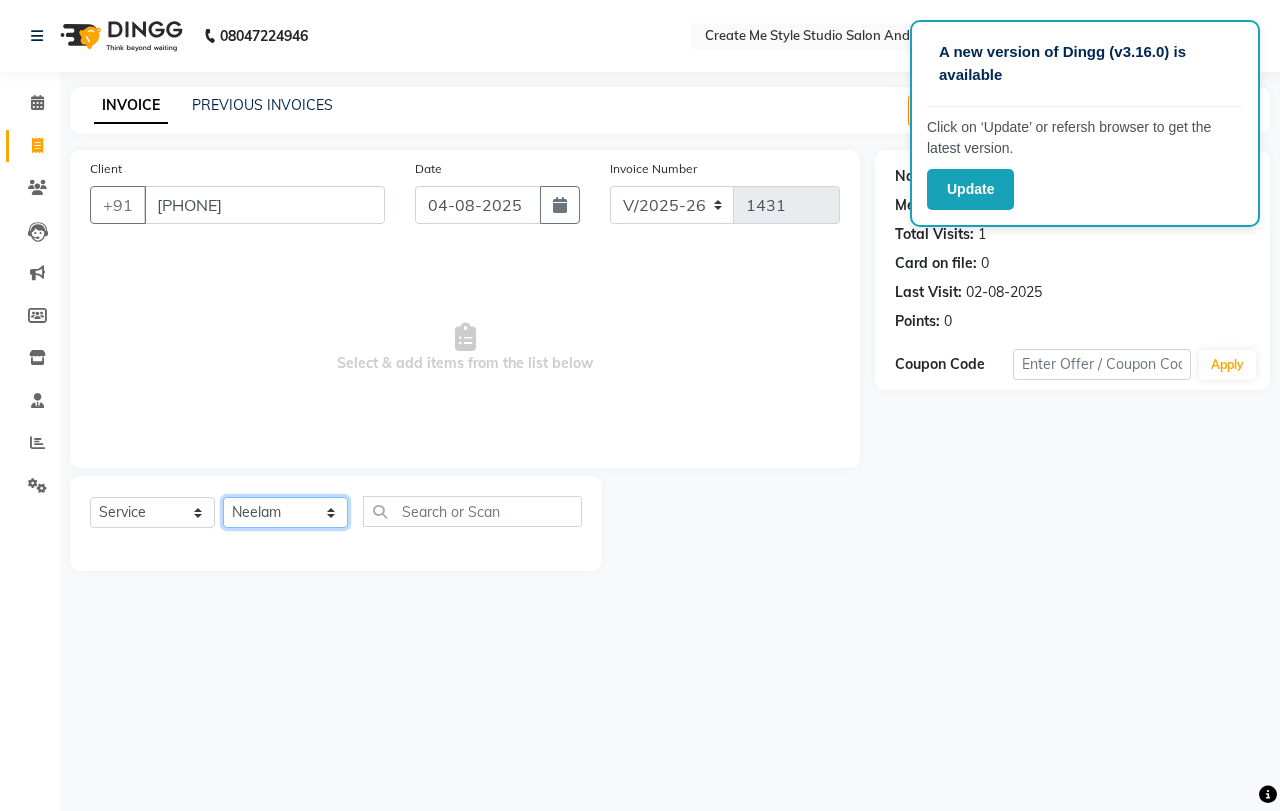 click on "Select Stylist [FIRST] sir [FIRST] mam [FIRST] mam TS [FIRST] mam [FIRST] mam [FIRST] mam [FIRST] mam Reception 1 Reception 2 [FIRST] sir" 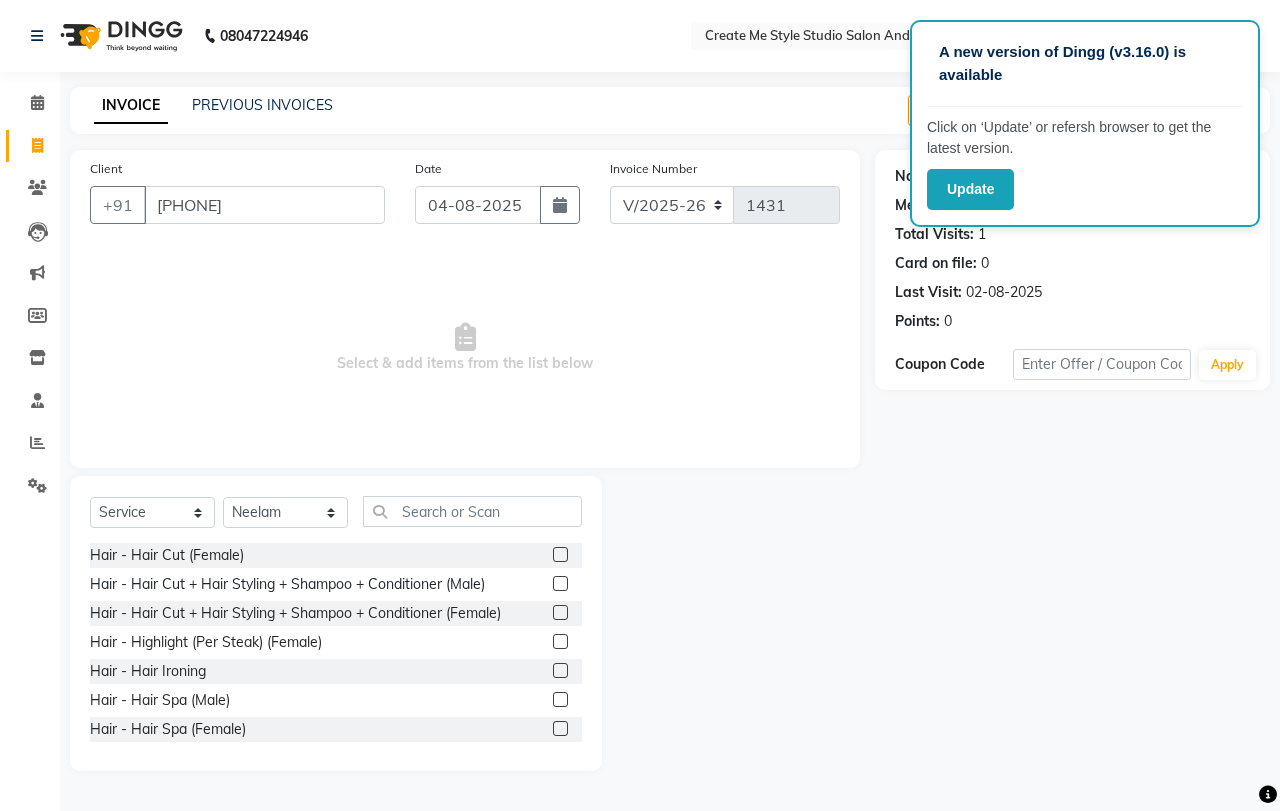 click 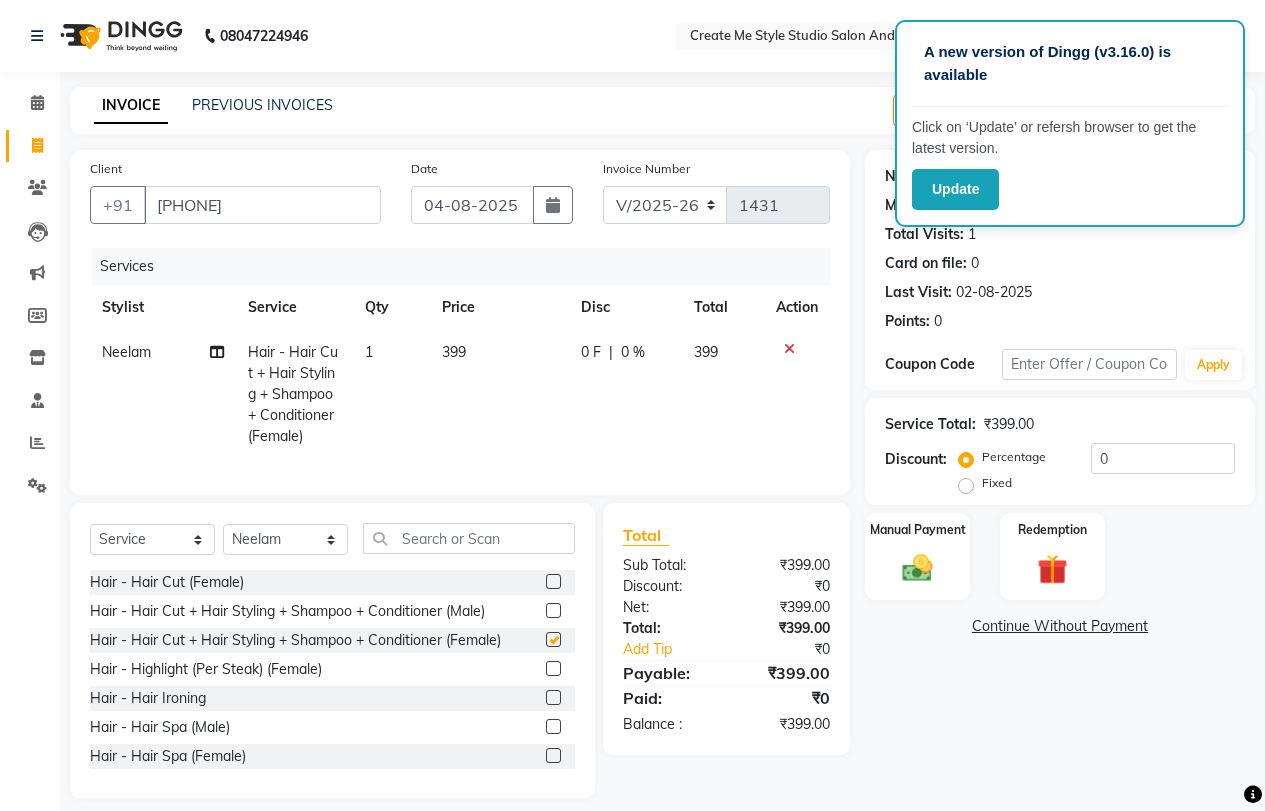 checkbox on "false" 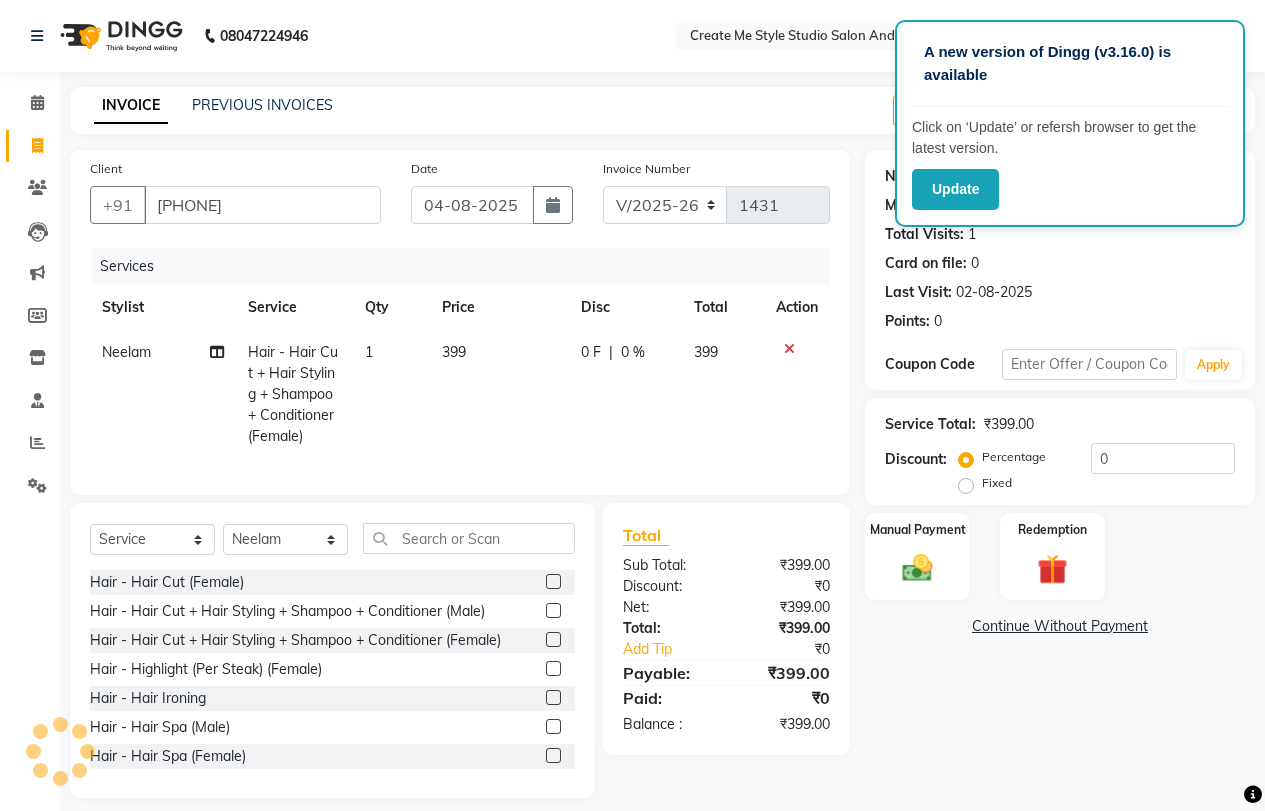 click on "399" 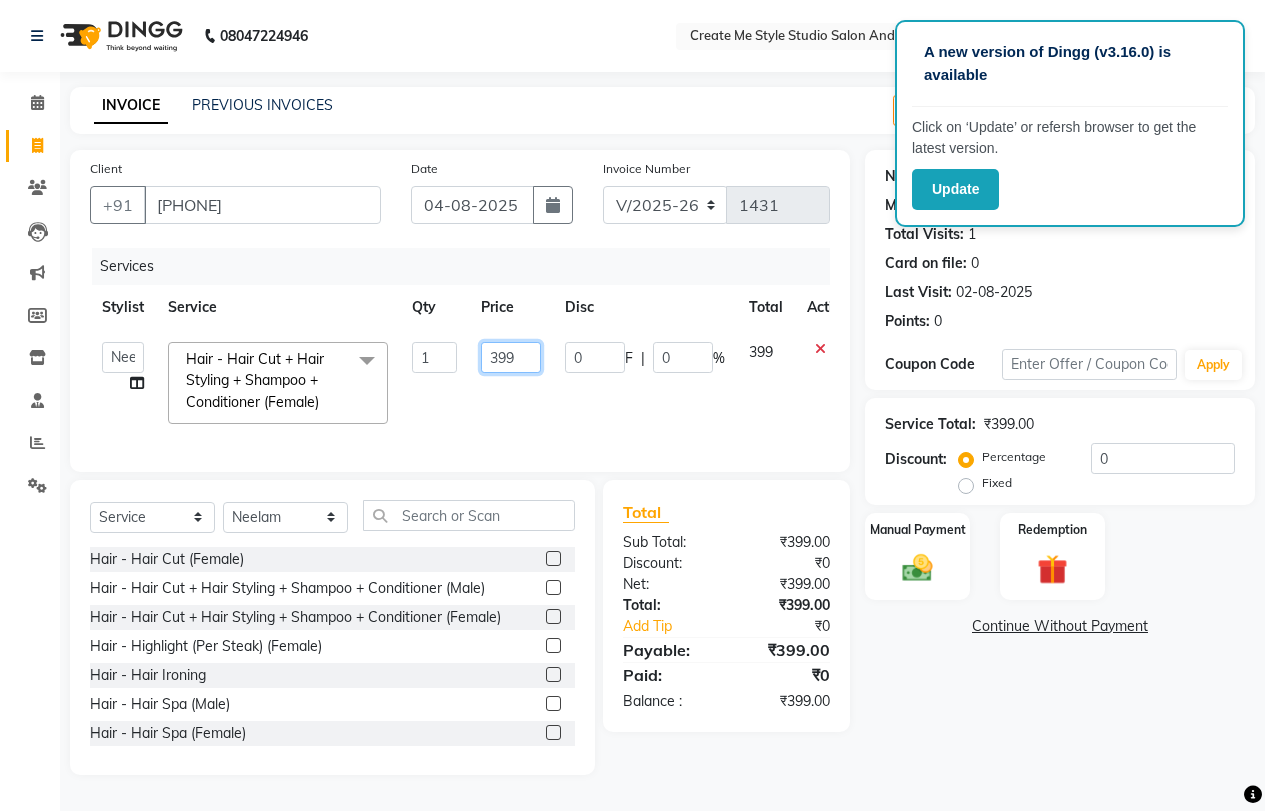 click on "399" 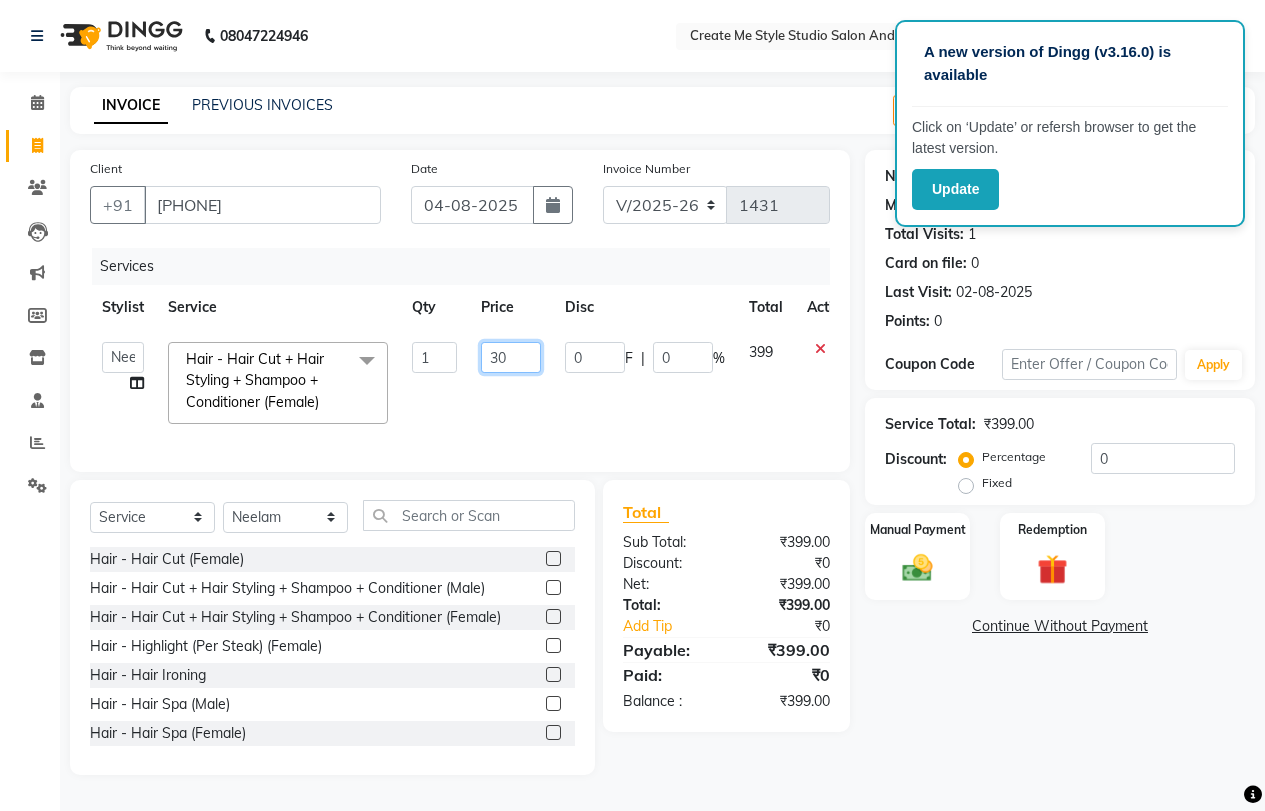 type on "300" 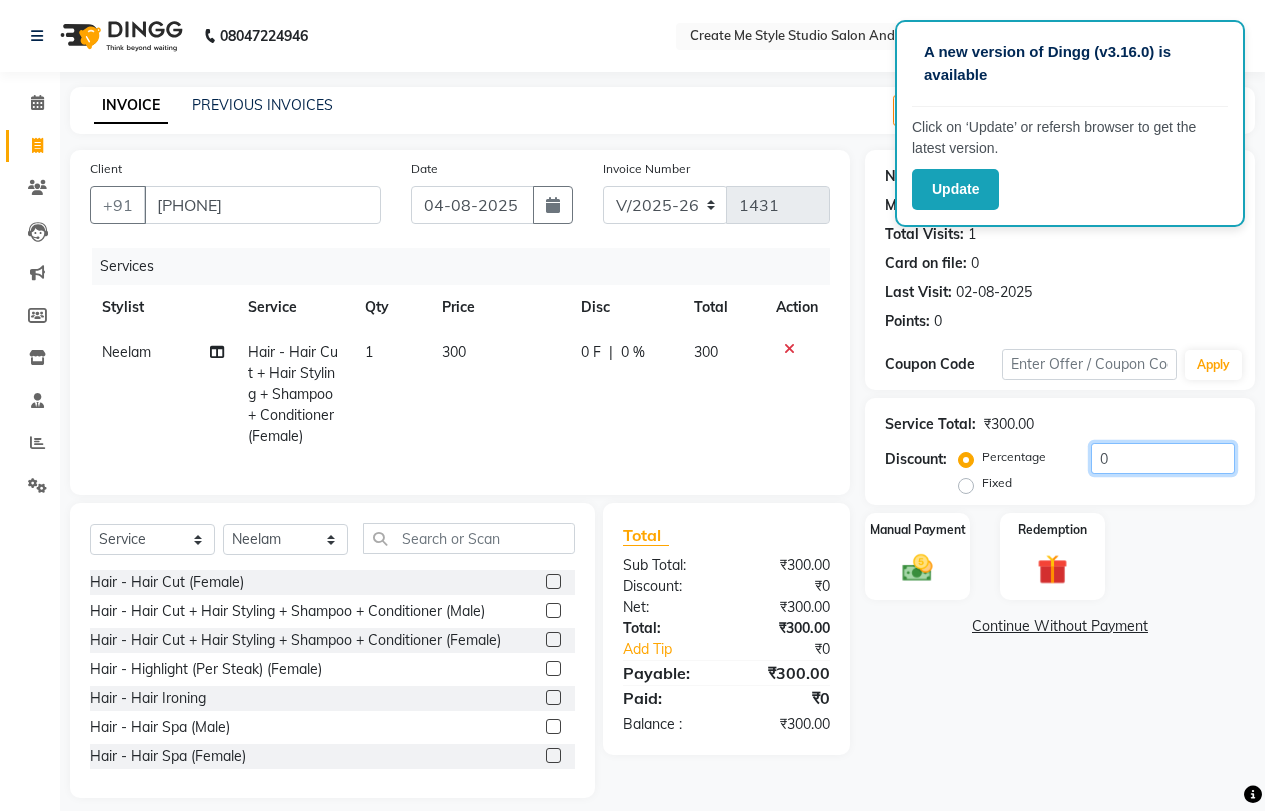 click on "0" 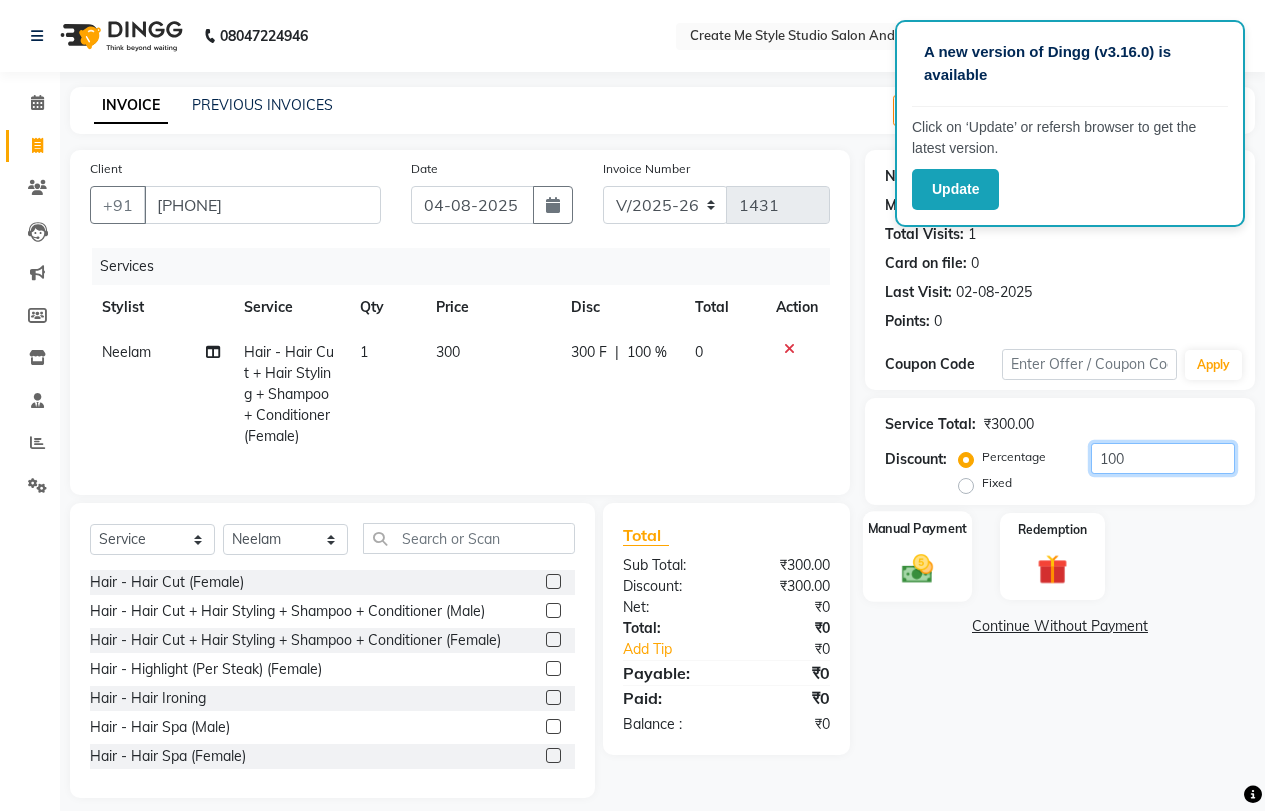 type on "100" 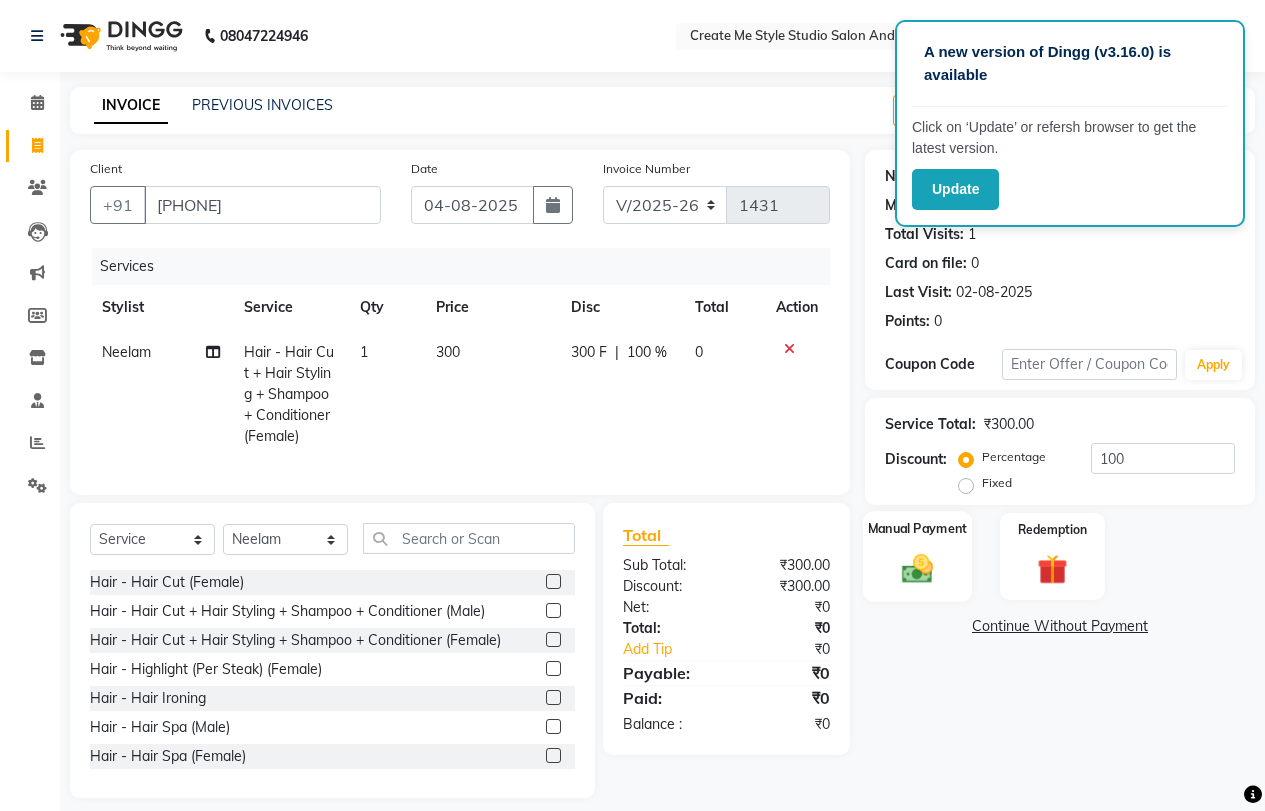 click 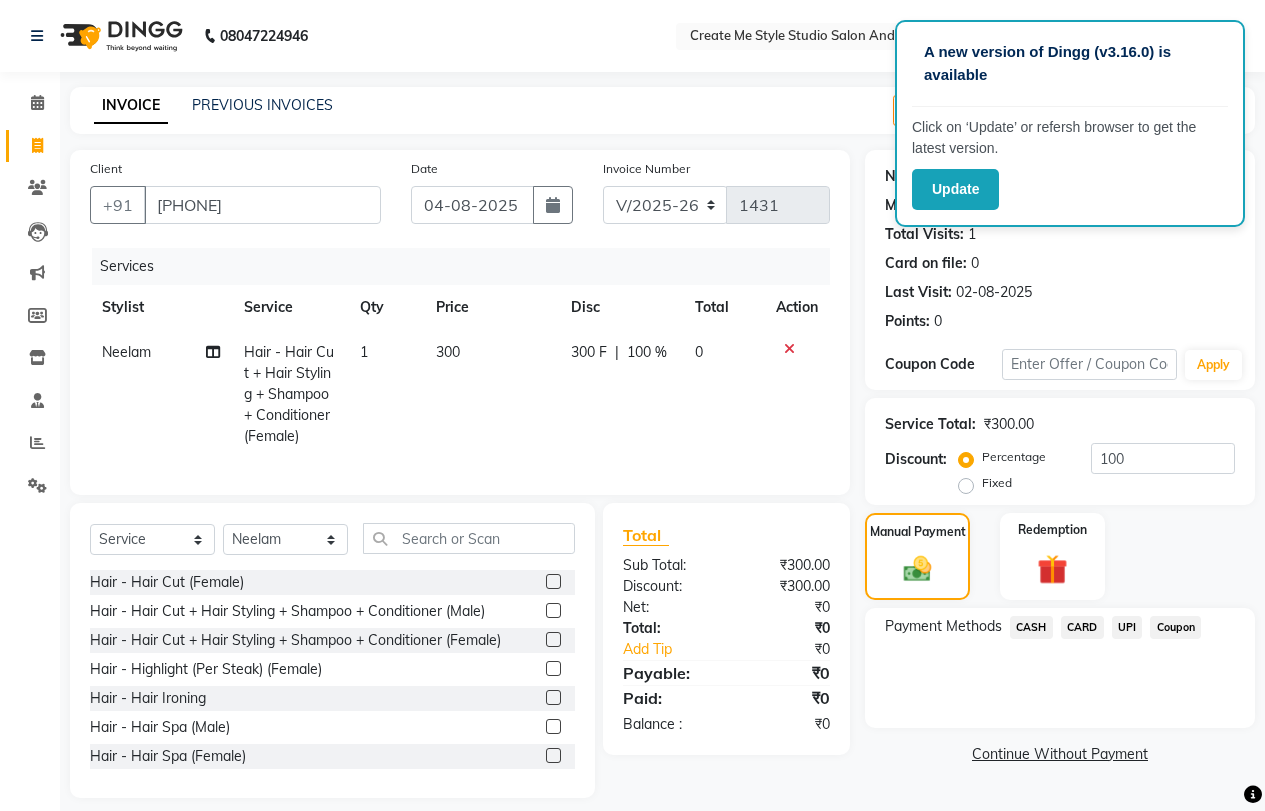 click on "CARD" 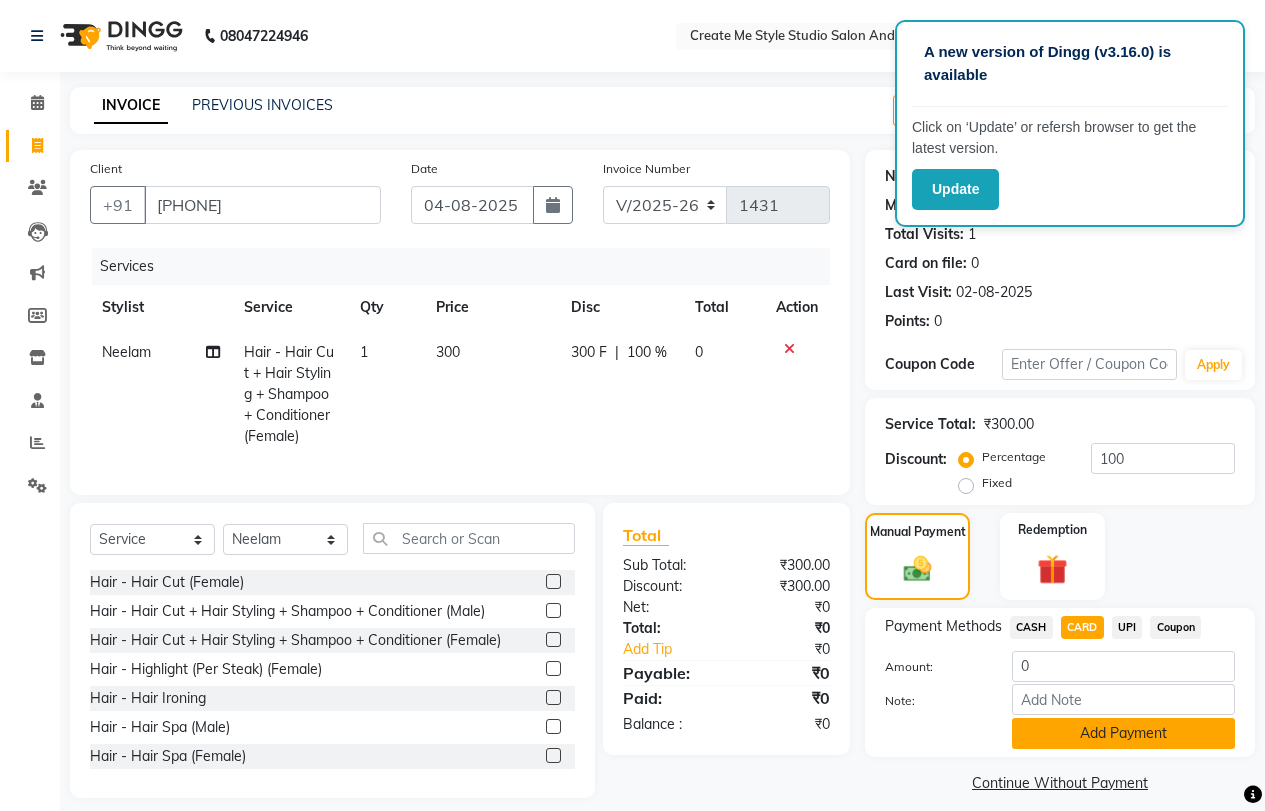 click on "Add Payment" 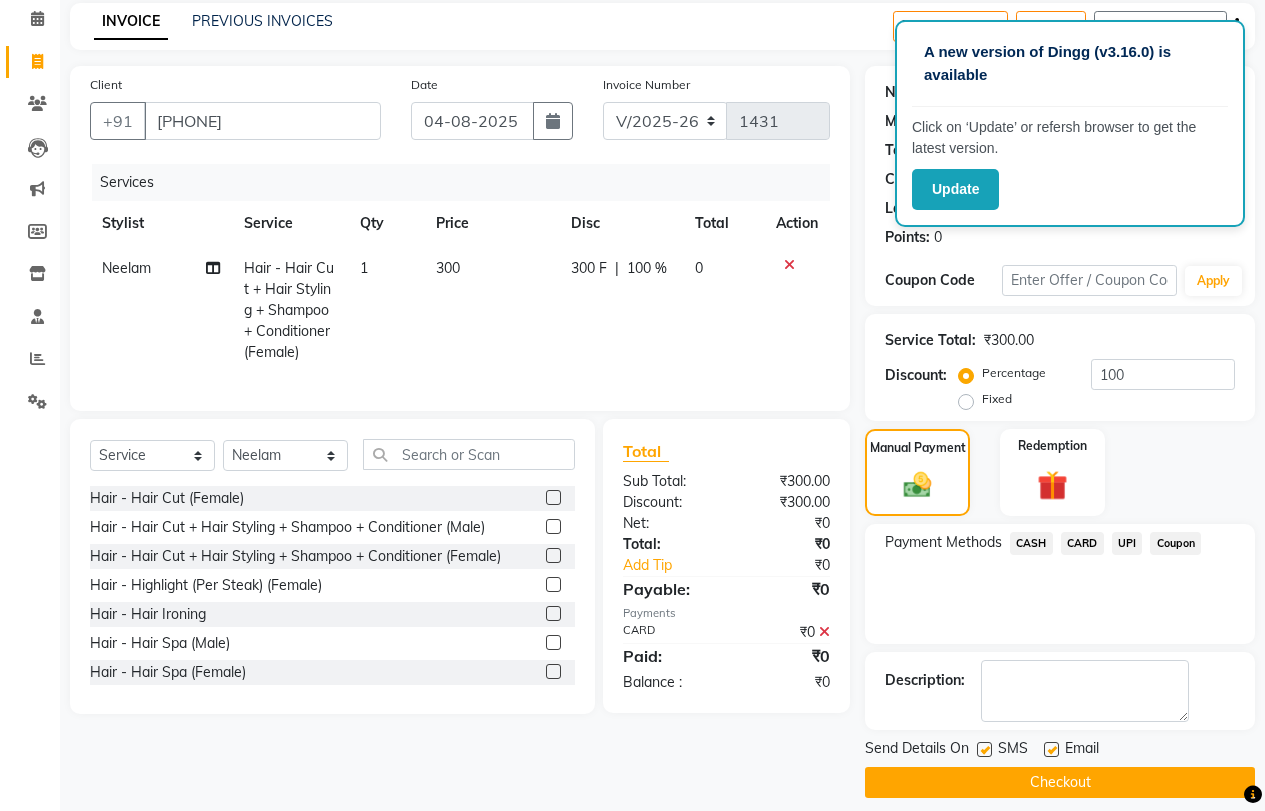 scroll, scrollTop: 101, scrollLeft: 0, axis: vertical 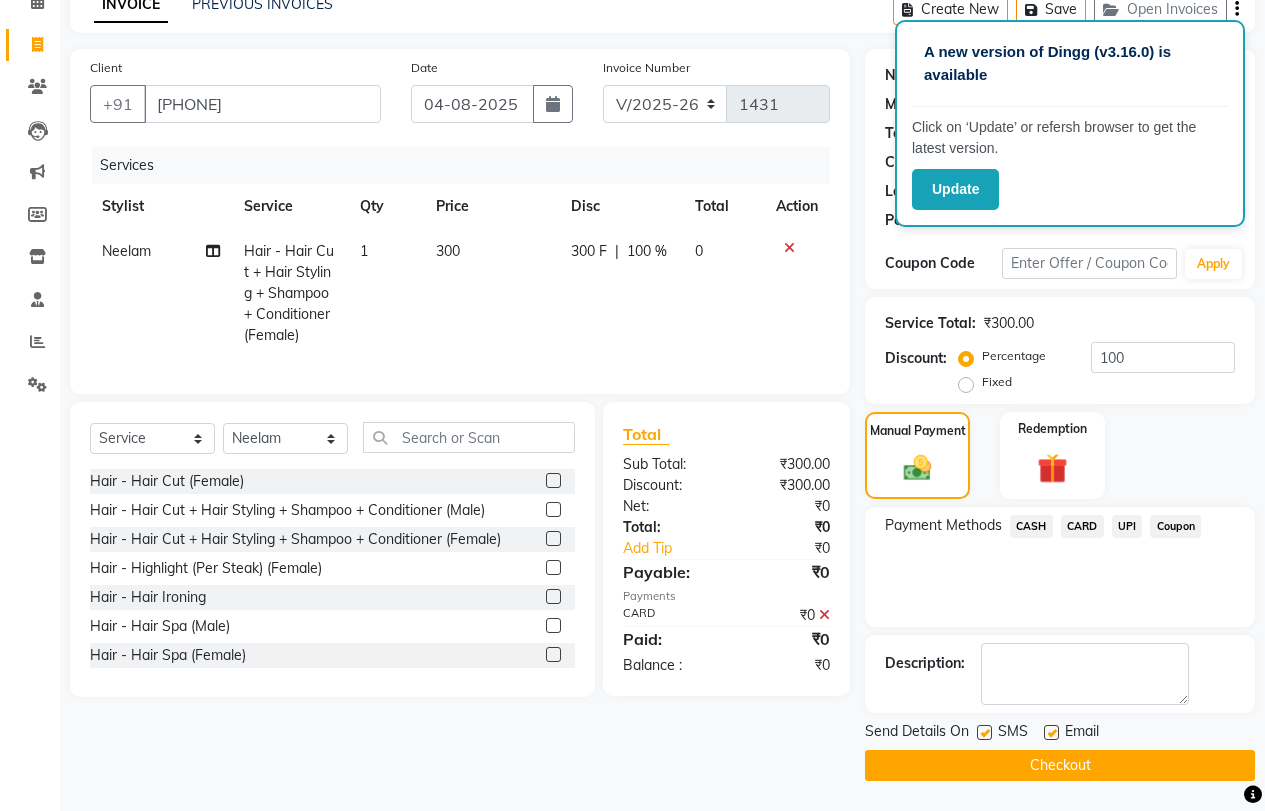 click 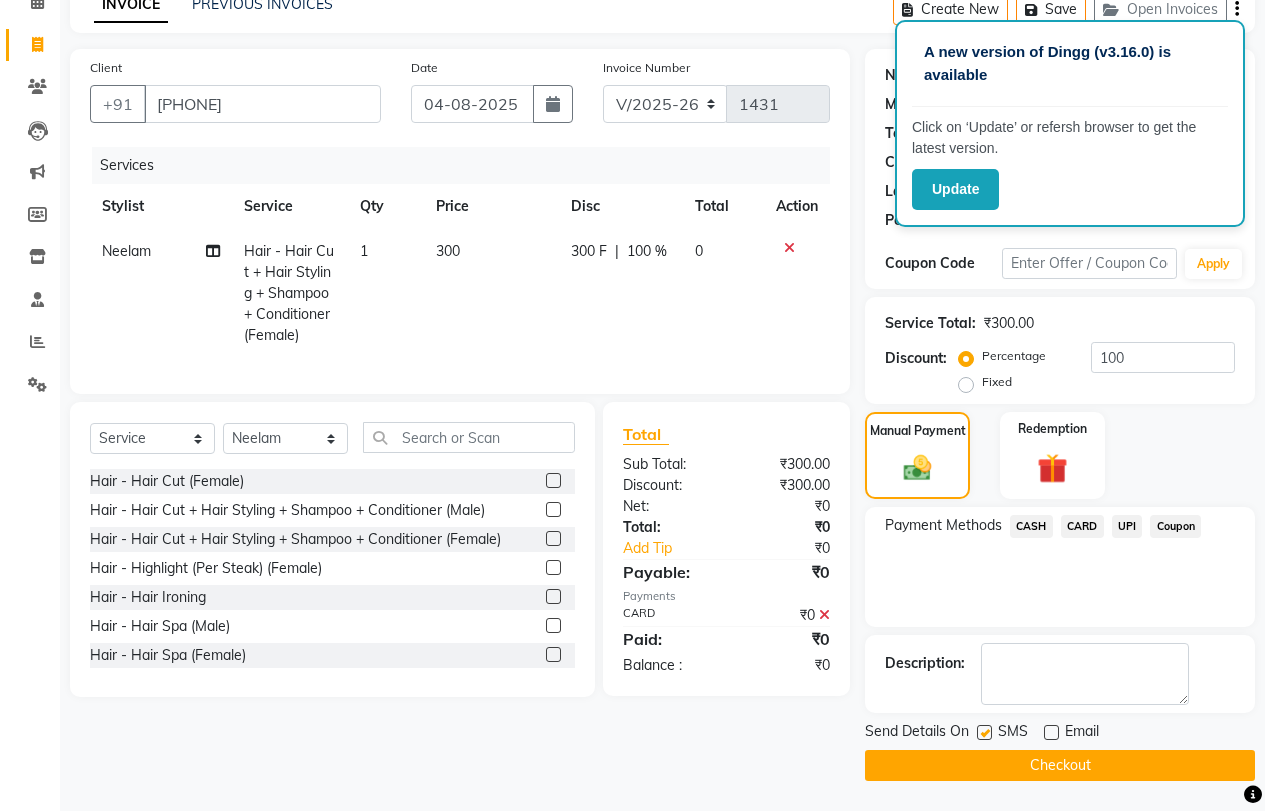 click 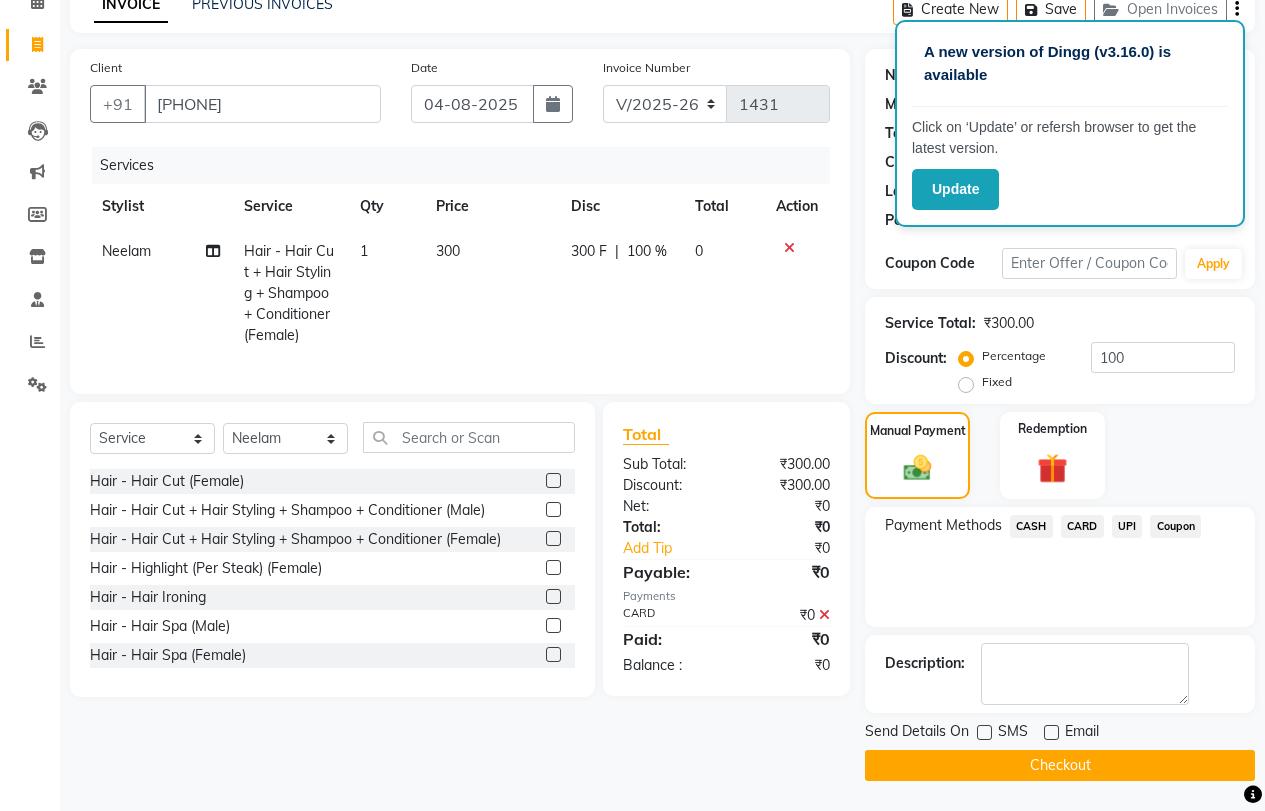 click on "Checkout" 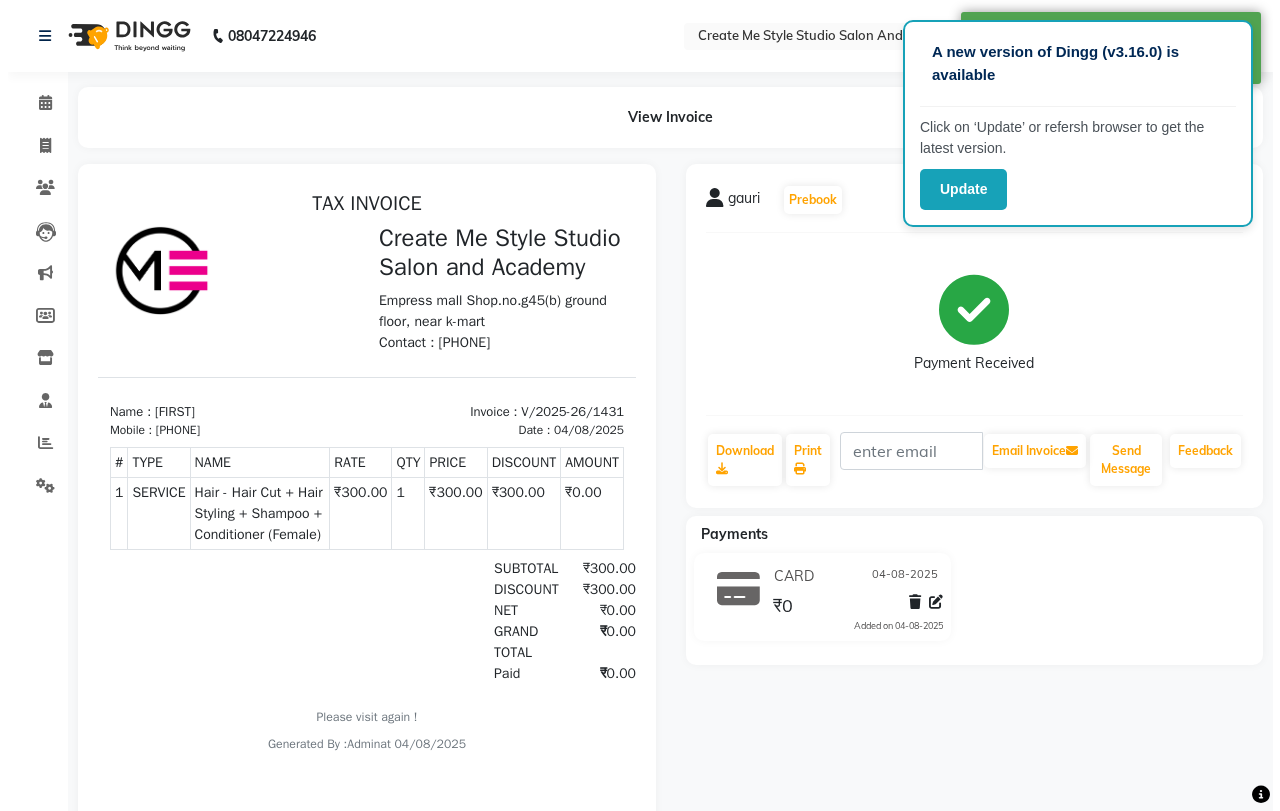 scroll, scrollTop: 0, scrollLeft: 0, axis: both 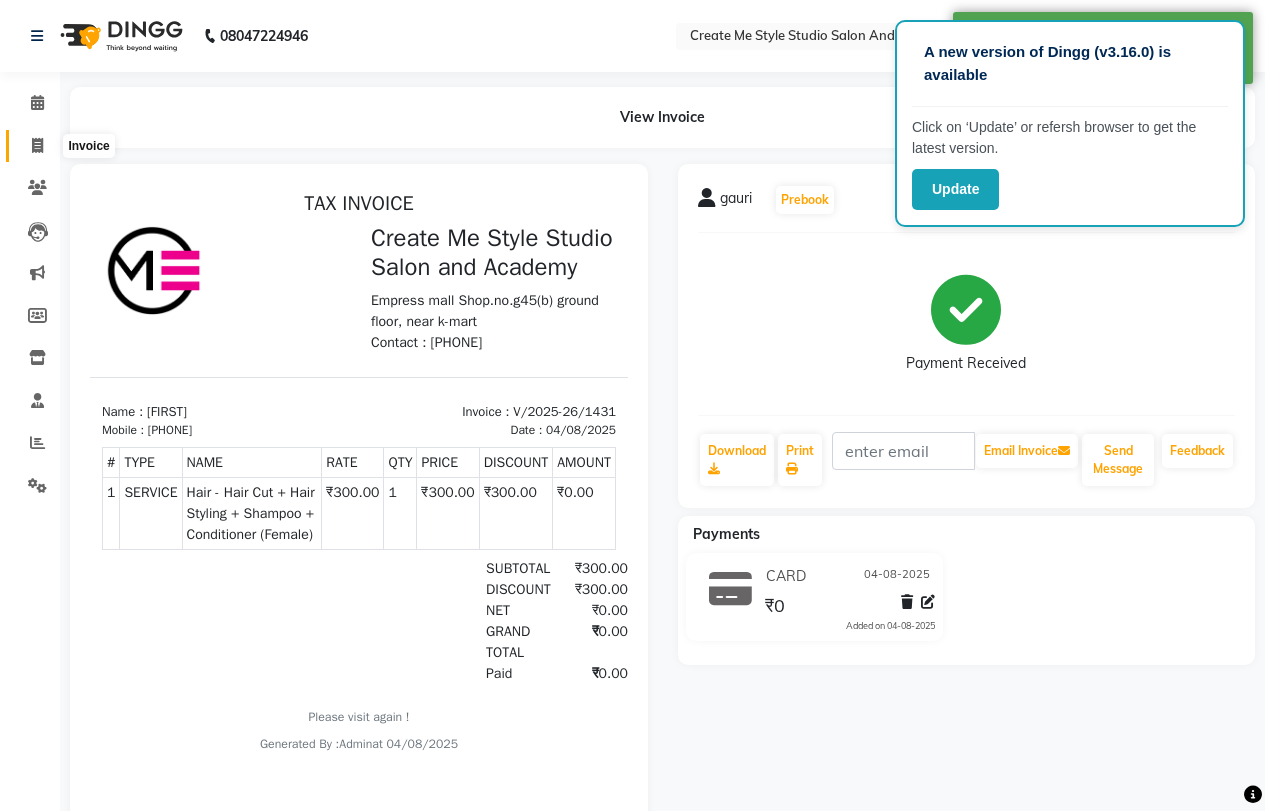 click 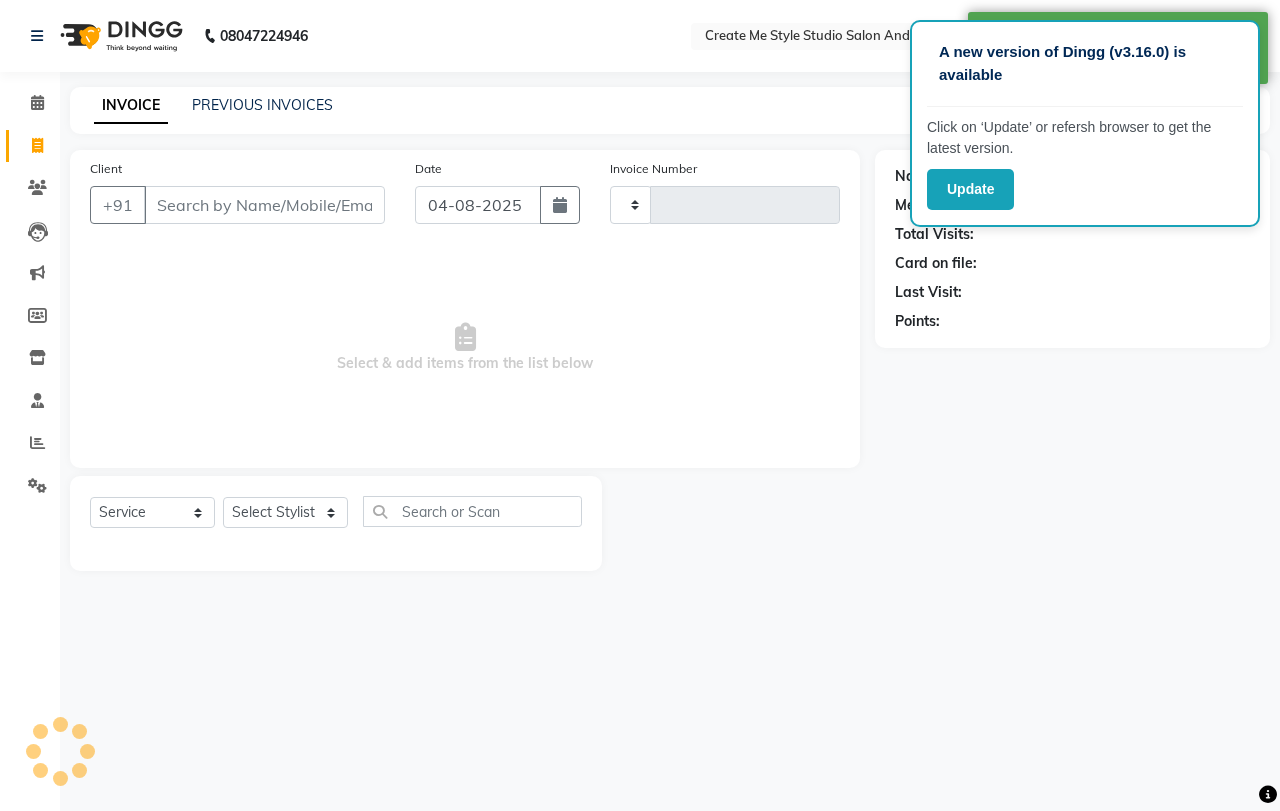 type on "1432" 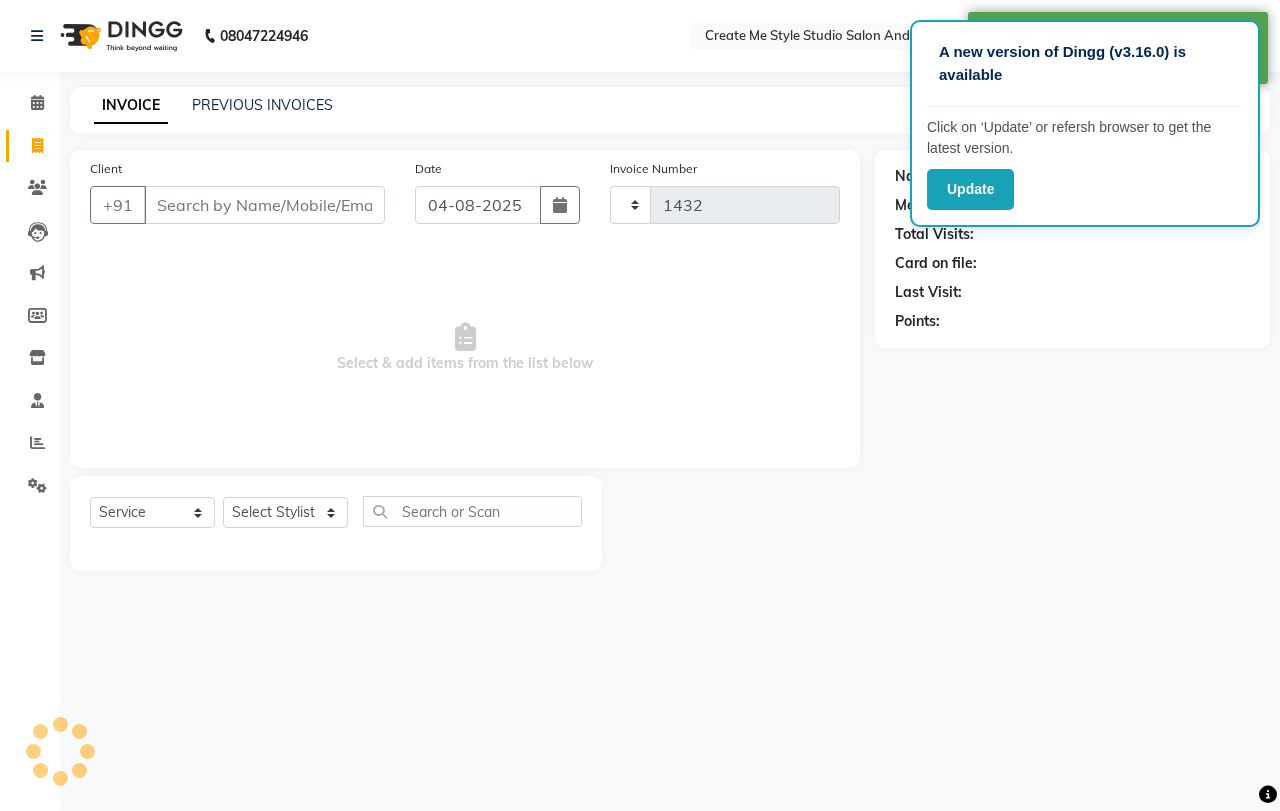 select on "8253" 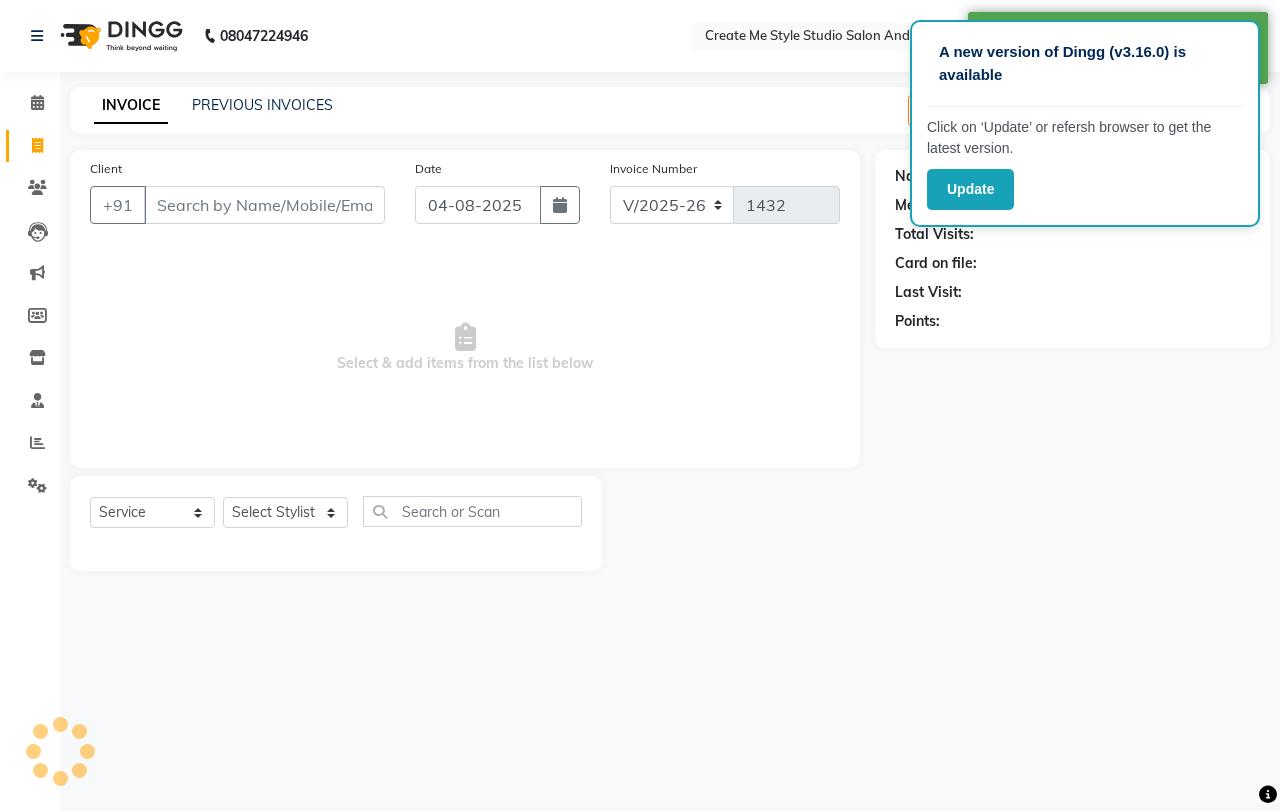 click on "Client" at bounding box center [264, 205] 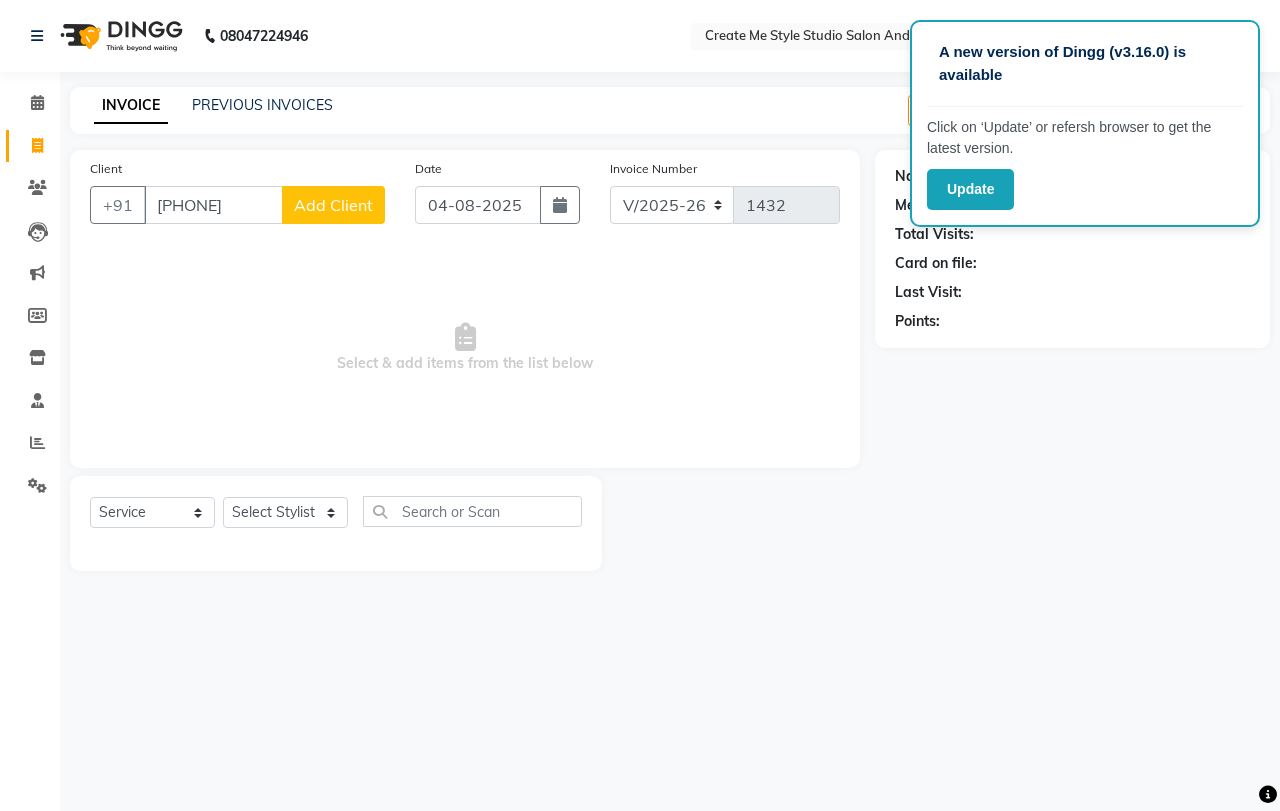 type on "[PHONE]" 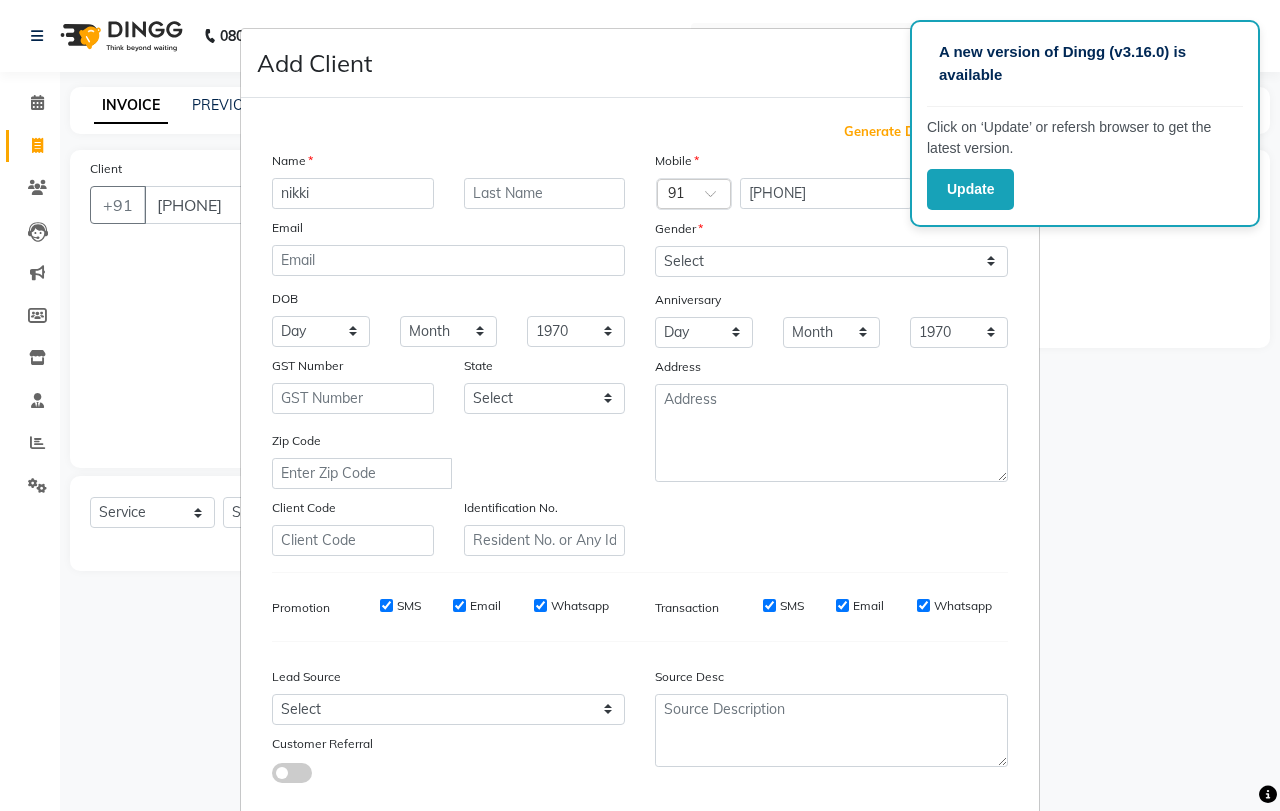 type on "nikki" 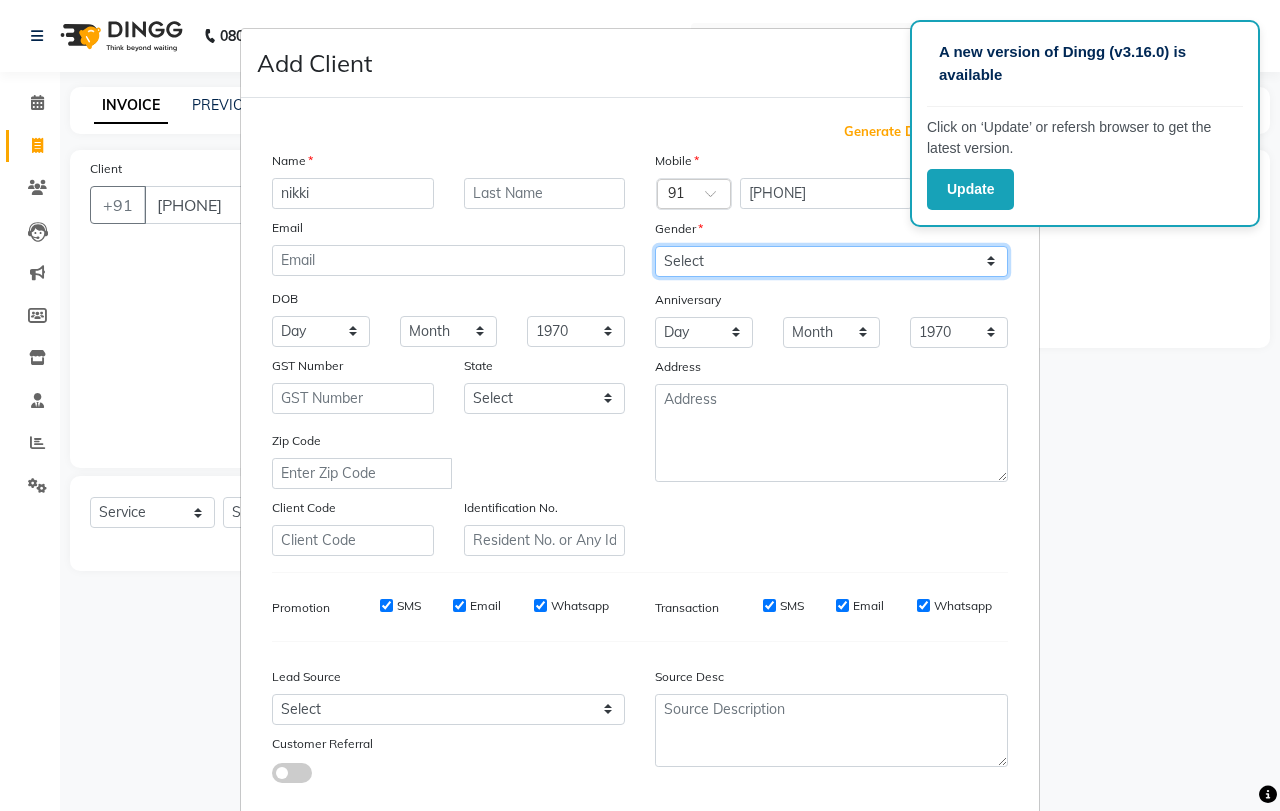 click on "Select Male Female Other Prefer Not To Say" at bounding box center [831, 261] 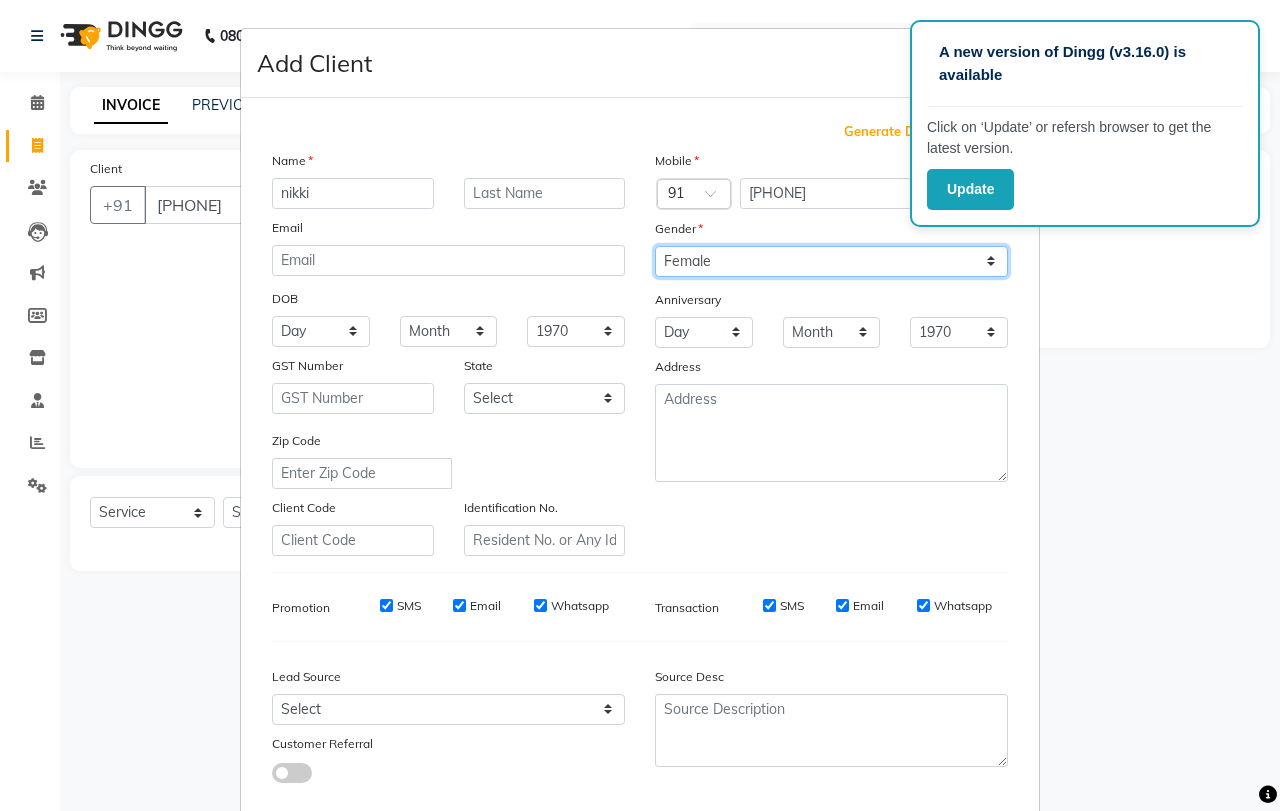 click on "Select Male Female Other Prefer Not To Say" at bounding box center (831, 261) 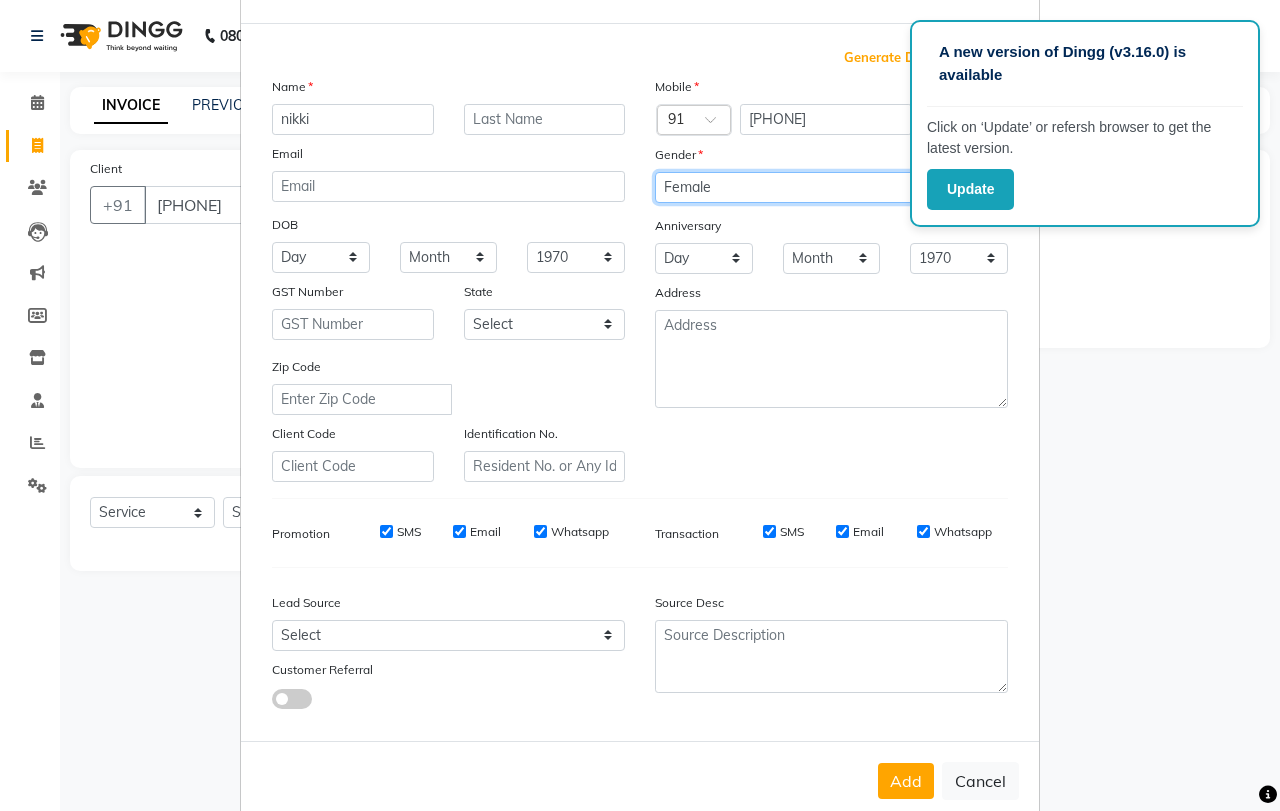 scroll, scrollTop: 112, scrollLeft: 0, axis: vertical 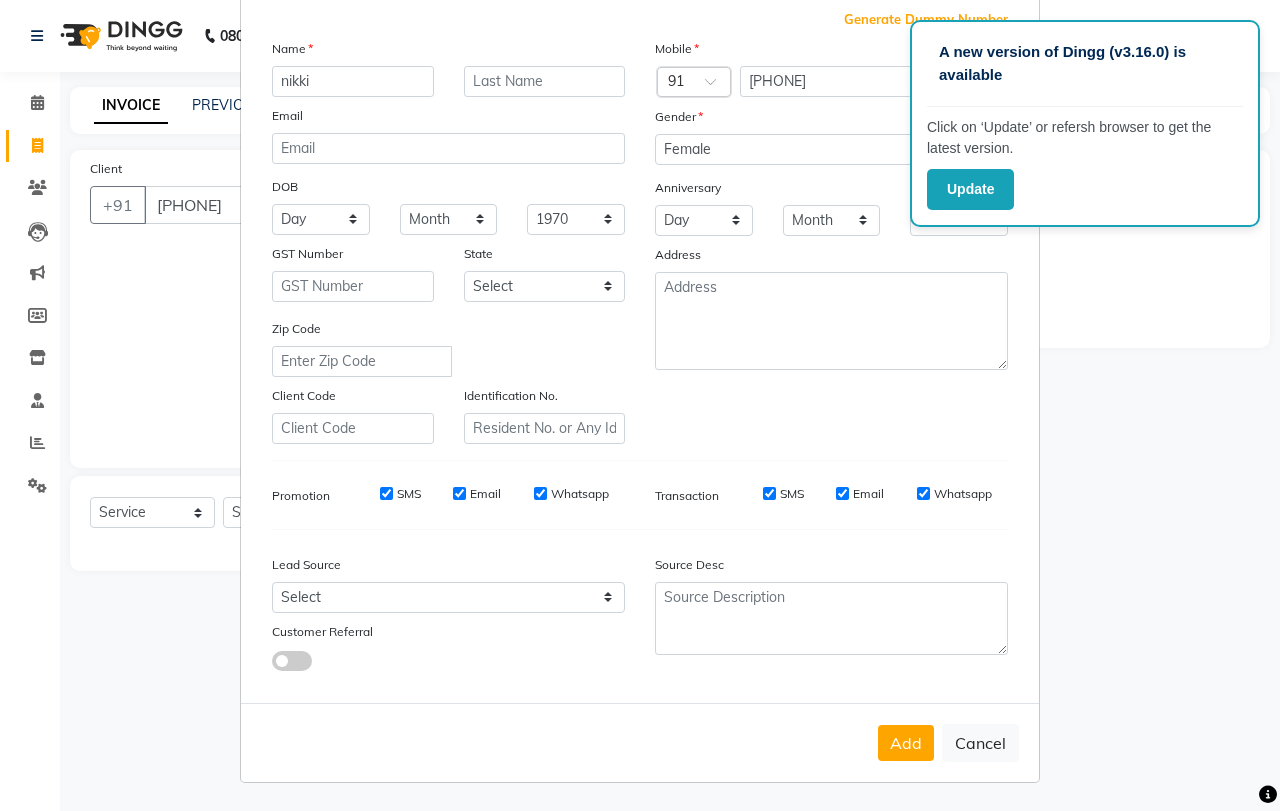 click on "Add" at bounding box center [906, 743] 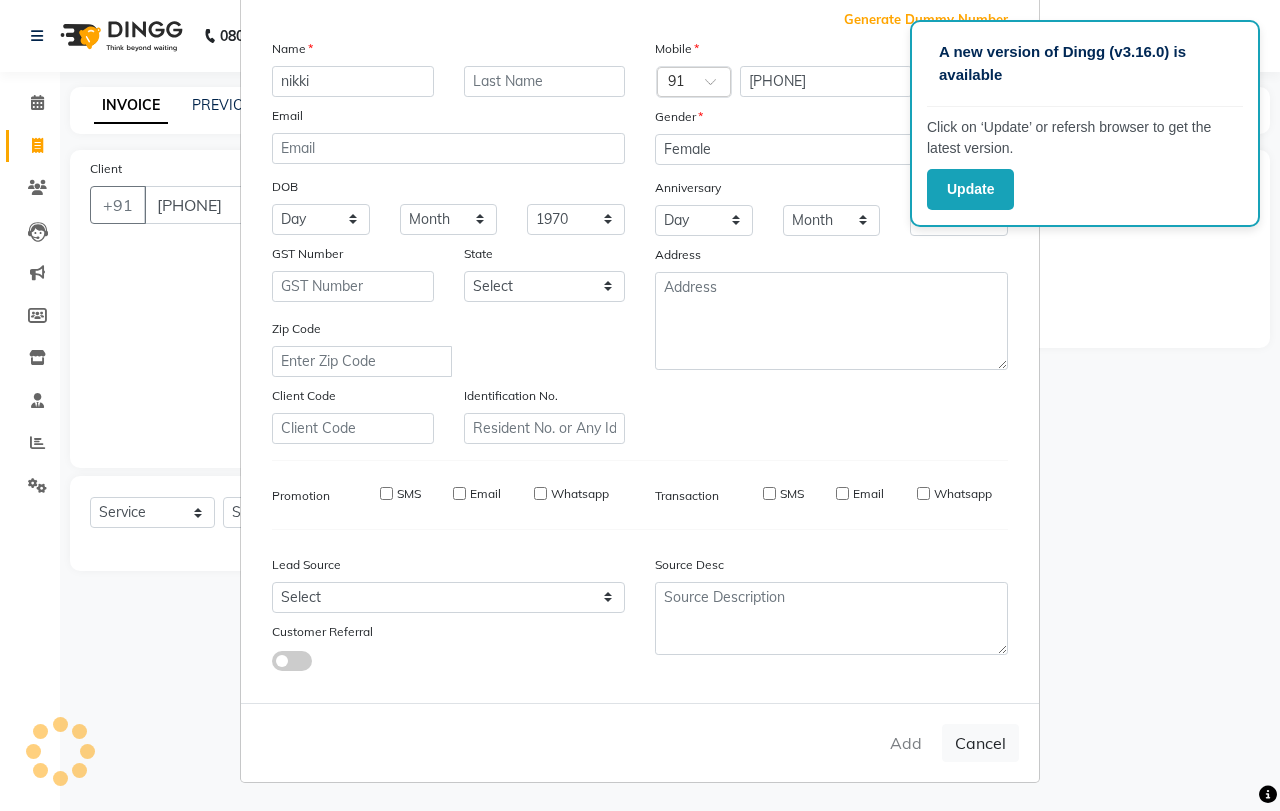 type 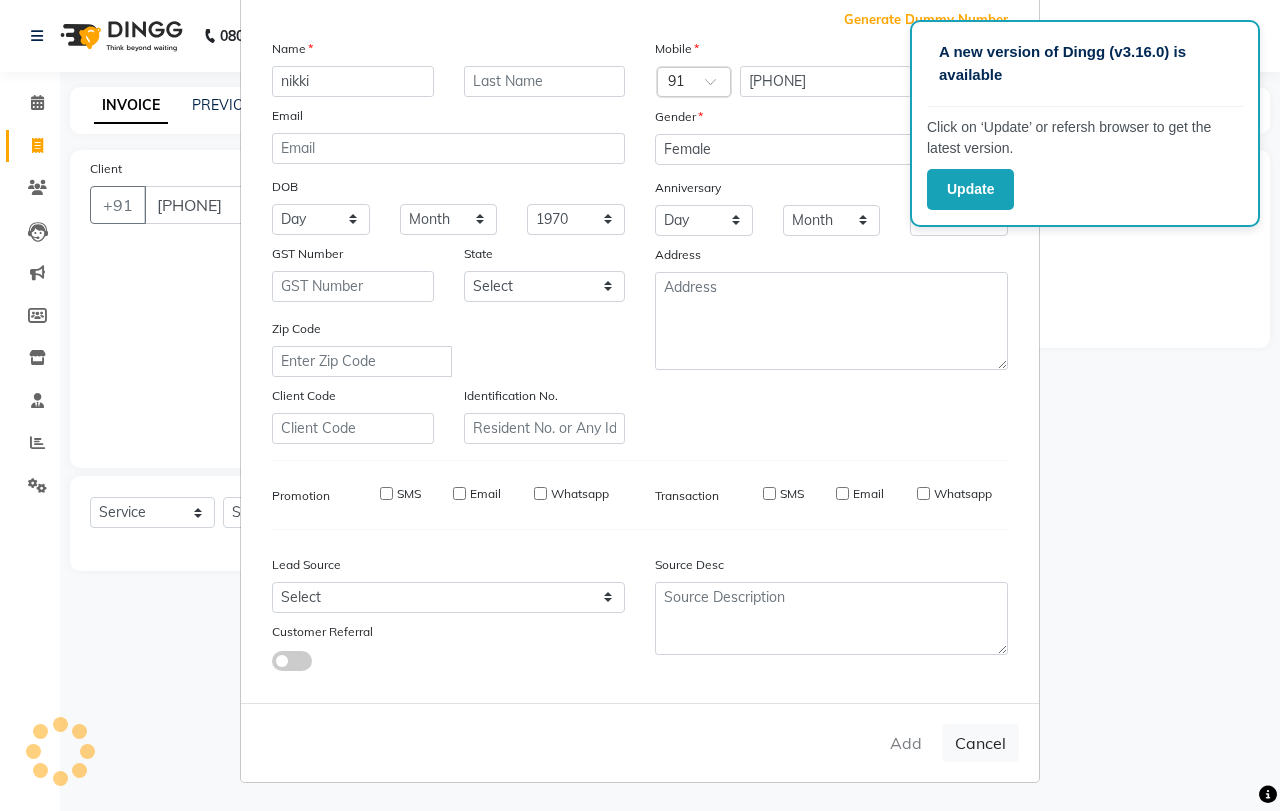 select 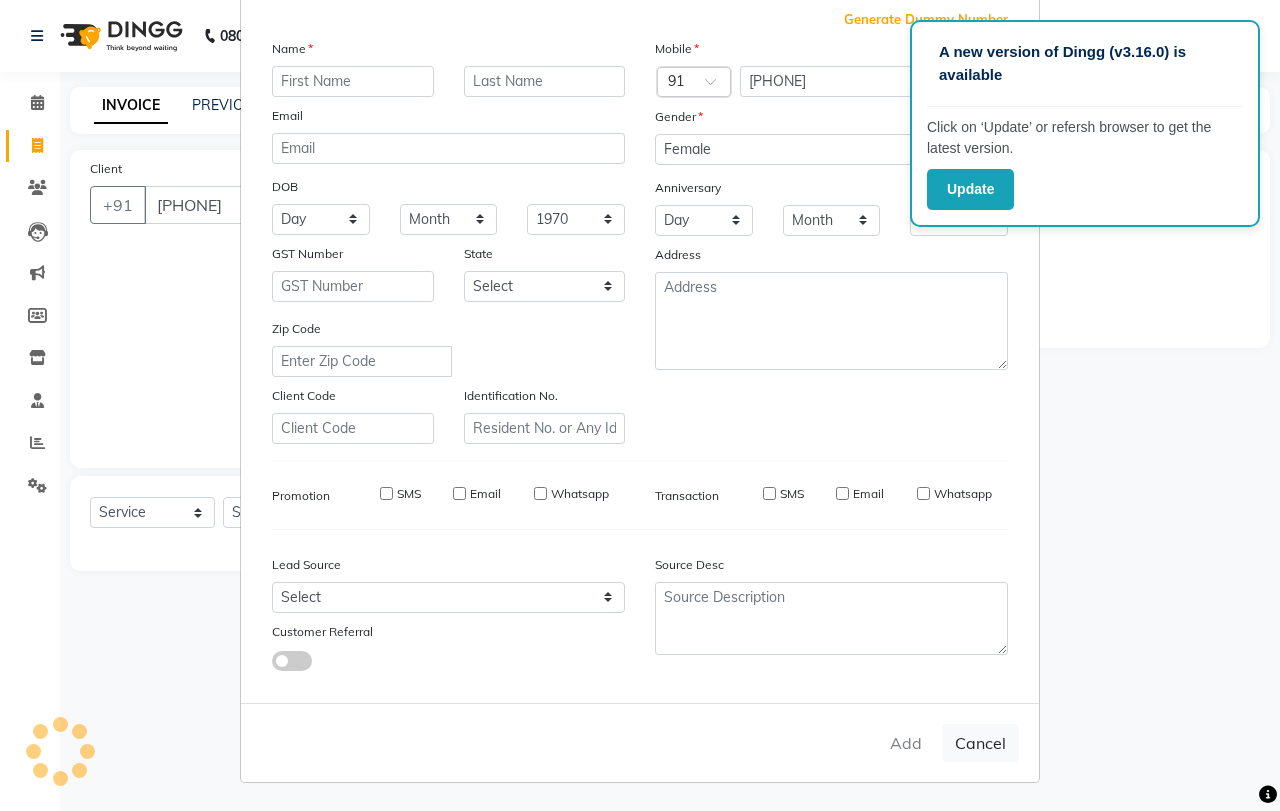 select 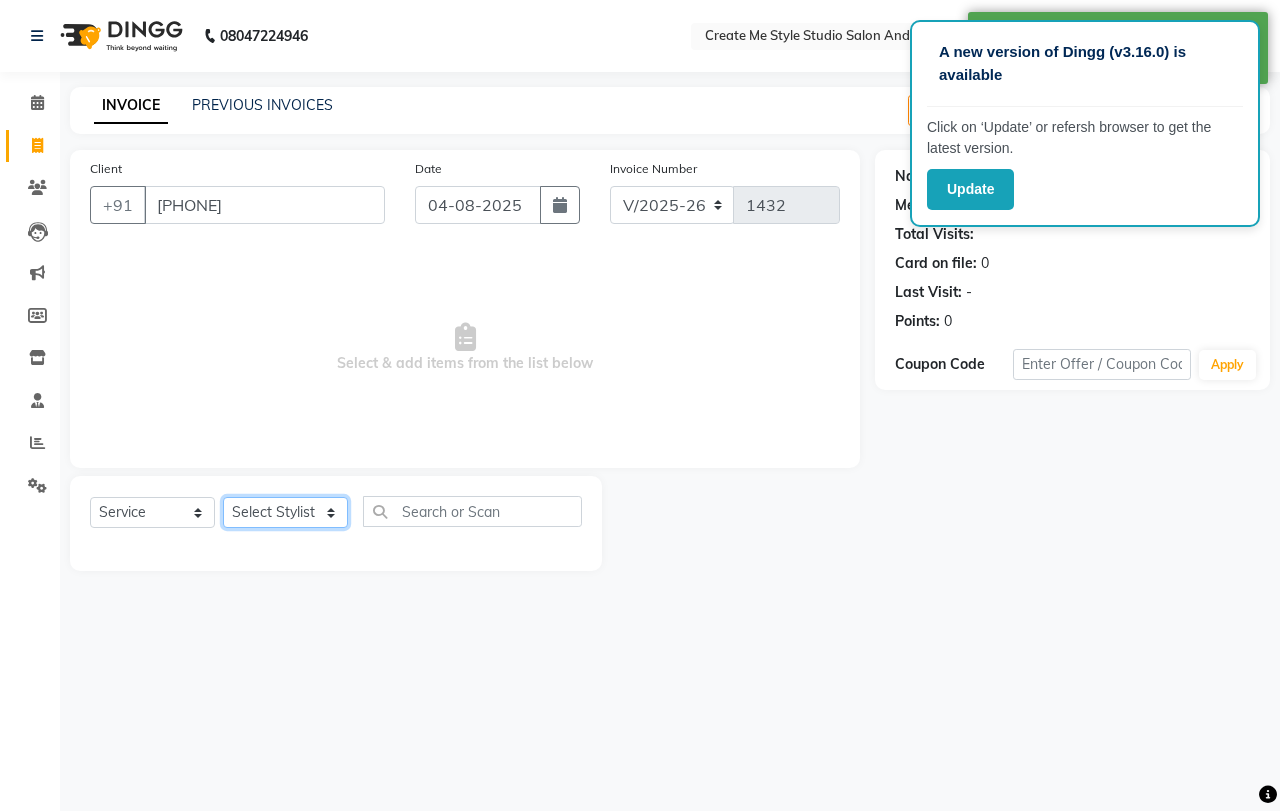 click on "Select Stylist [FIRST] sir [FIRST] mam [FIRST] mam TS [FIRST] mam [FIRST] mam [FIRST] mam [FIRST] mam Reception 1 Reception 2 [FIRST] sir" 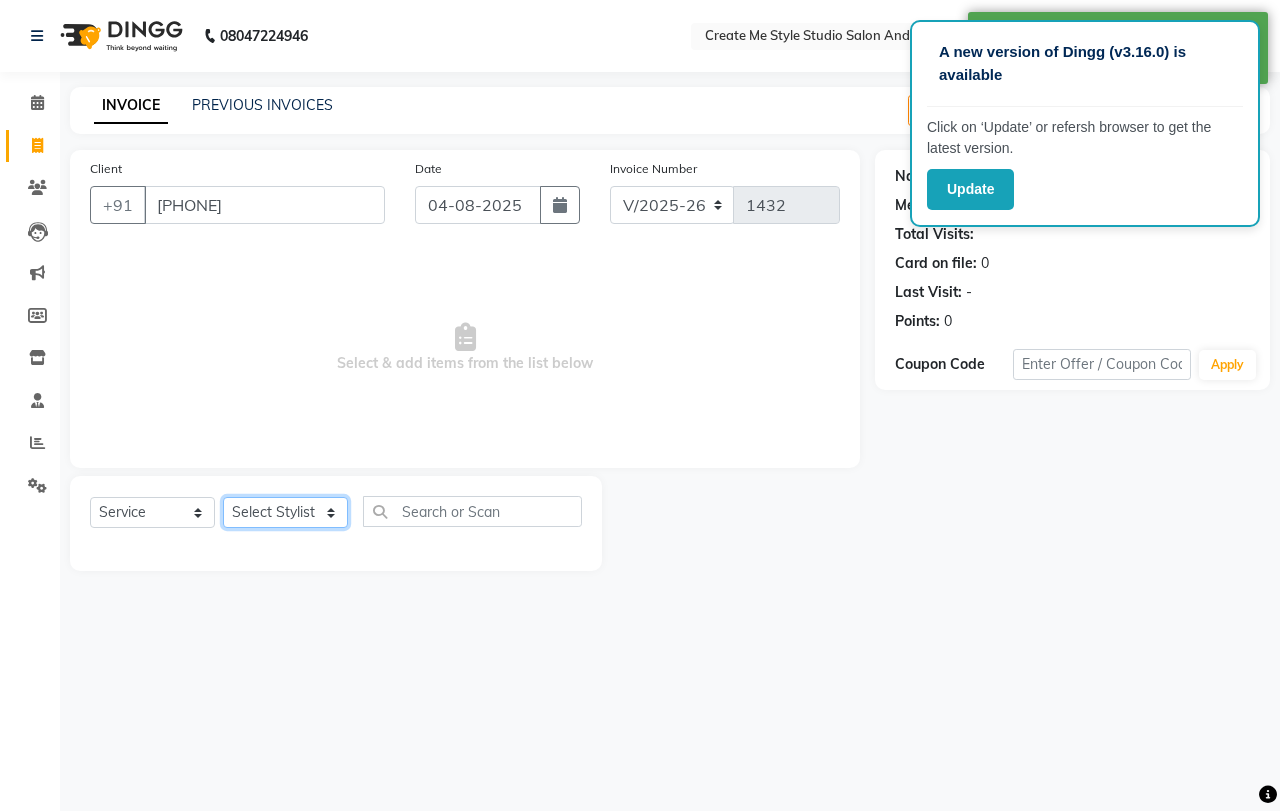 select on "79117" 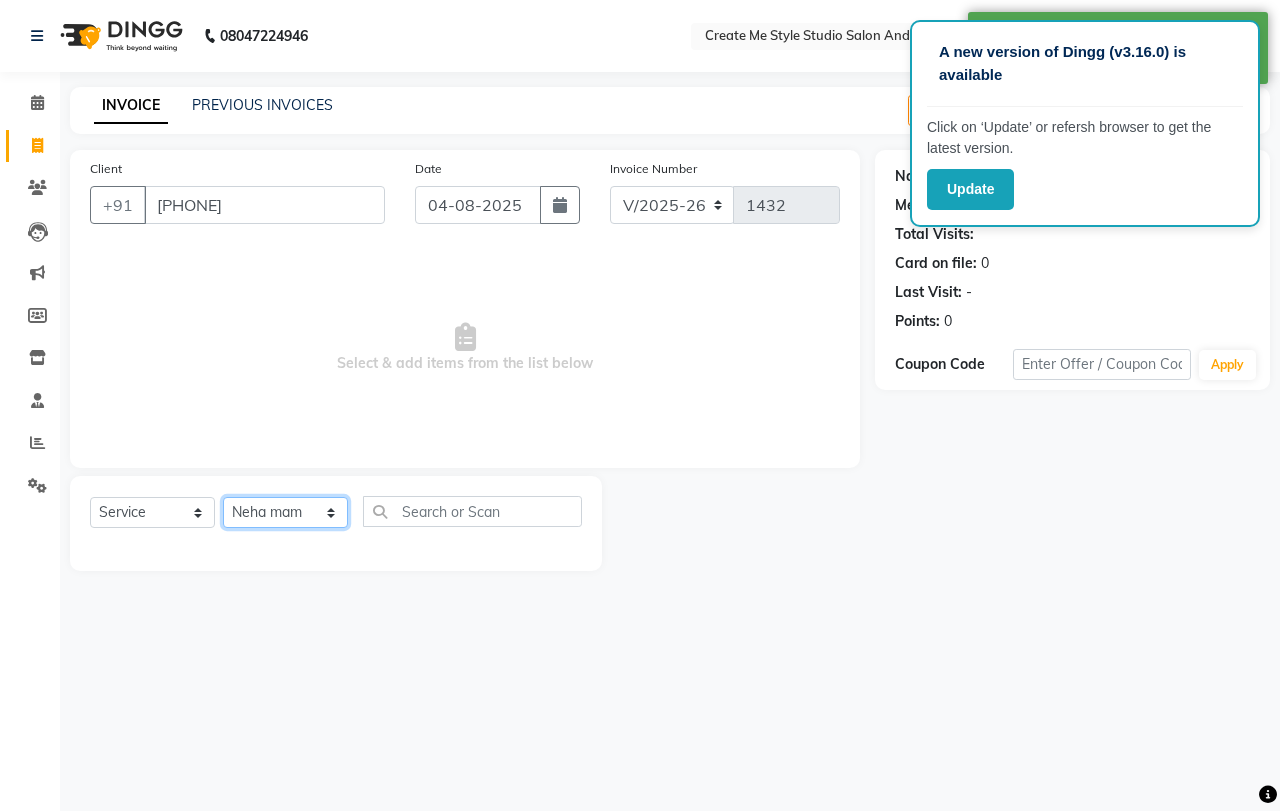 click on "Select Stylist [FIRST] sir [FIRST] mam [FIRST] mam TS [FIRST] mam [FIRST] mam [FIRST] mam [FIRST] mam Reception 1 Reception 2 [FIRST] sir" 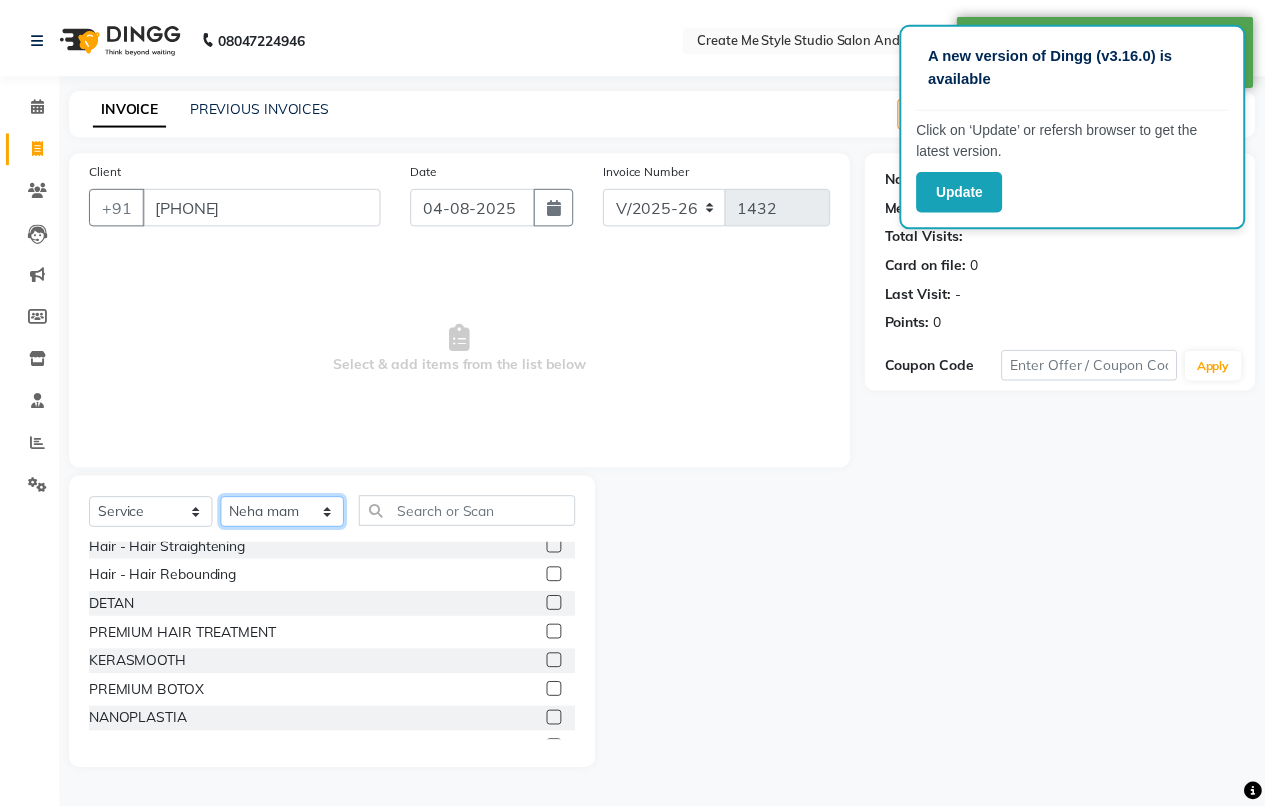 scroll, scrollTop: 300, scrollLeft: 0, axis: vertical 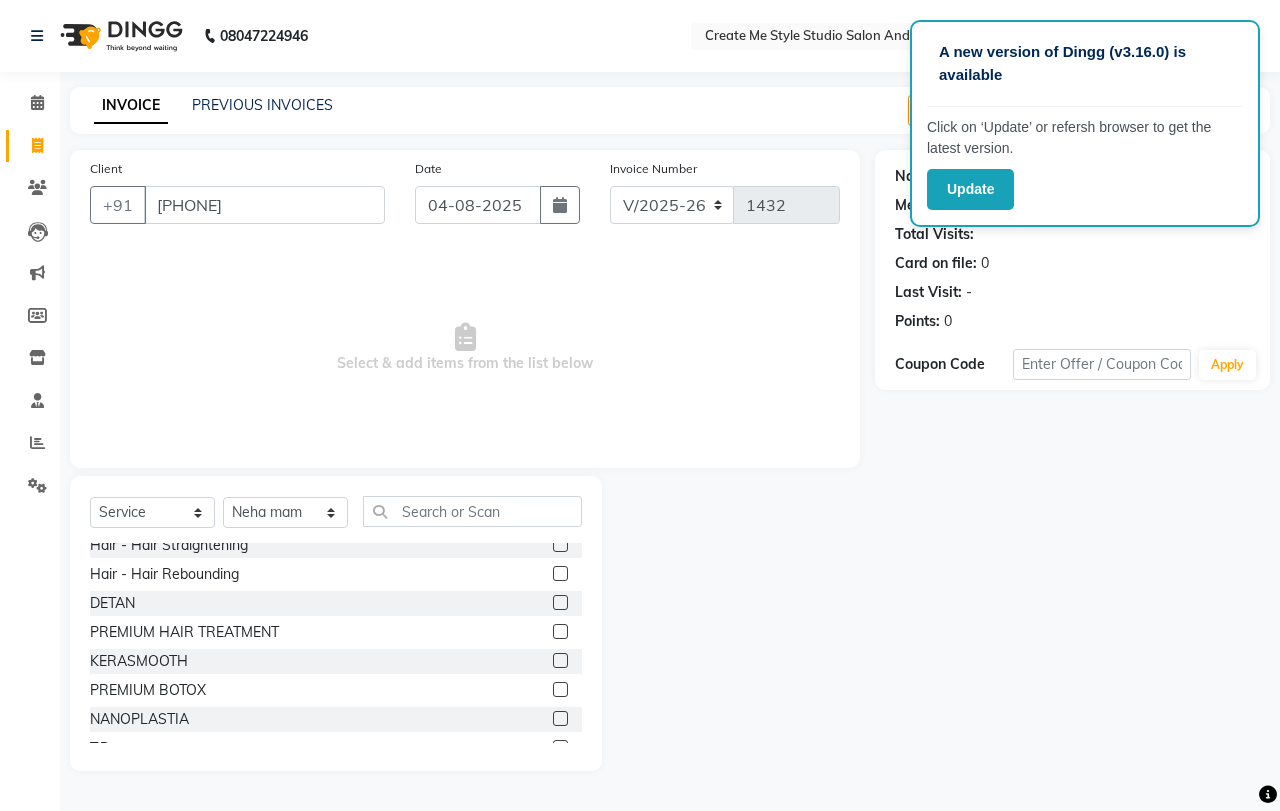 click 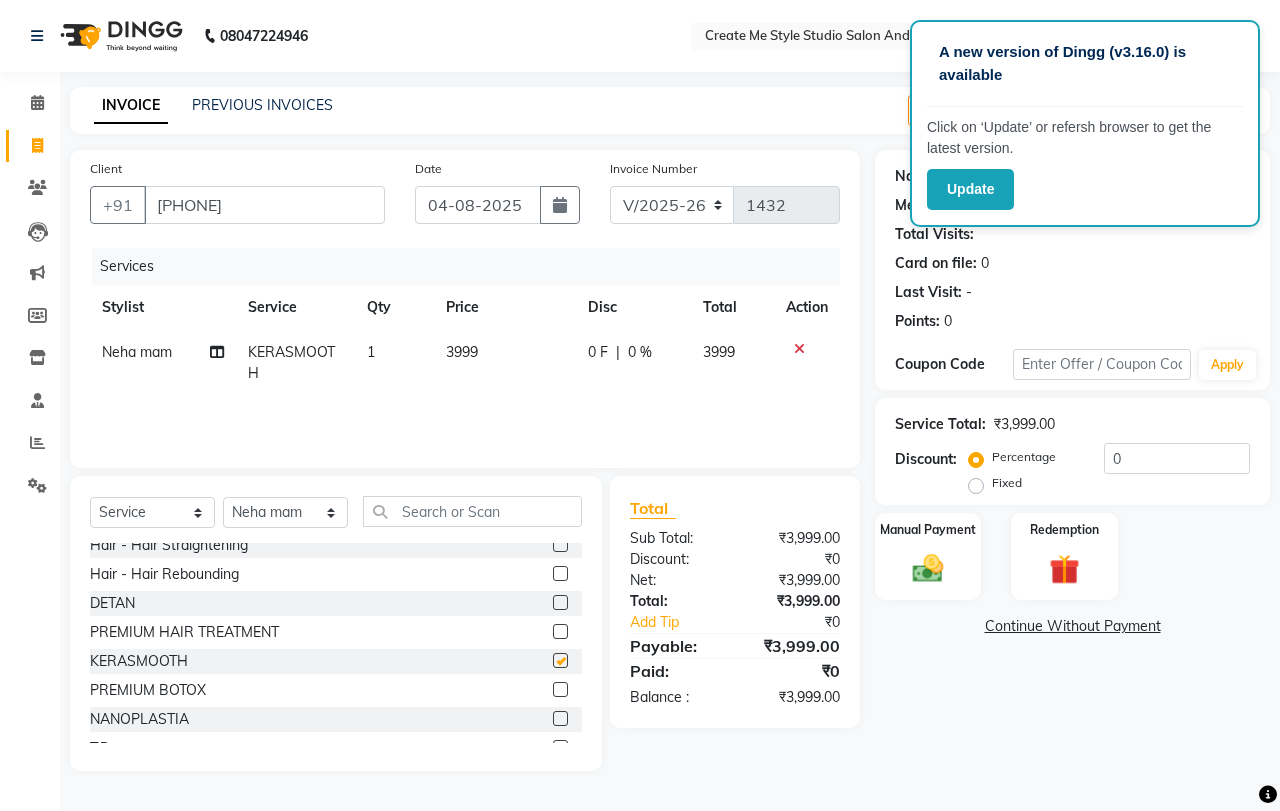 checkbox on "false" 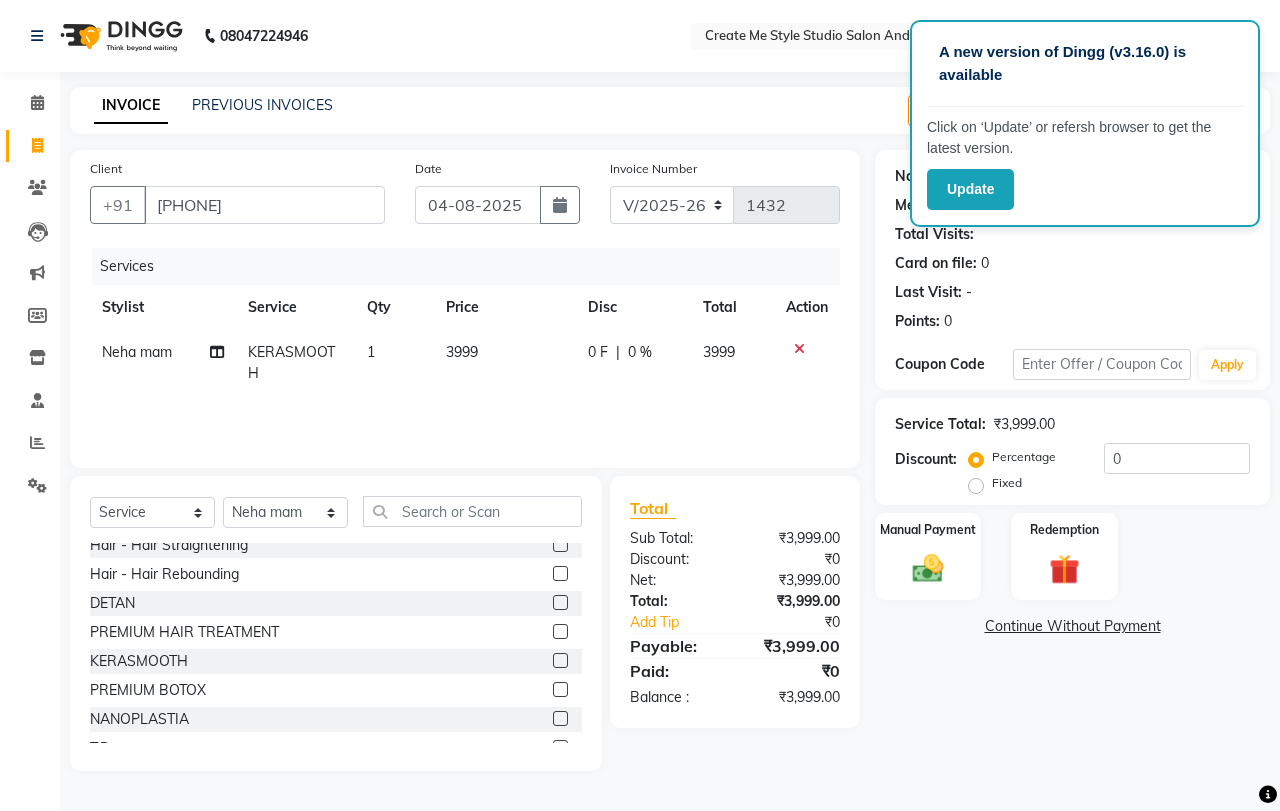 click on "3999" 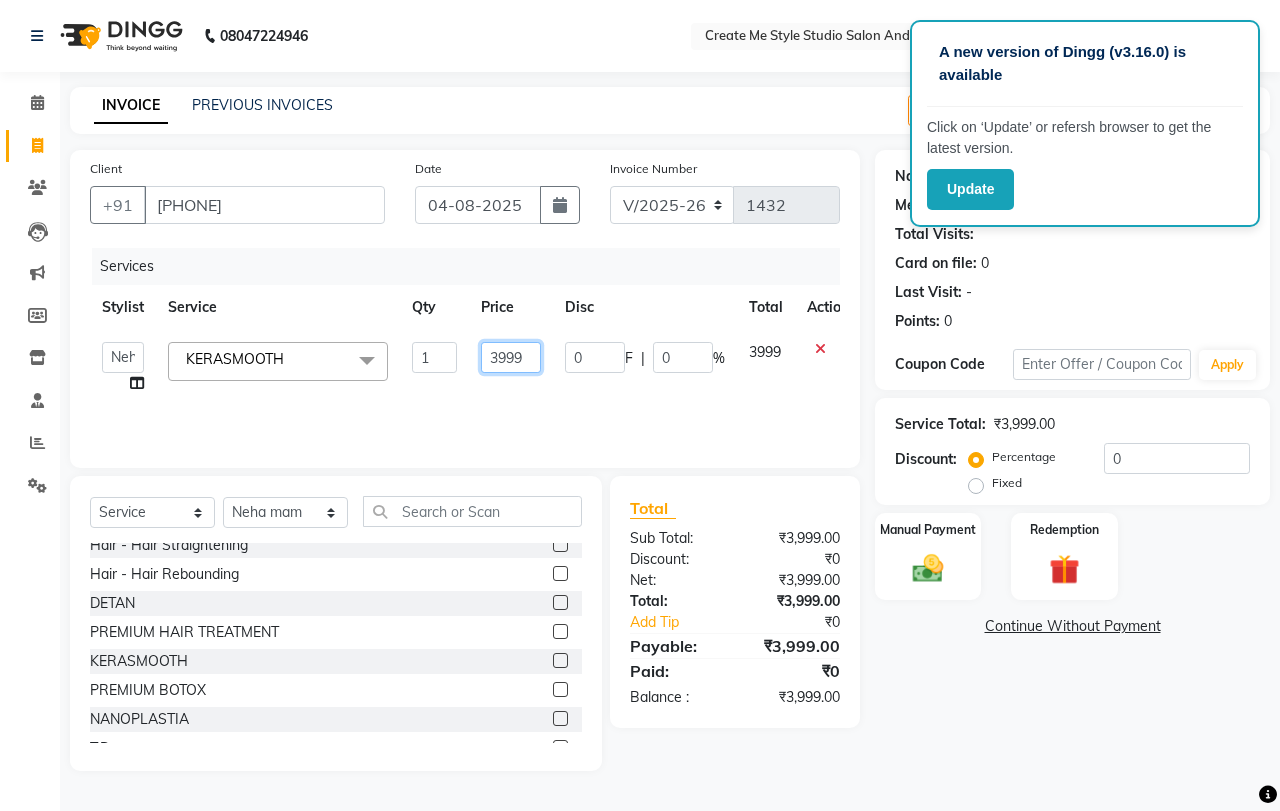 click on "3999" 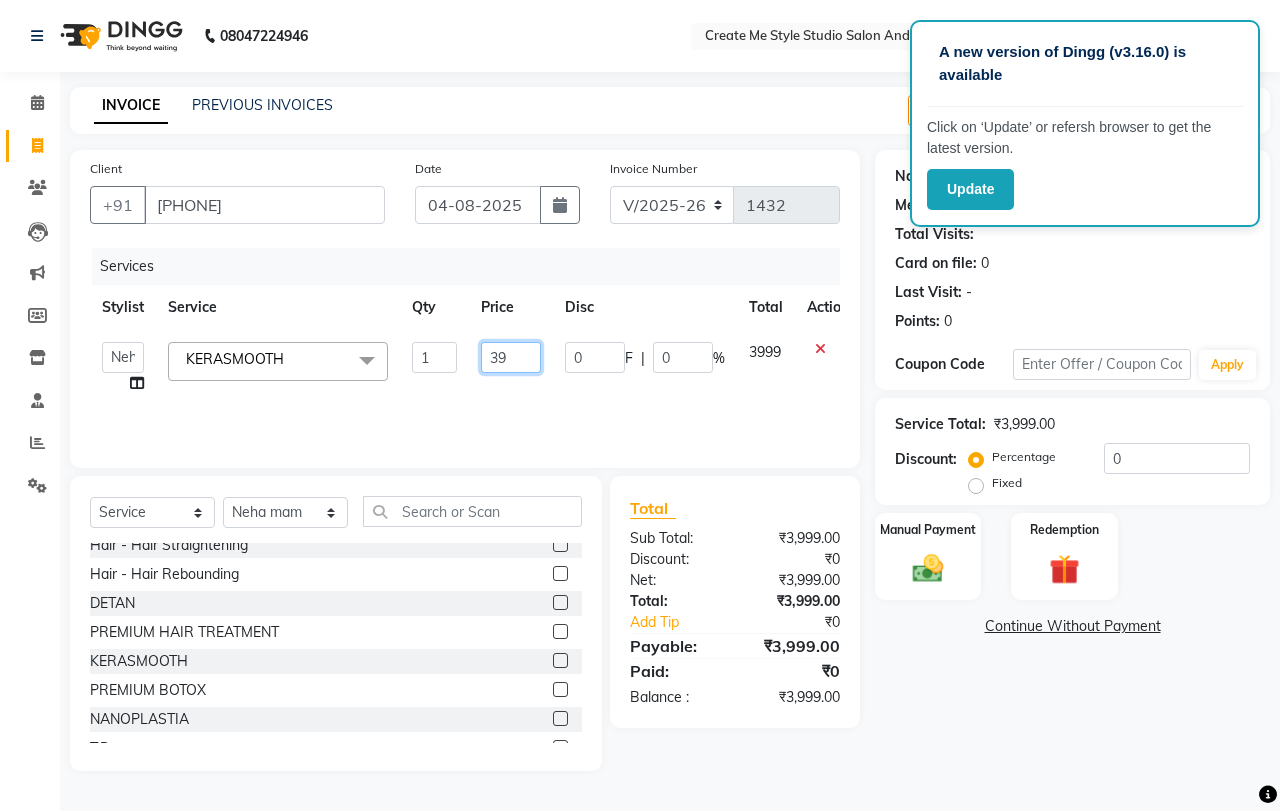 type on "3" 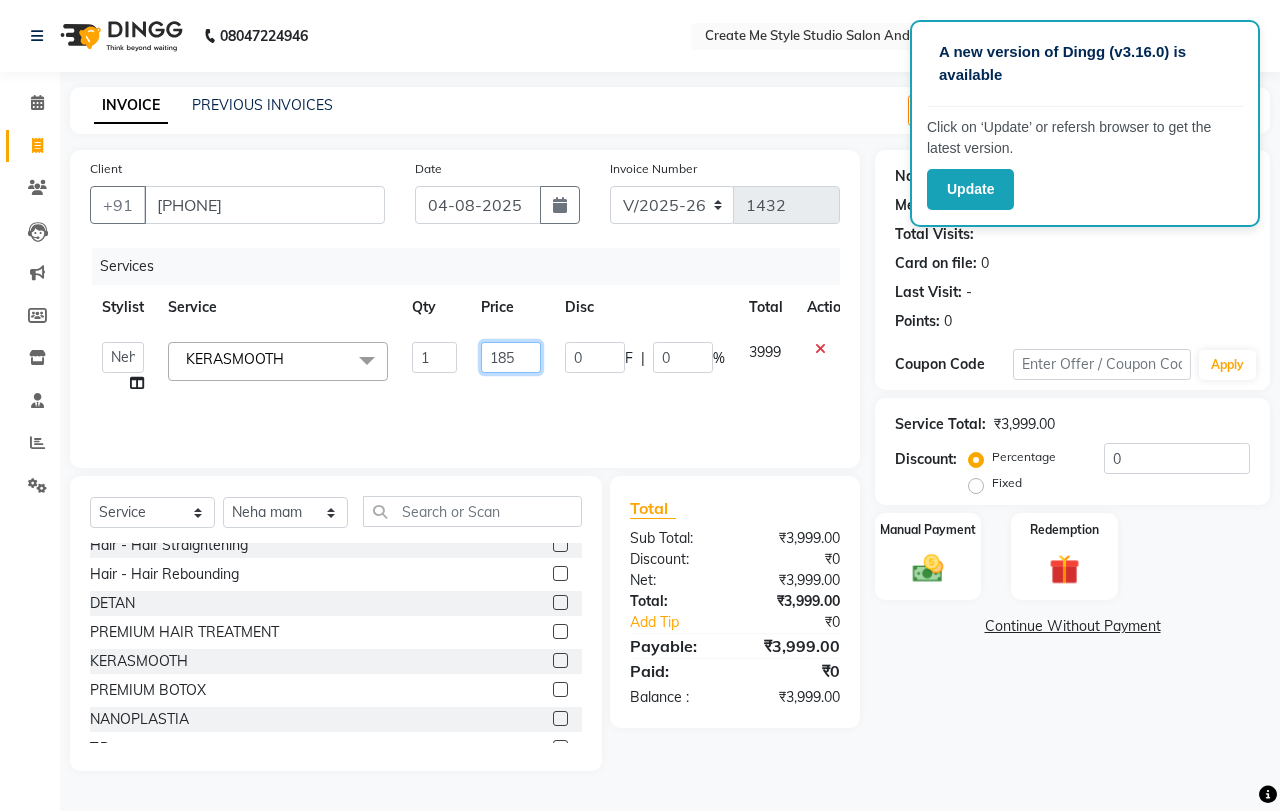 type on "1850" 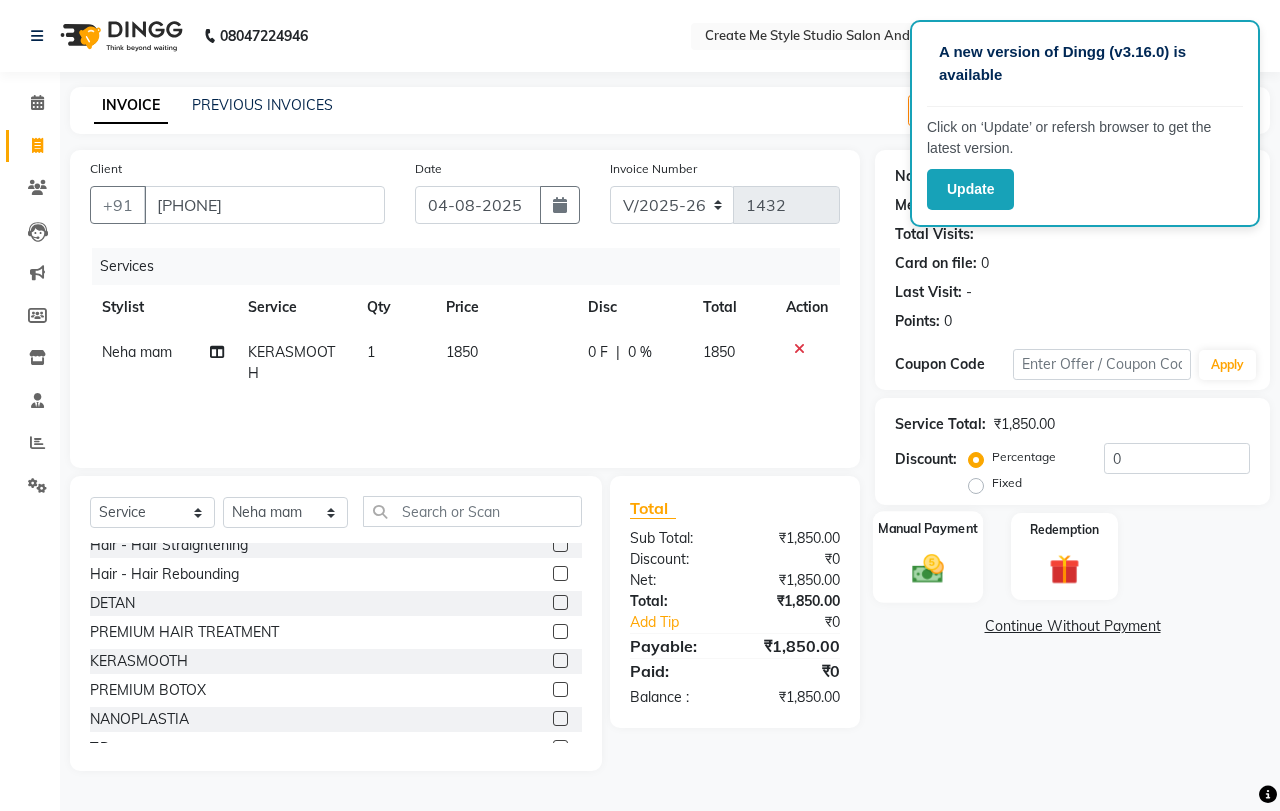 click 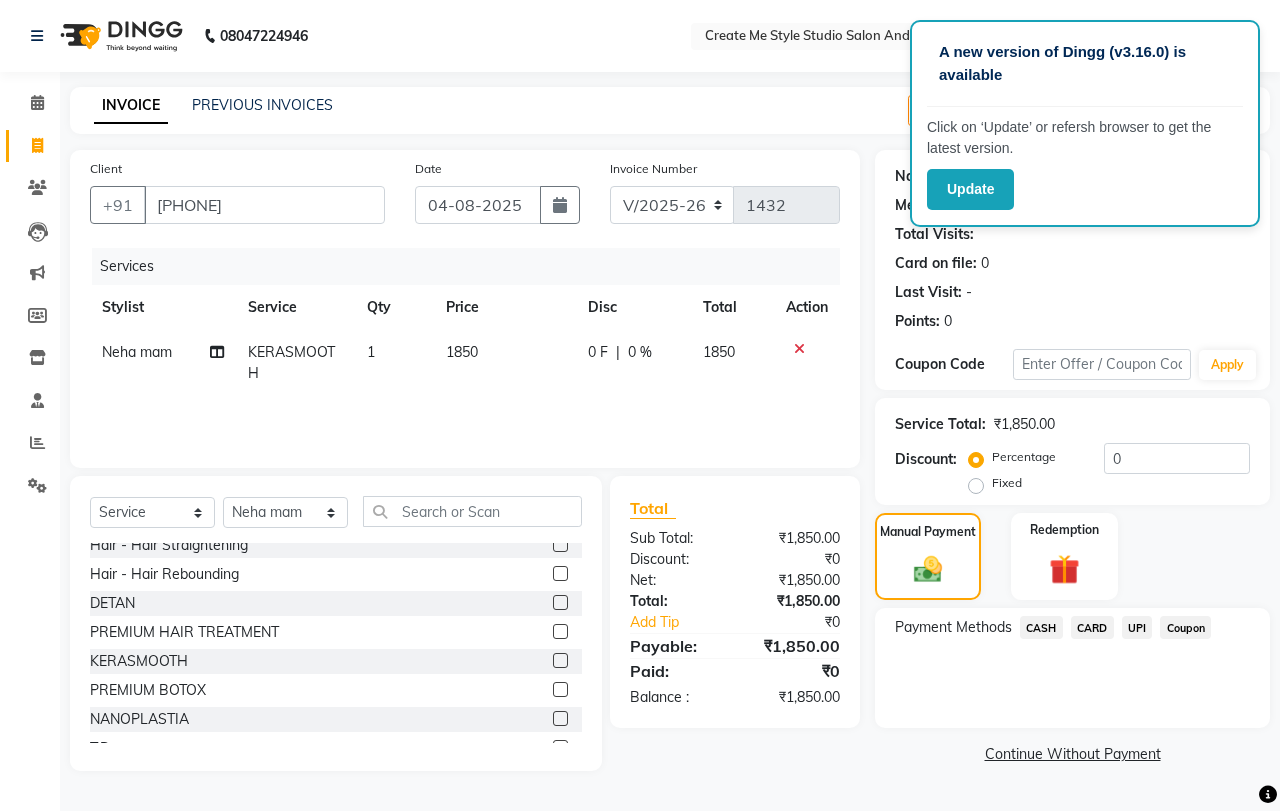 click on "CASH" 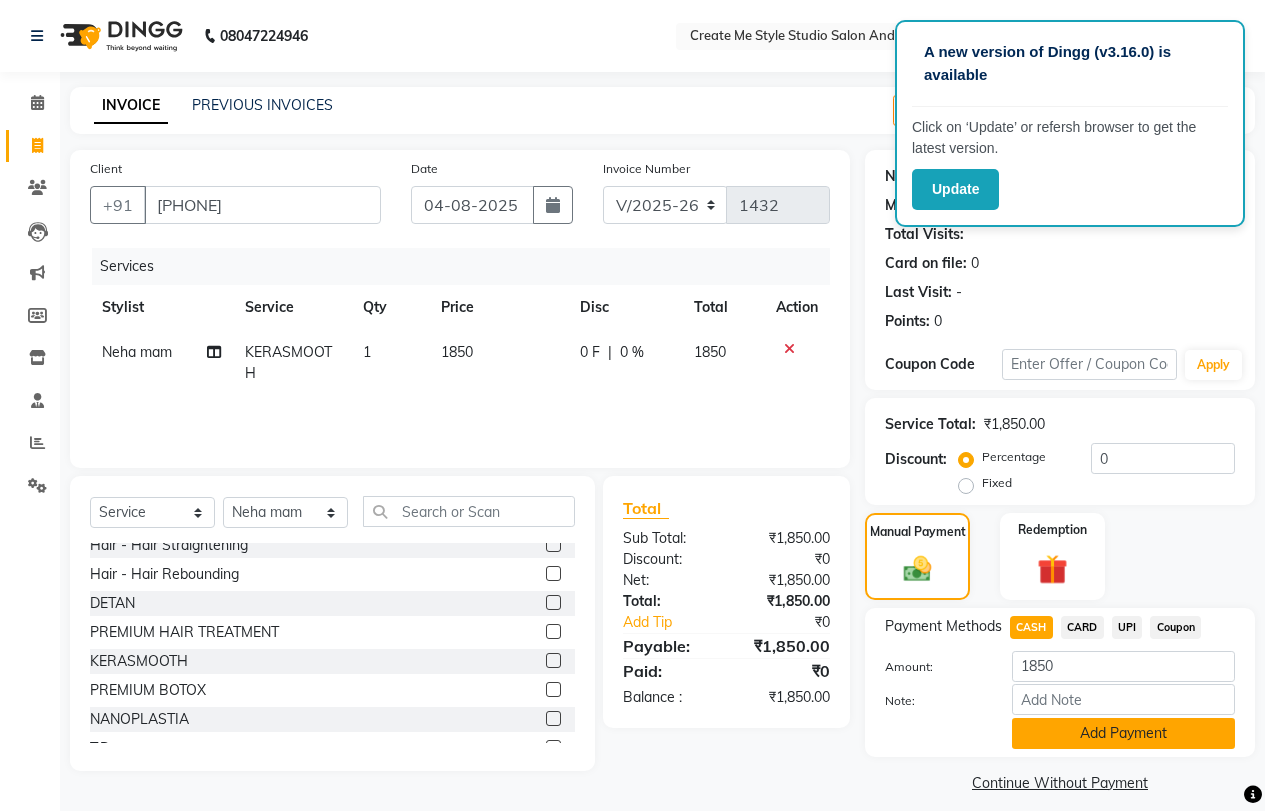 click on "Add Payment" 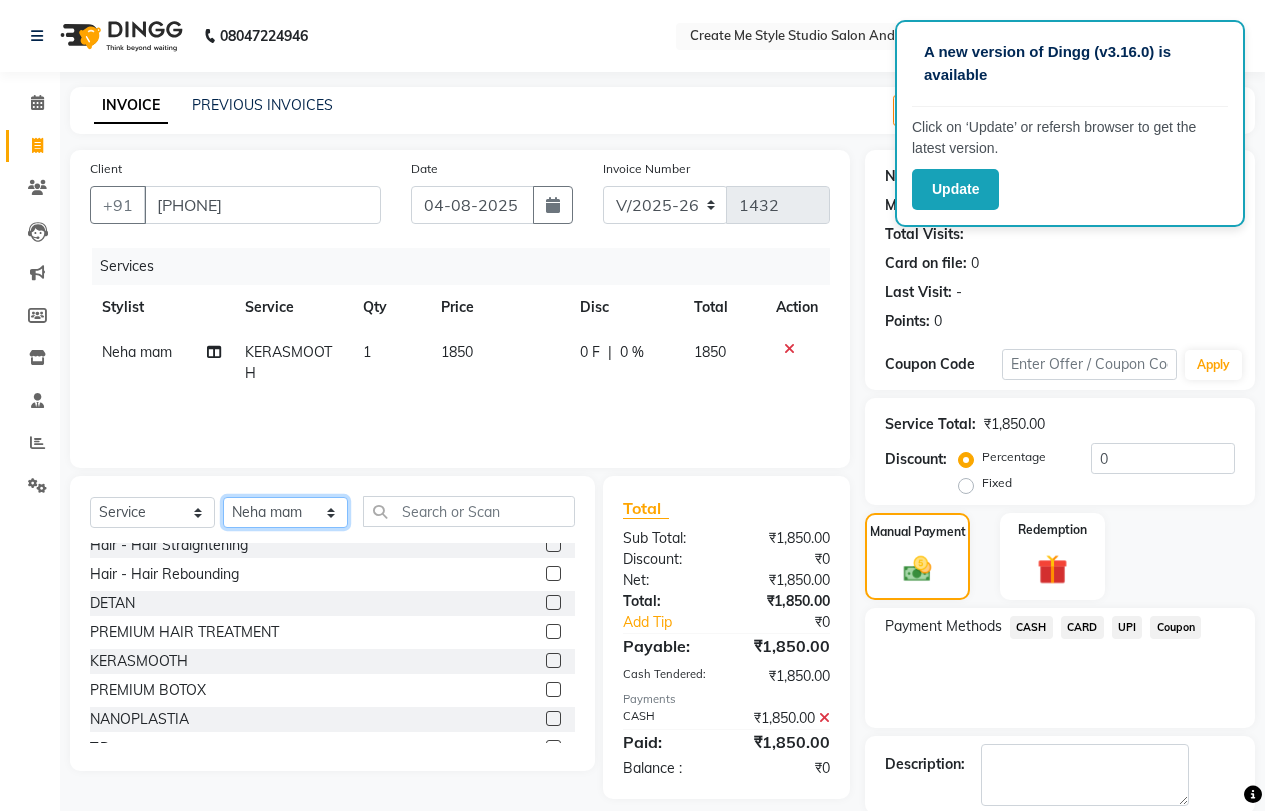 click on "Select Stylist [FIRST] sir [FIRST] mam [FIRST] mam TS [FIRST] mam [FIRST] mam [FIRST] mam [FIRST] mam Reception 1 Reception 2 [FIRST] sir" 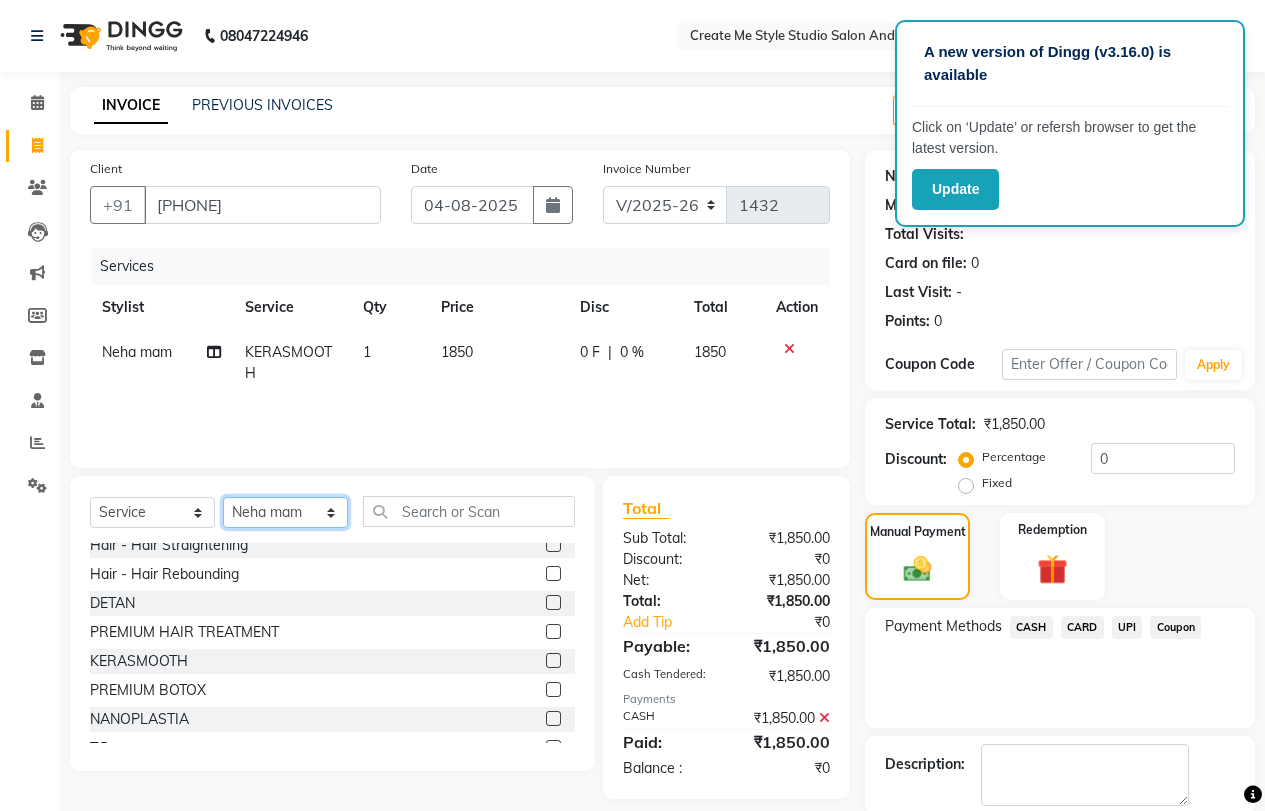 select on "85381" 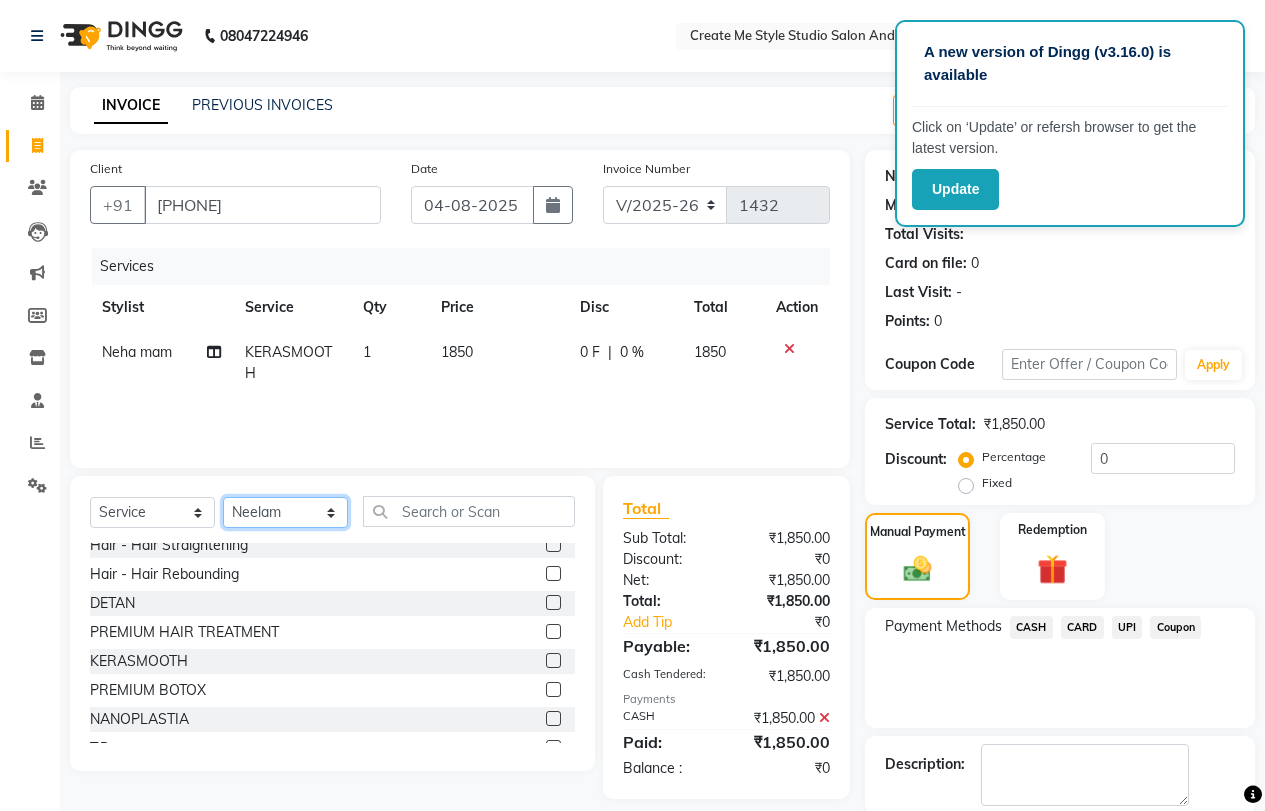 click on "Select Stylist [FIRST] sir [FIRST] mam [FIRST] mam TS [FIRST] mam [FIRST] mam [FIRST] mam [FIRST] mam Reception 1 Reception 2 [FIRST] sir" 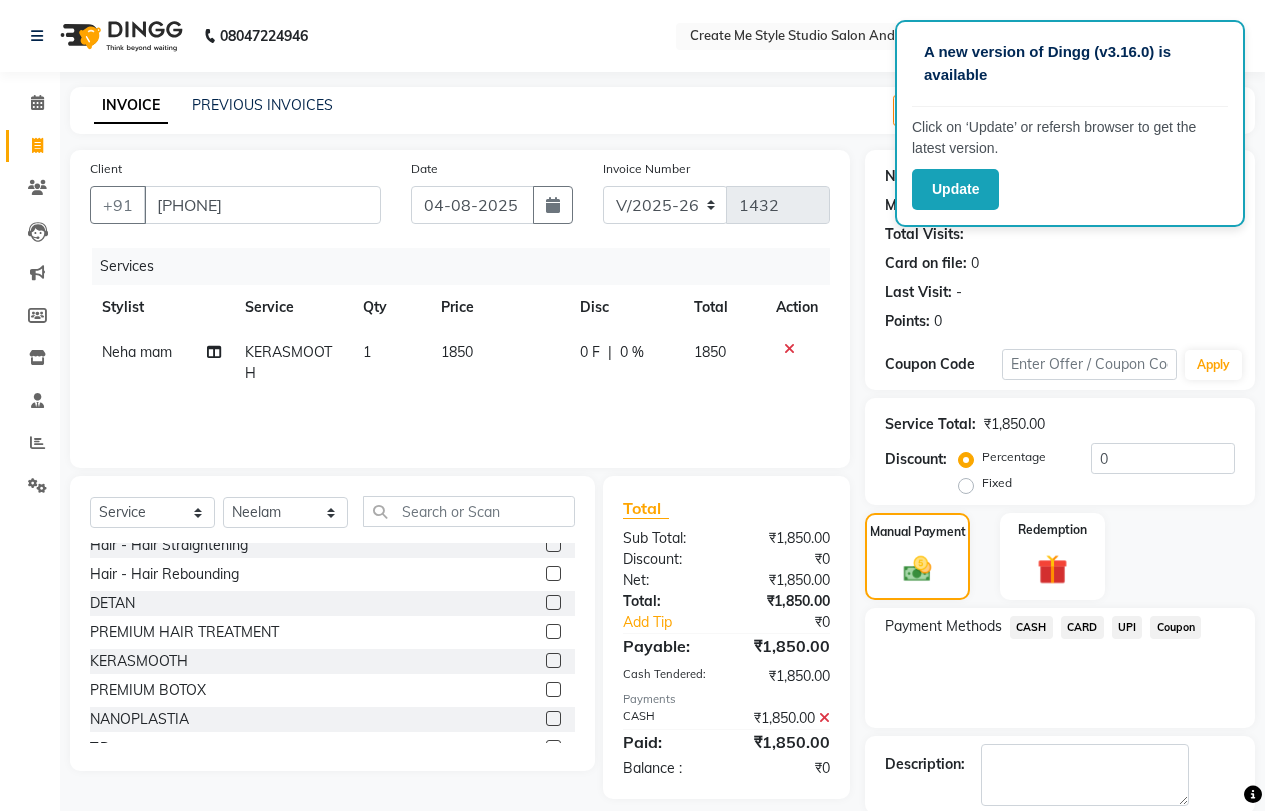 click 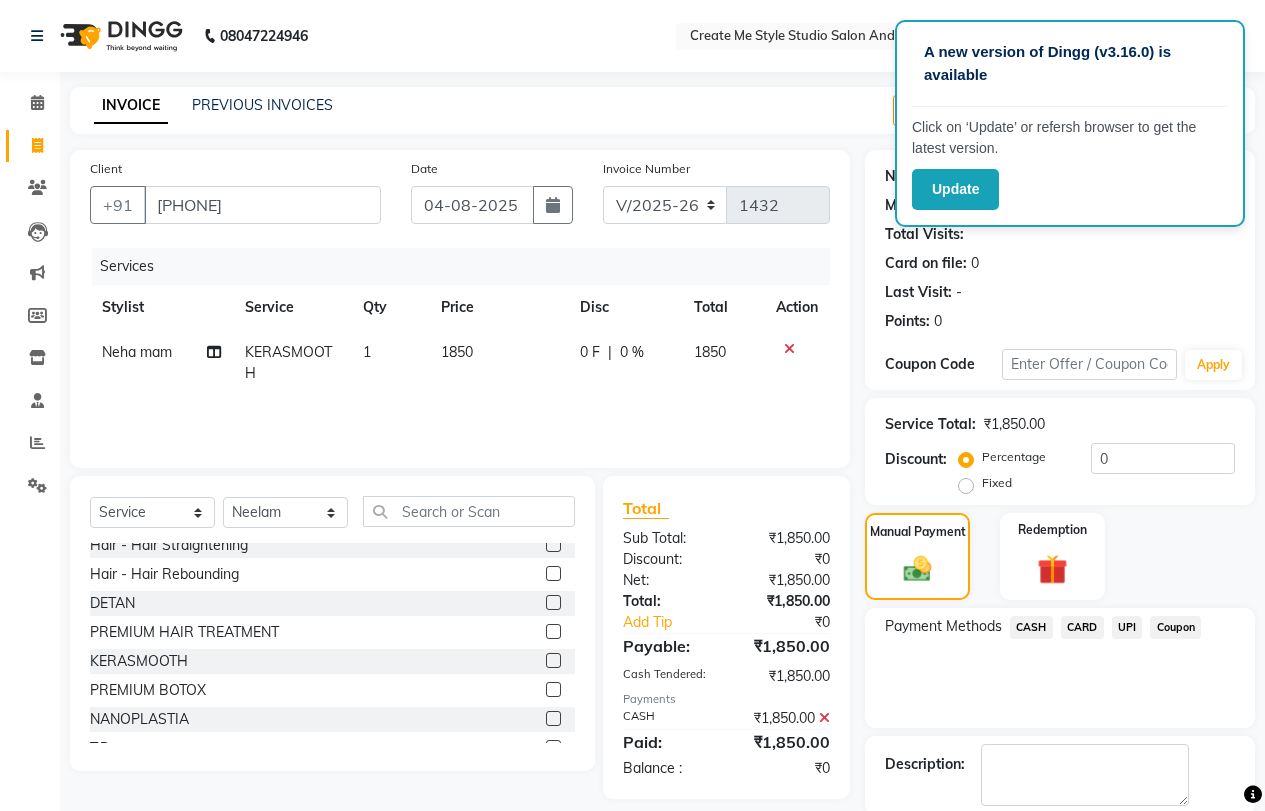 click at bounding box center [552, 661] 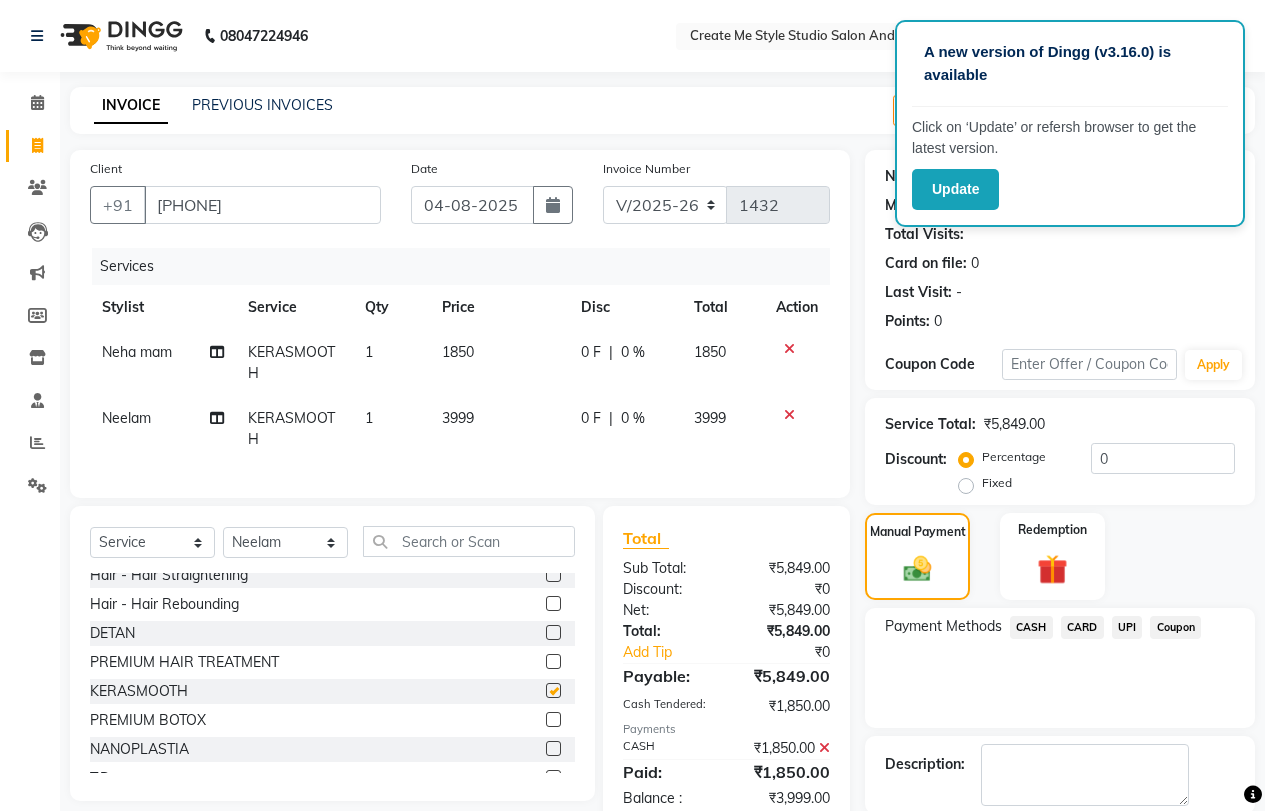 checkbox on "false" 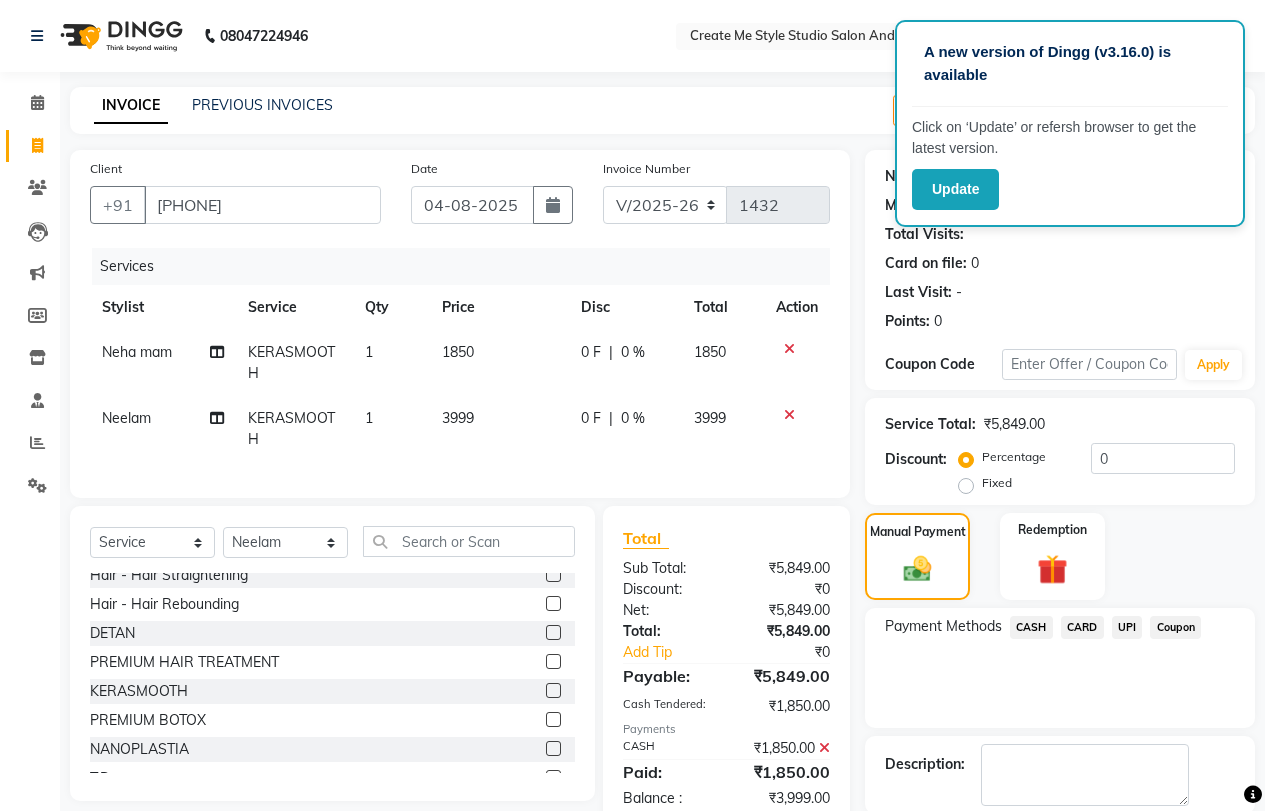 drag, startPoint x: 489, startPoint y: 401, endPoint x: 491, endPoint y: 416, distance: 15.132746 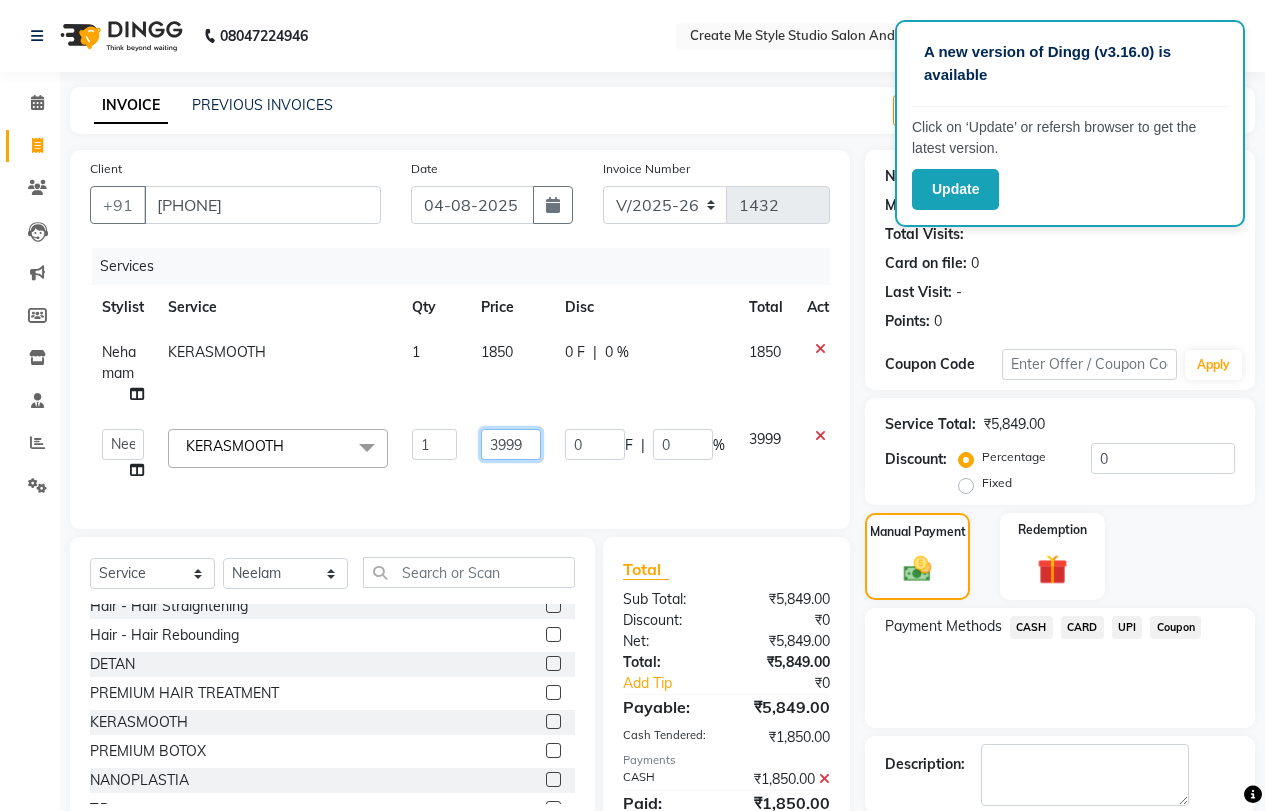 click on "3999" 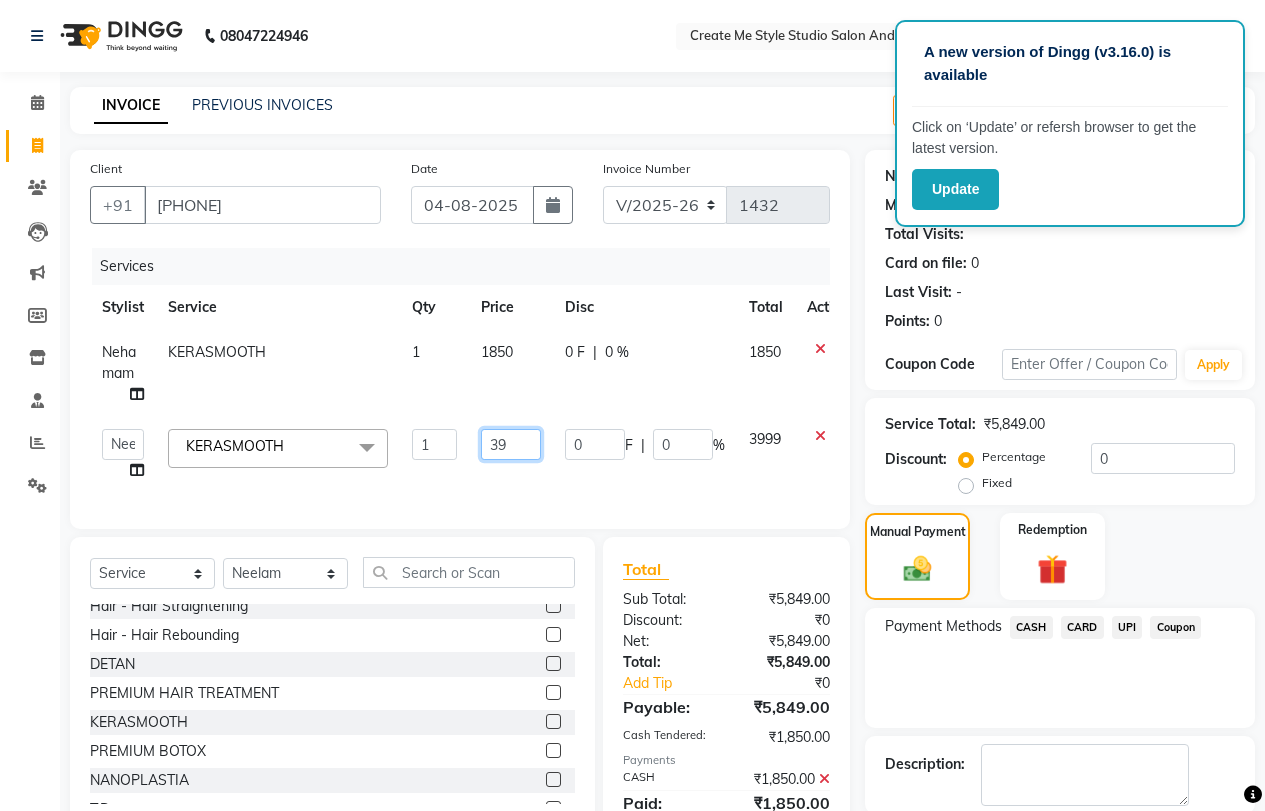 type on "3" 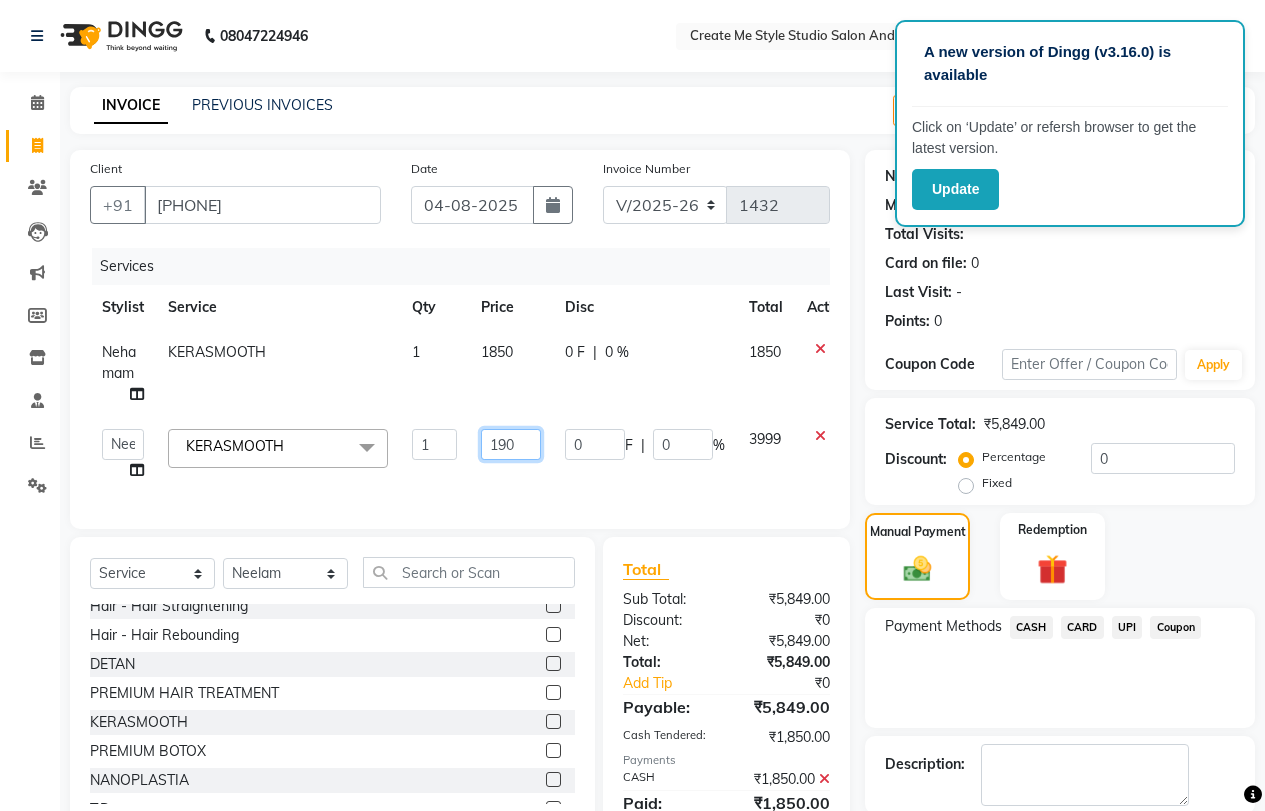 type on "1900" 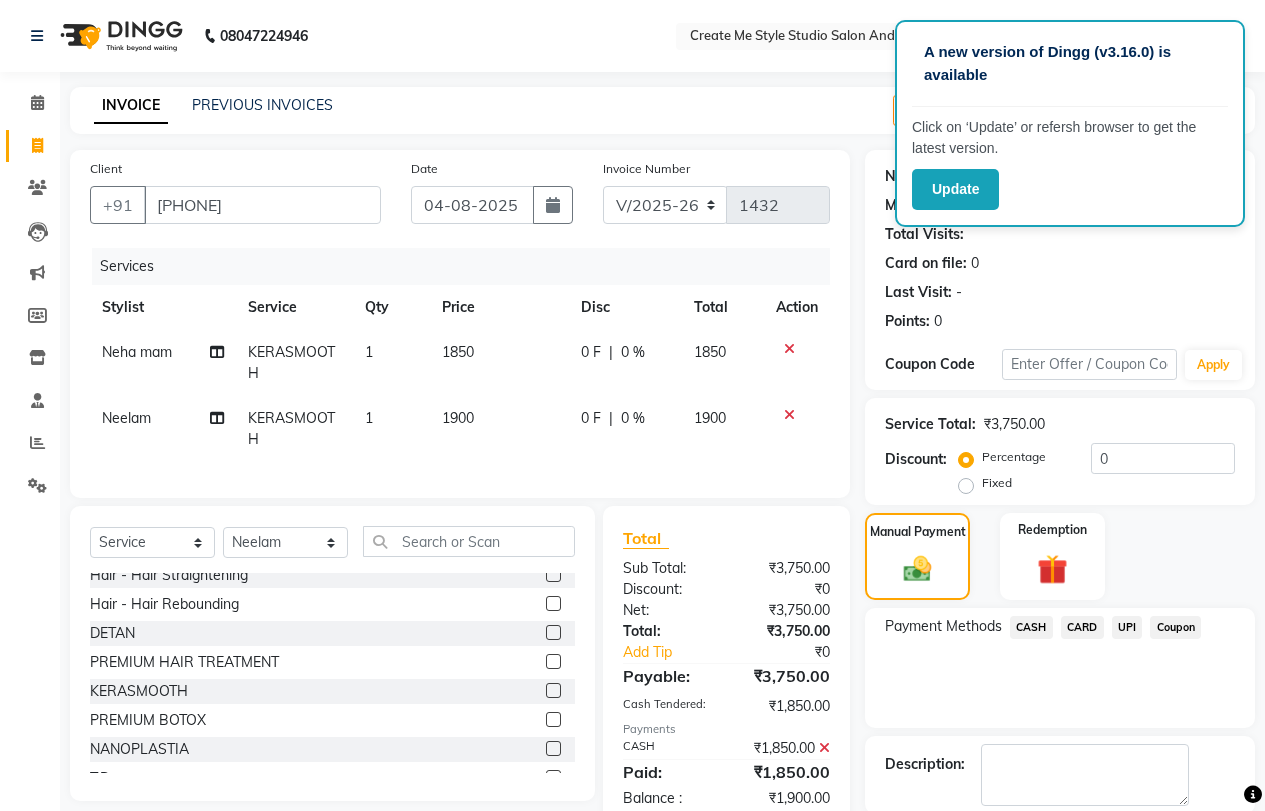 click on "CASH" 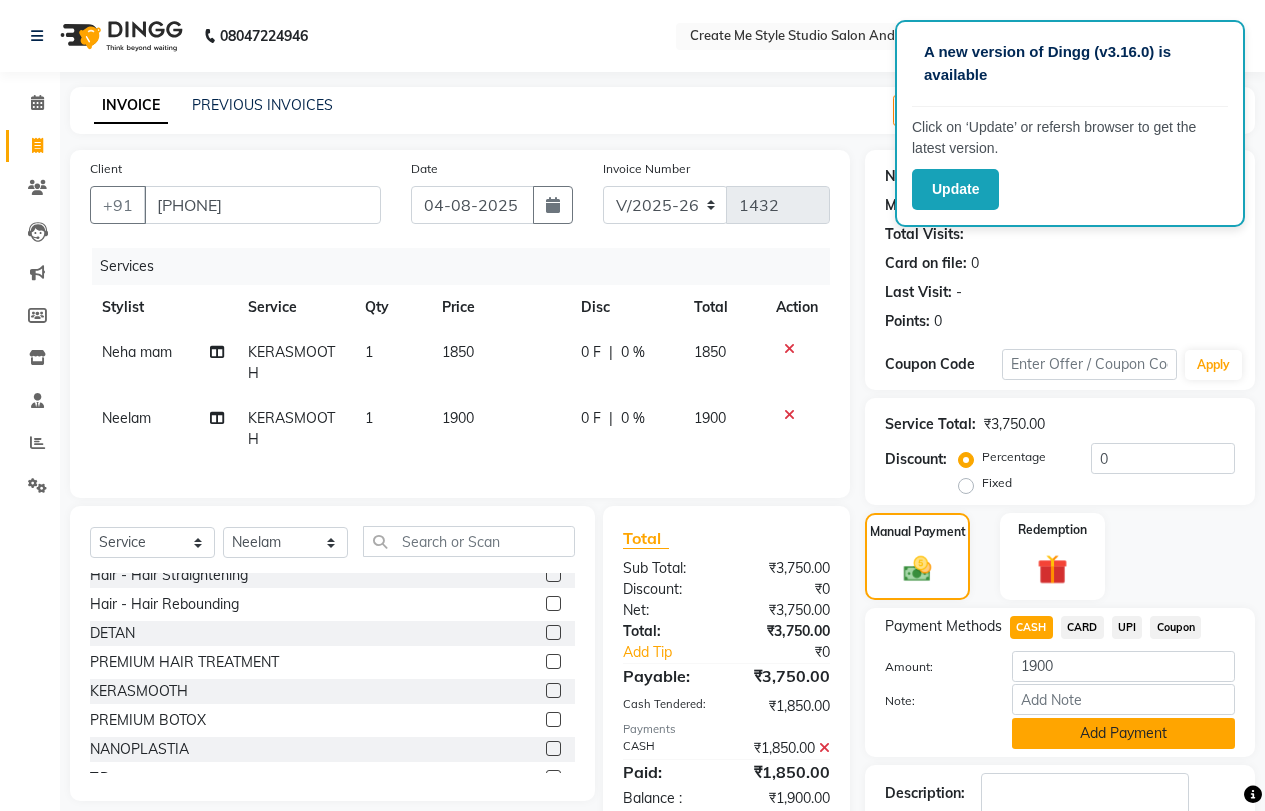 click on "Add Payment" 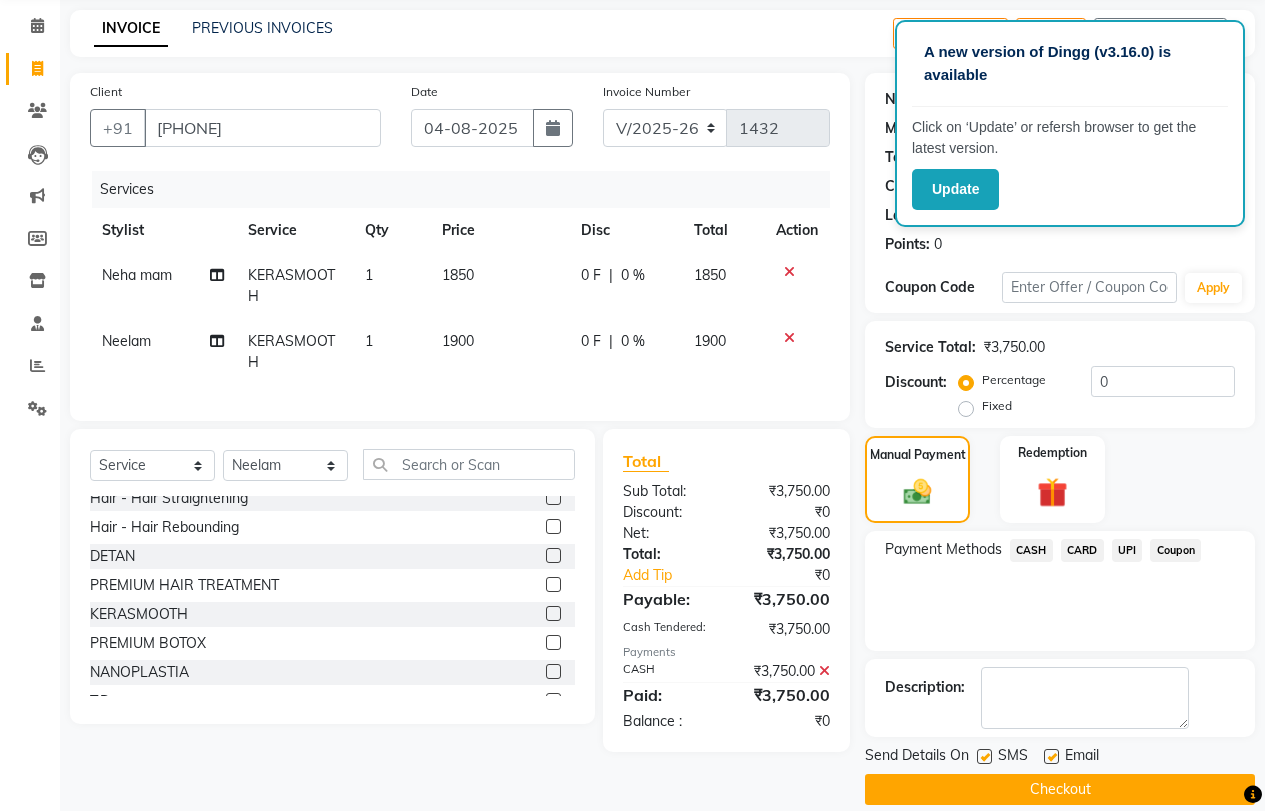 scroll, scrollTop: 101, scrollLeft: 0, axis: vertical 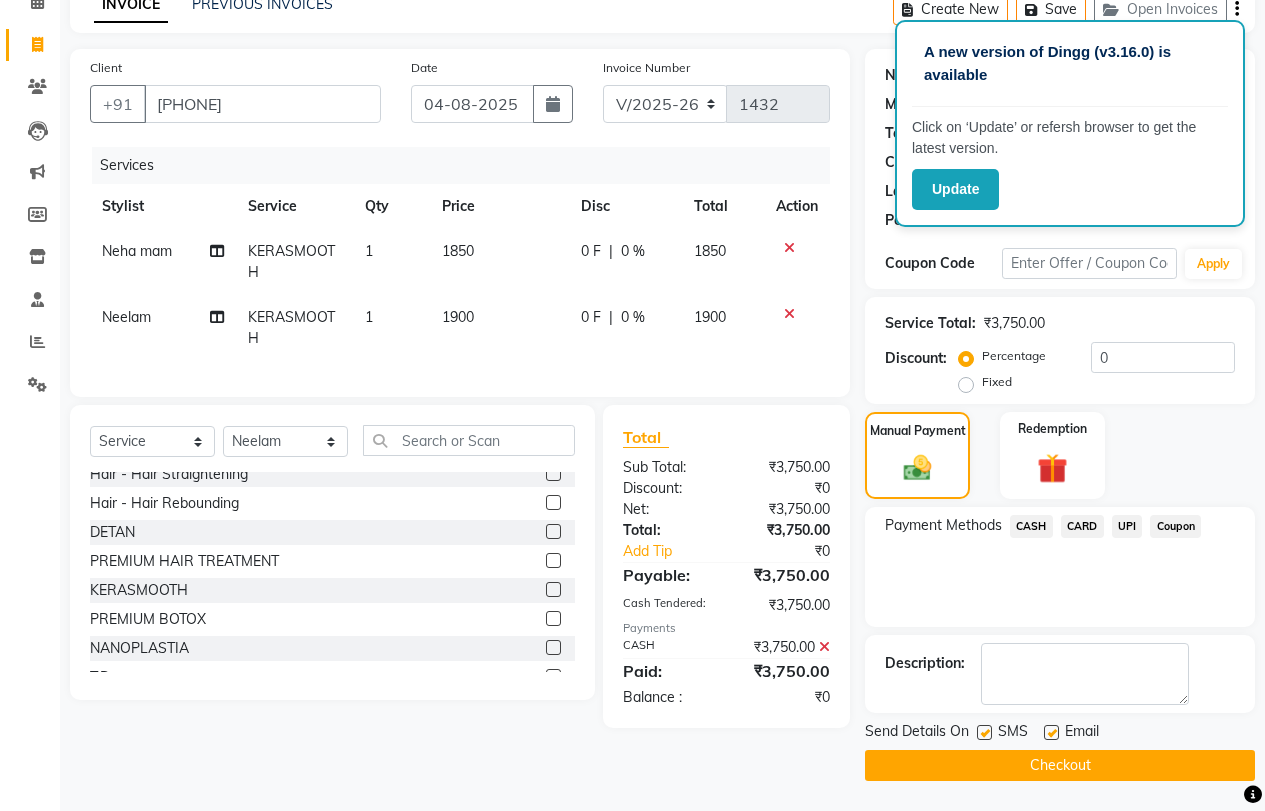 click on "Checkout" 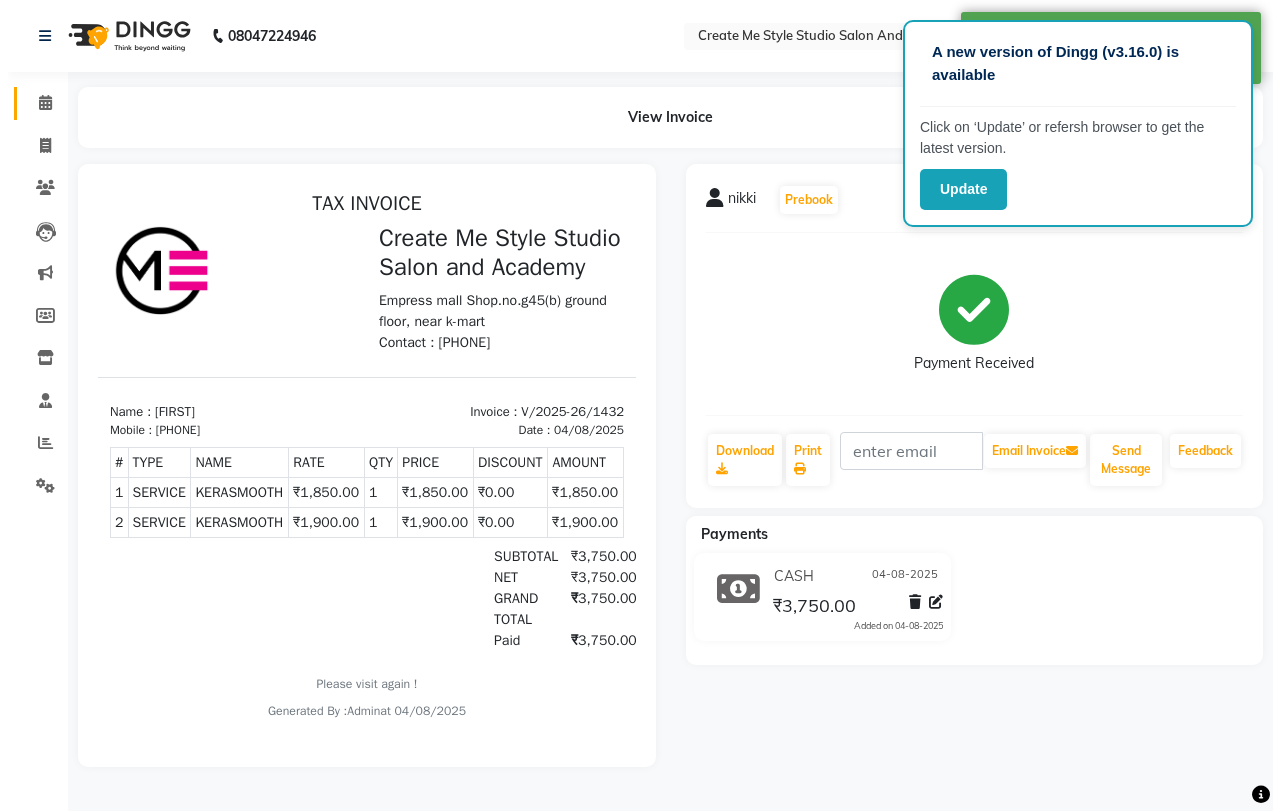 scroll, scrollTop: 0, scrollLeft: 0, axis: both 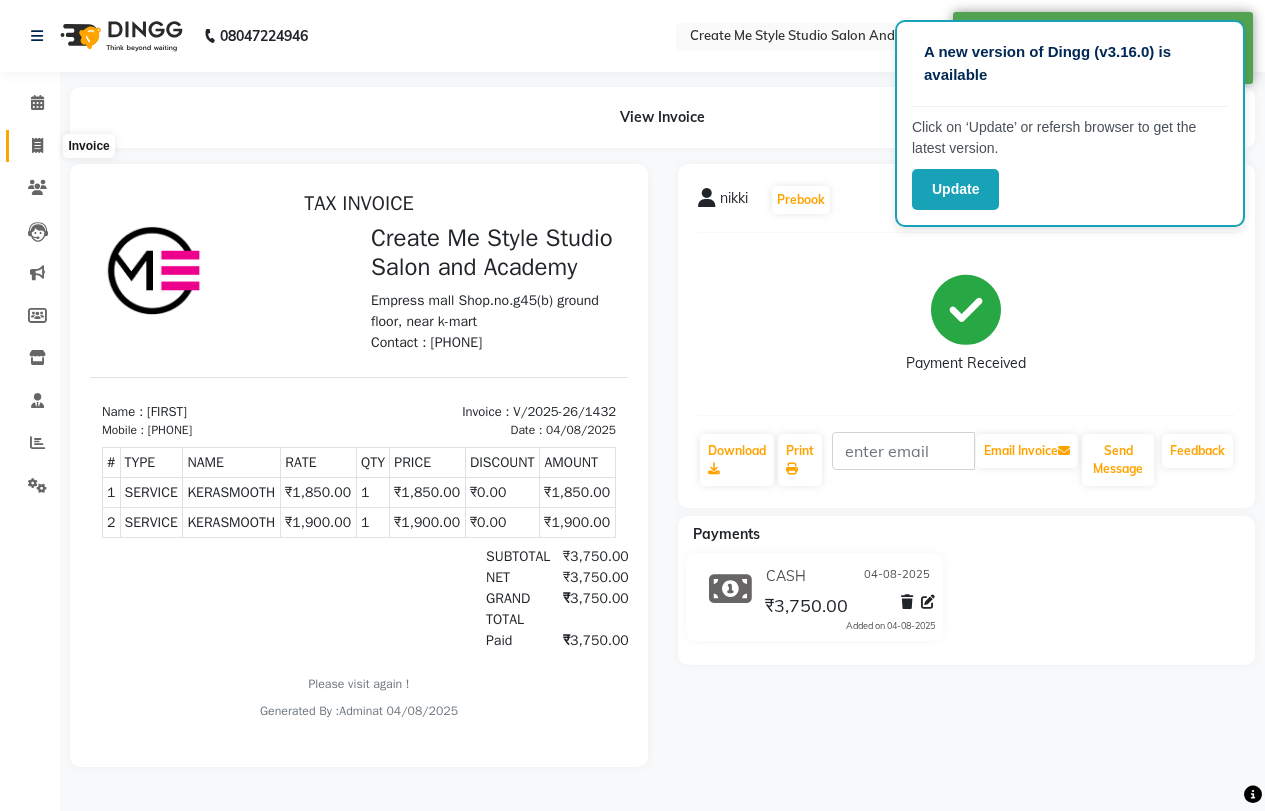 click 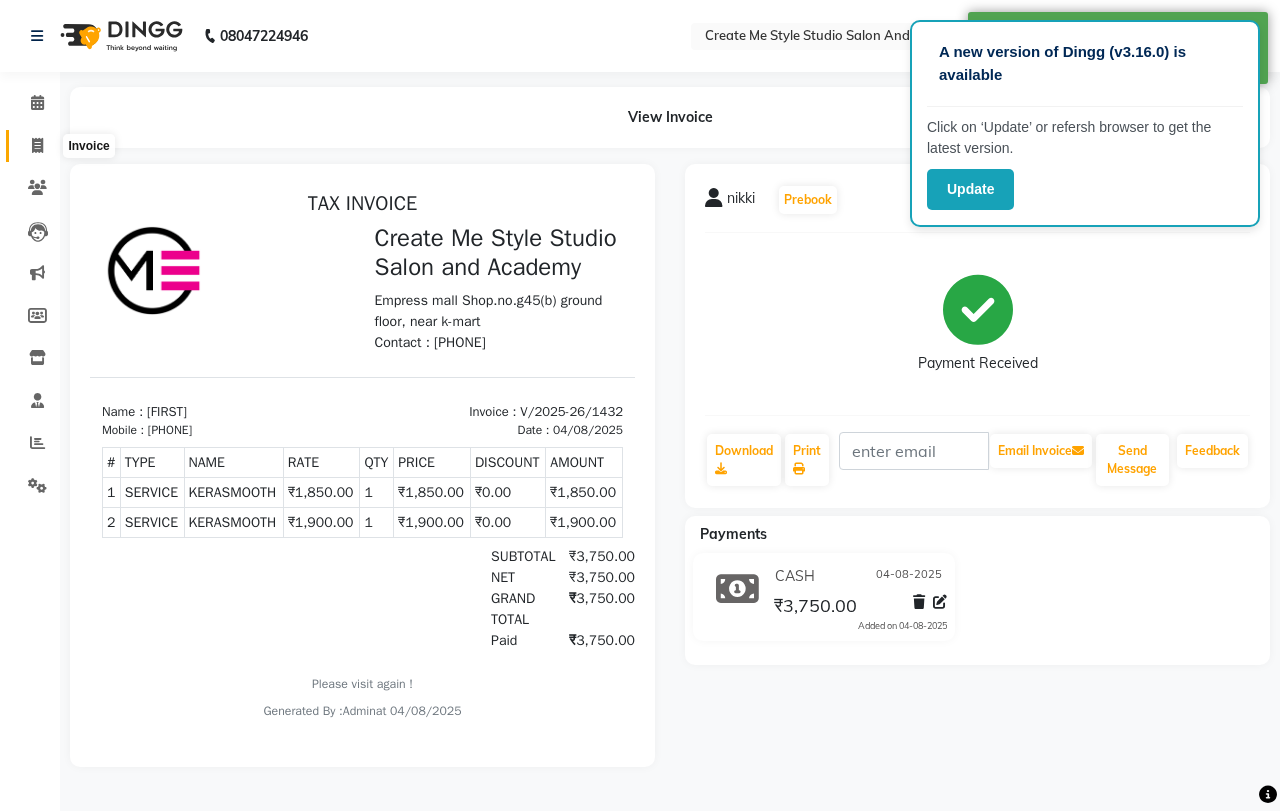 select on "service" 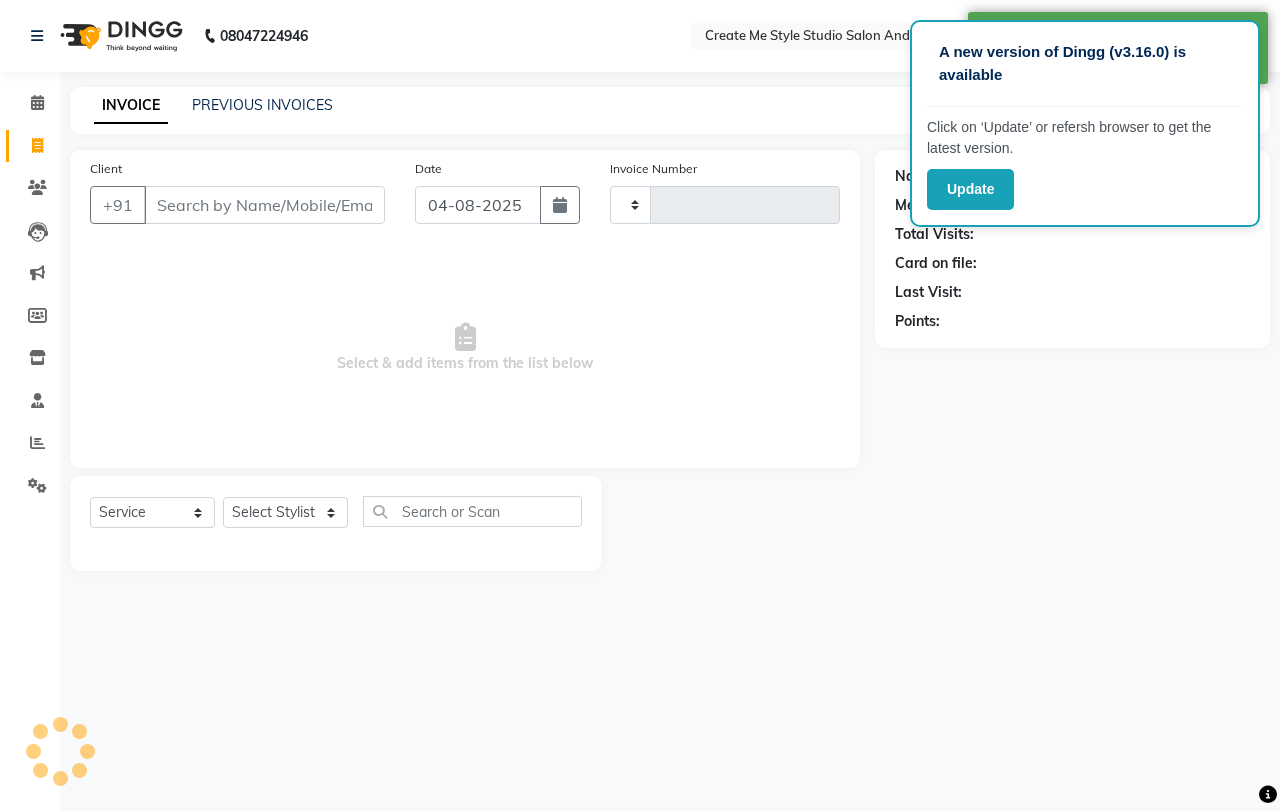 type on "1433" 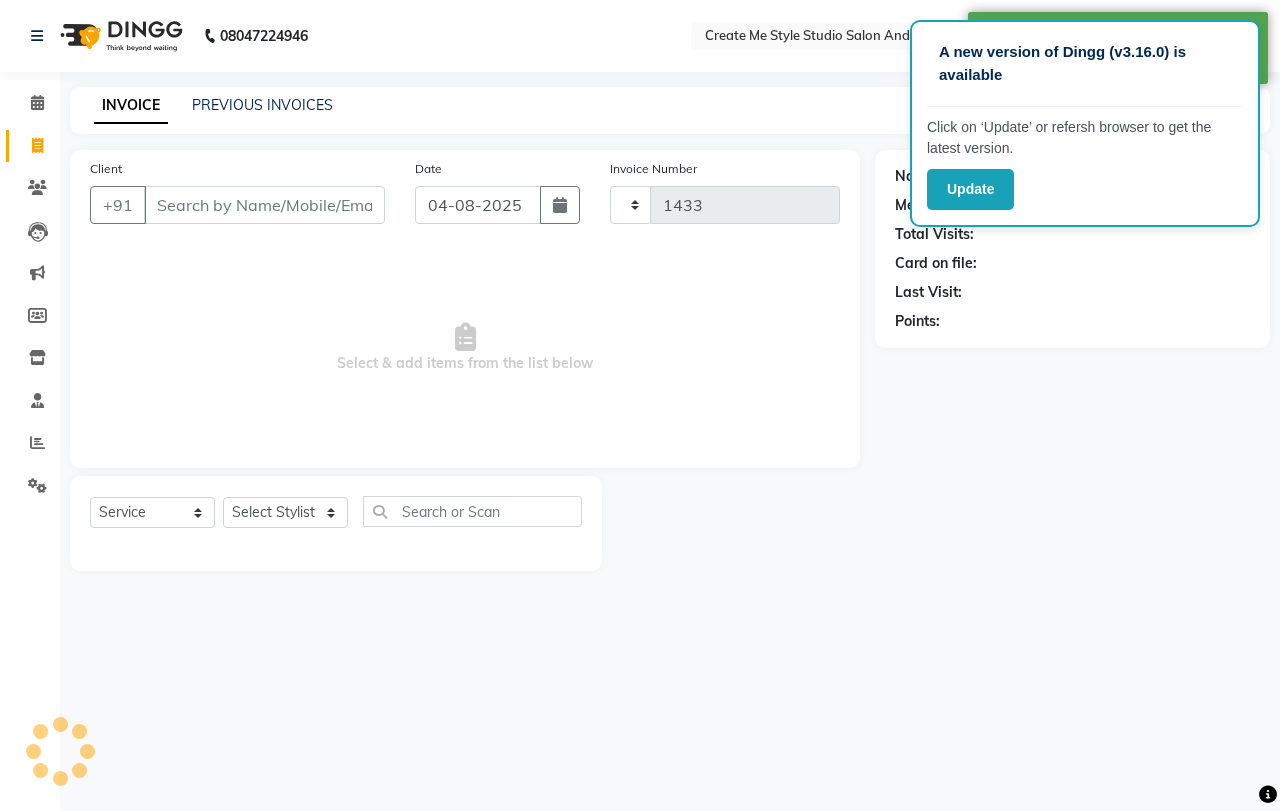select on "8253" 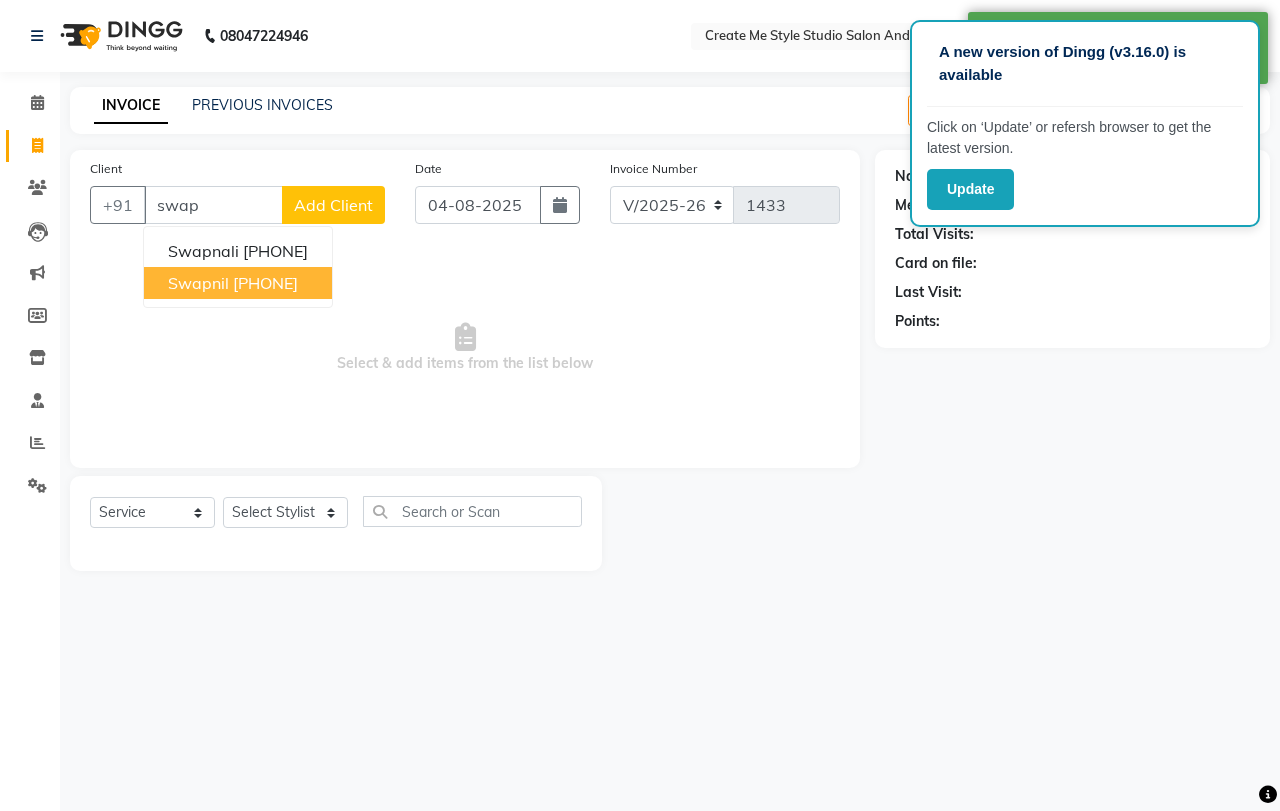 click on "[PHONE]" at bounding box center [265, 283] 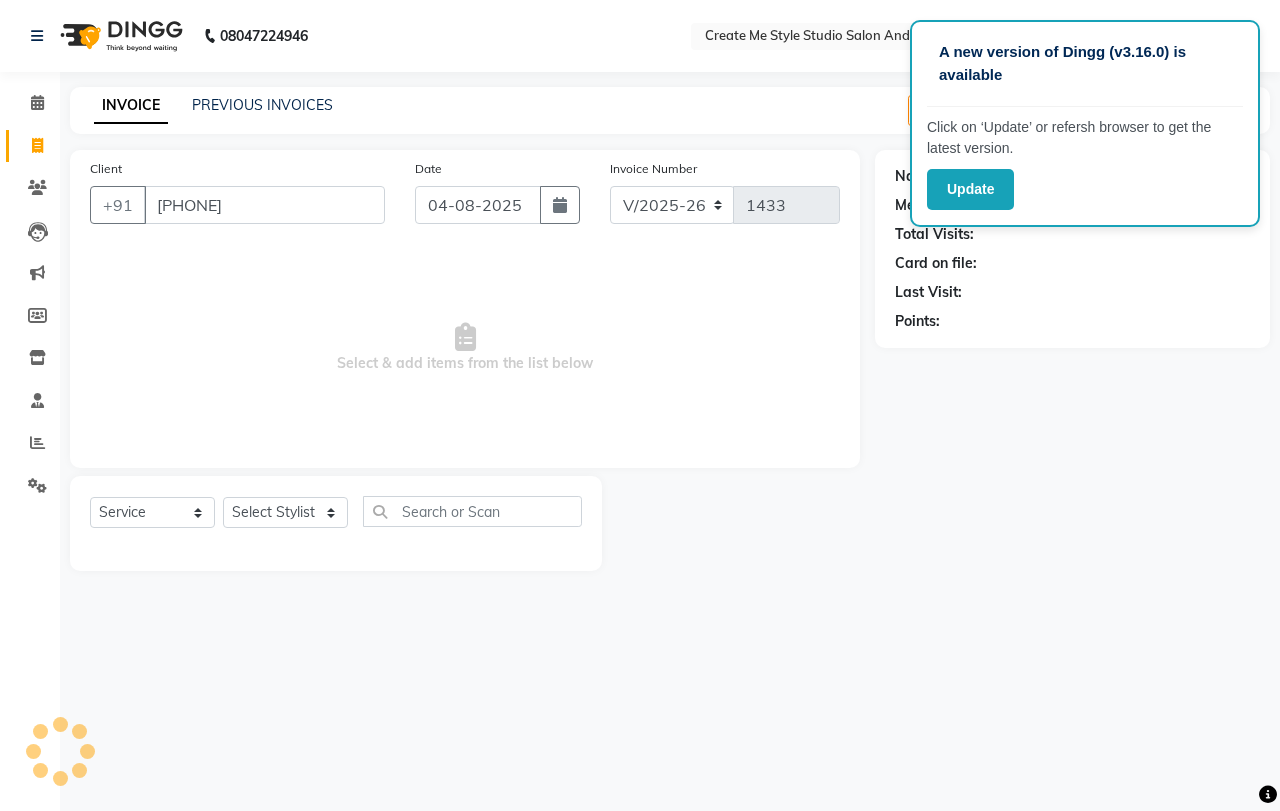type on "[PHONE]" 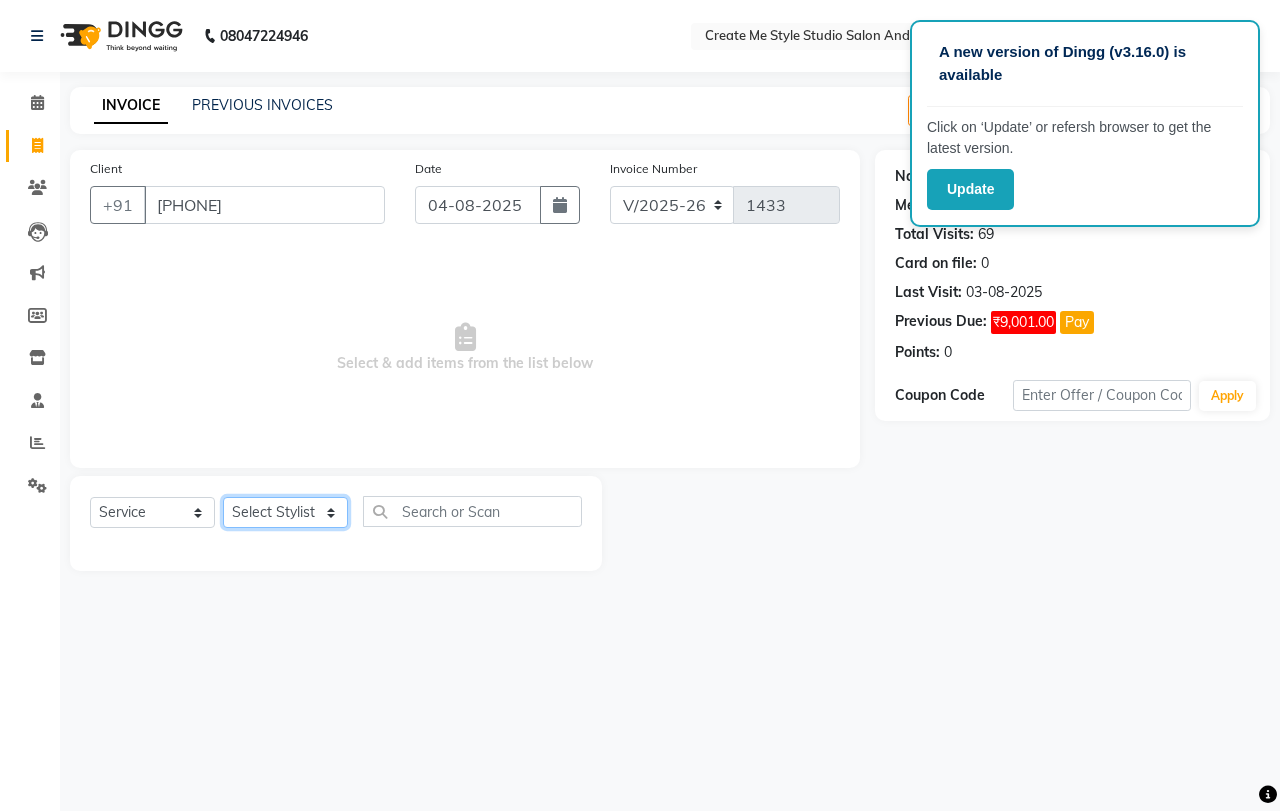 click on "Select Stylist [FIRST] sir [FIRST] mam [FIRST] mam TS [FIRST] mam [FIRST] mam [FIRST] mam [FIRST] mam Reception 1 Reception 2 [FIRST] sir" 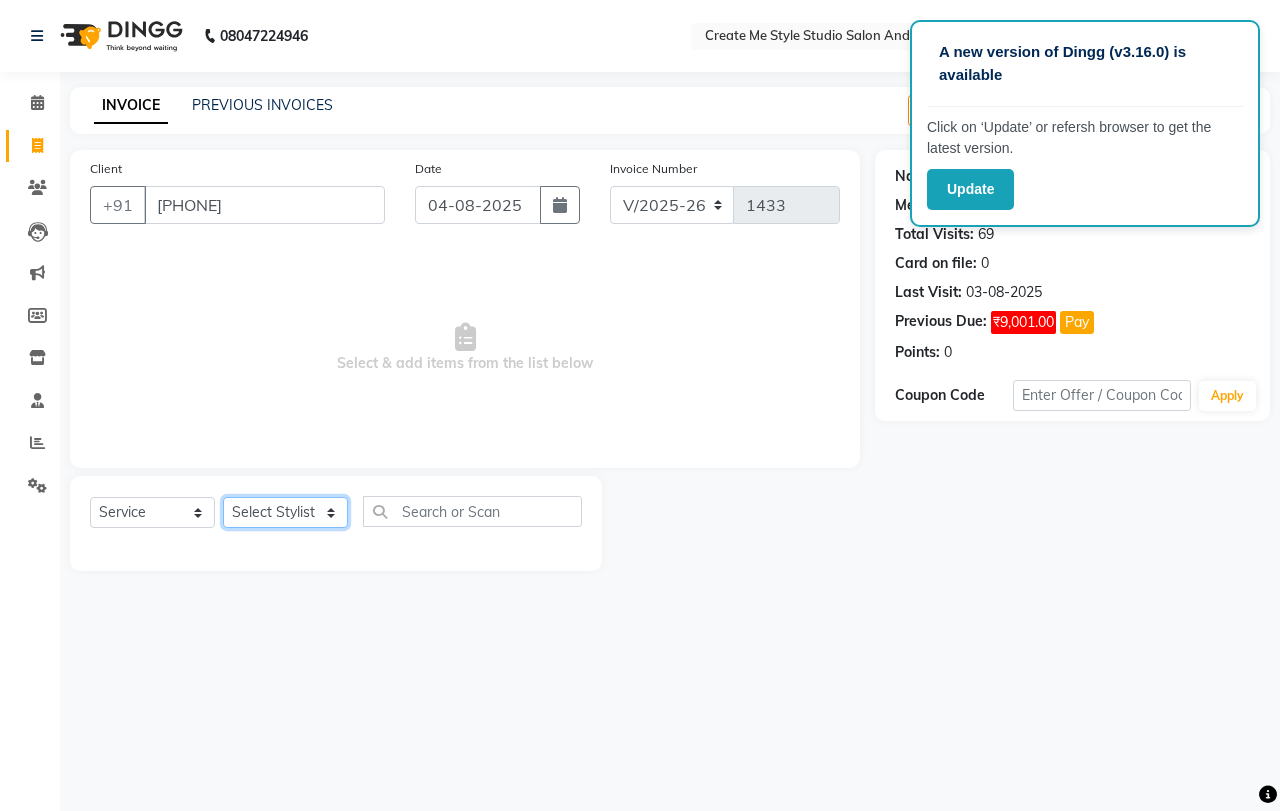 select on "85381" 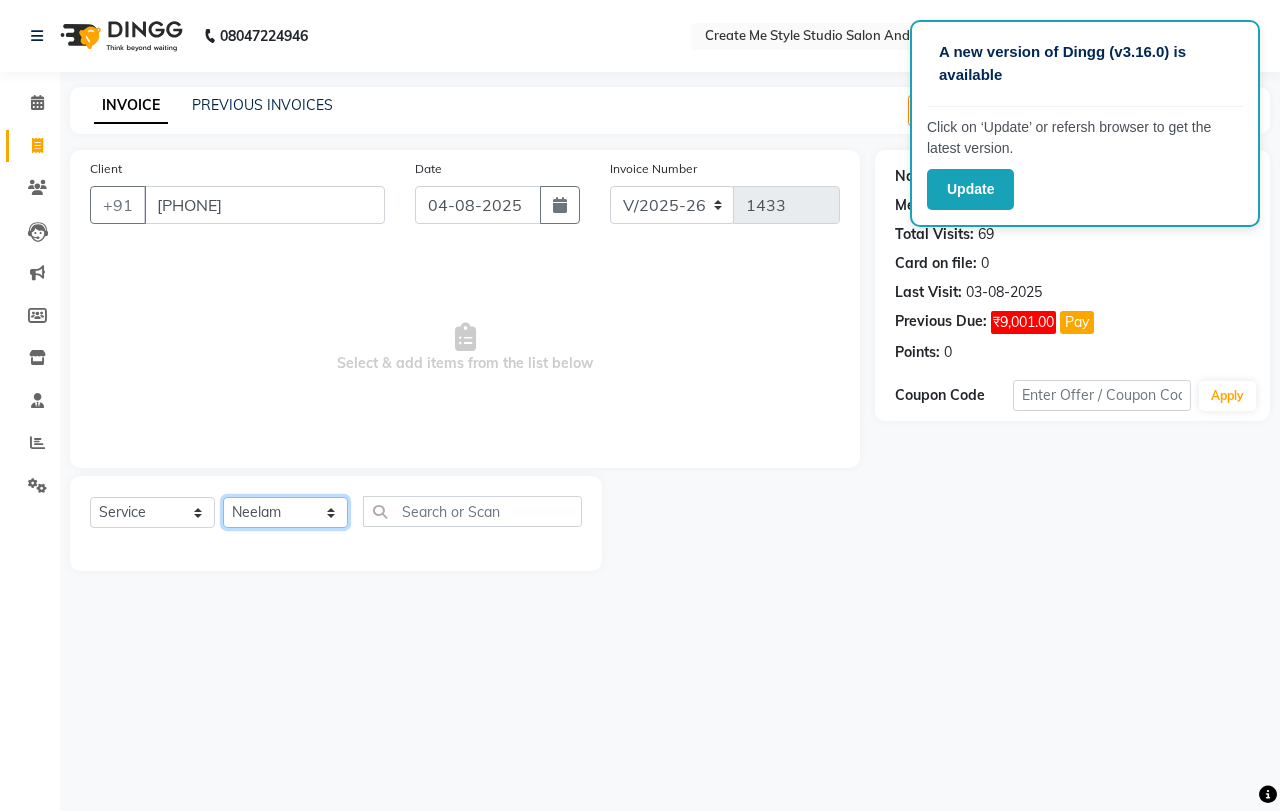 click on "Select Stylist [FIRST] sir [FIRST] mam [FIRST] mam TS [FIRST] mam [FIRST] mam [FIRST] mam [FIRST] mam Reception 1 Reception 2 [FIRST] sir" 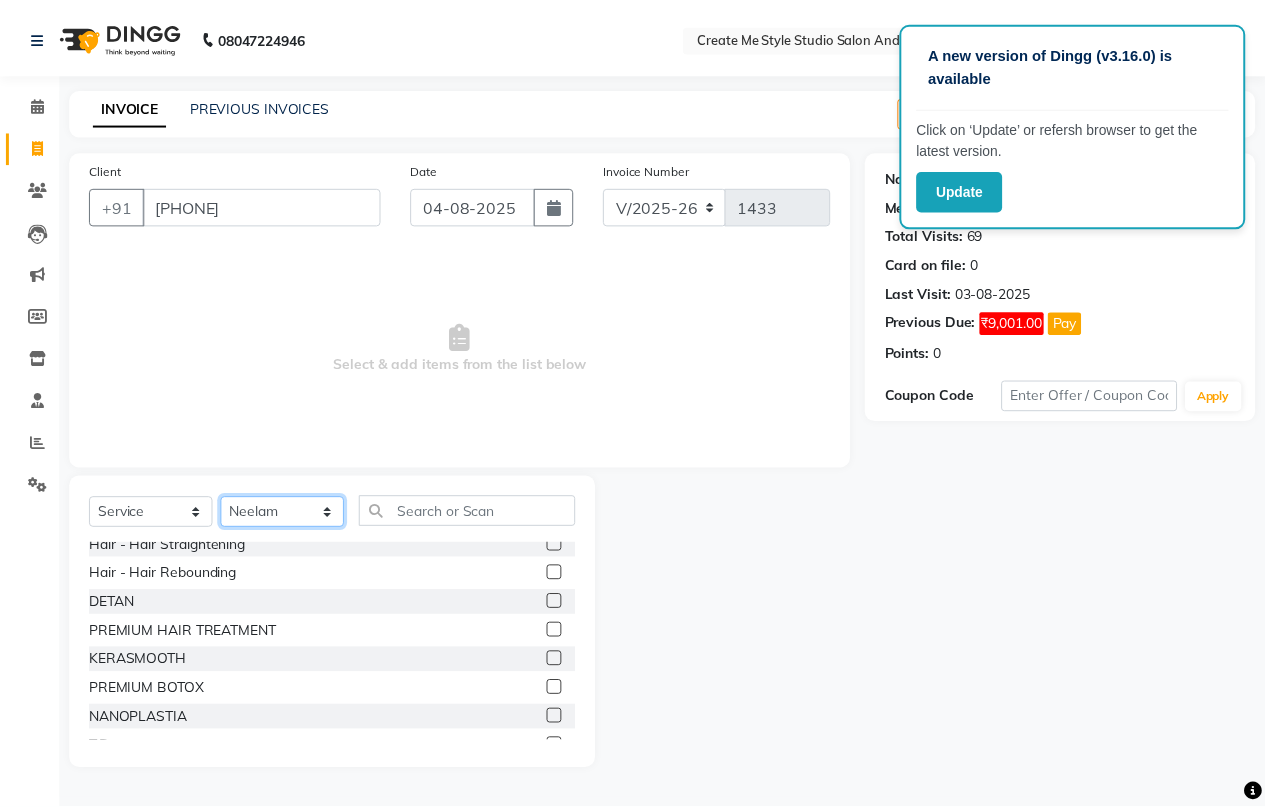 scroll, scrollTop: 400, scrollLeft: 0, axis: vertical 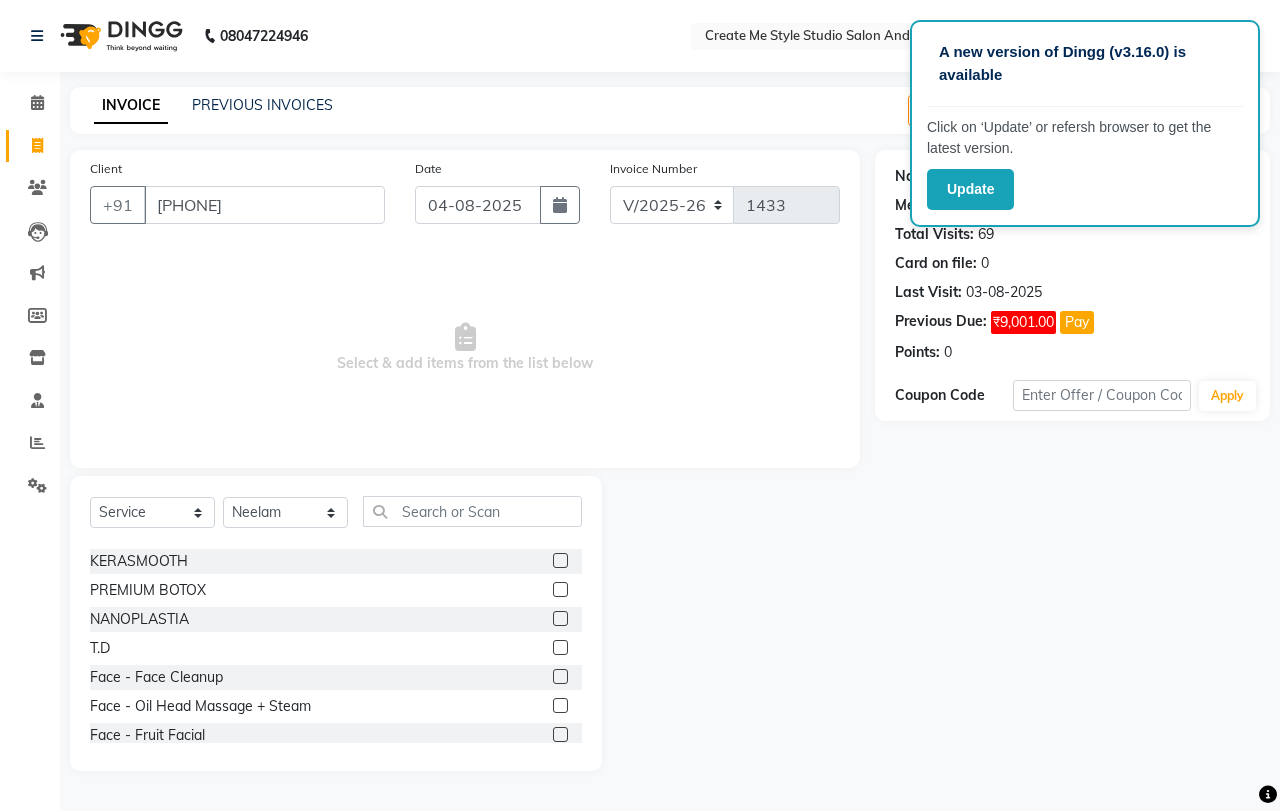 click 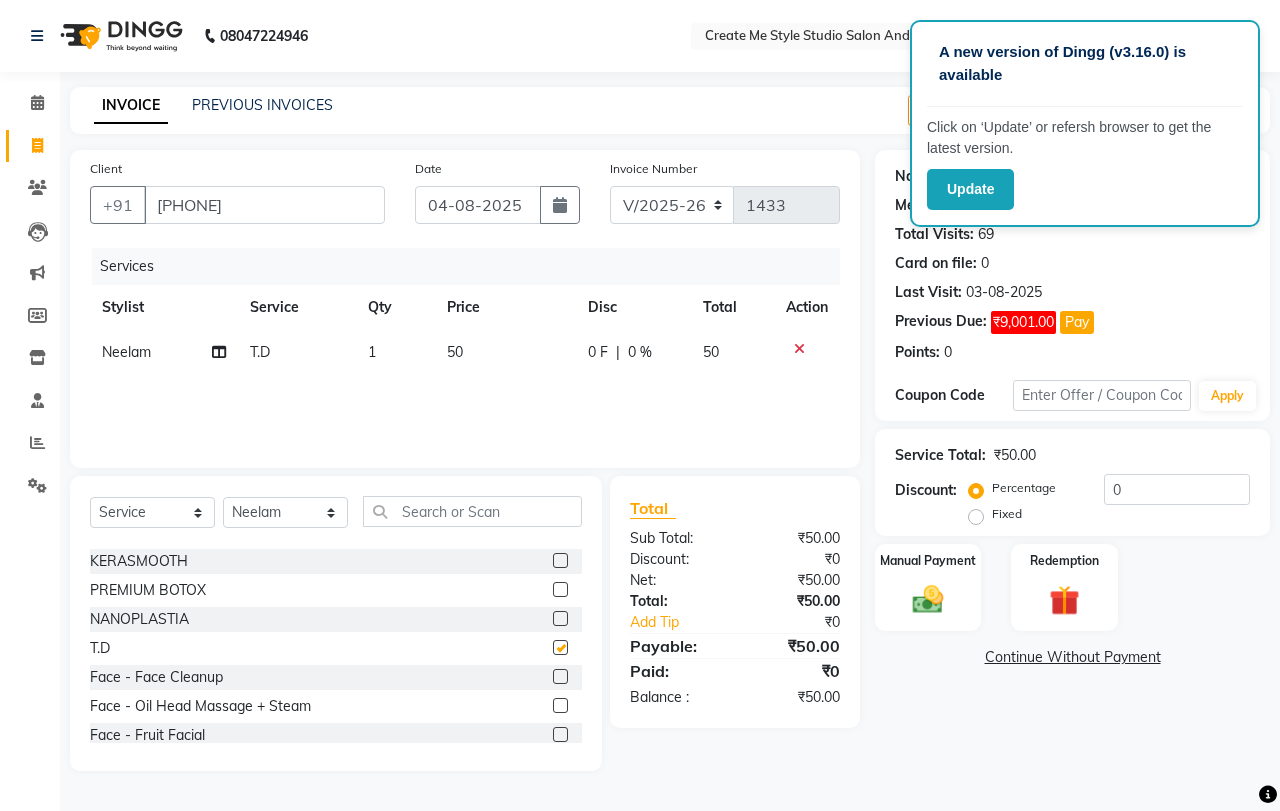 checkbox on "false" 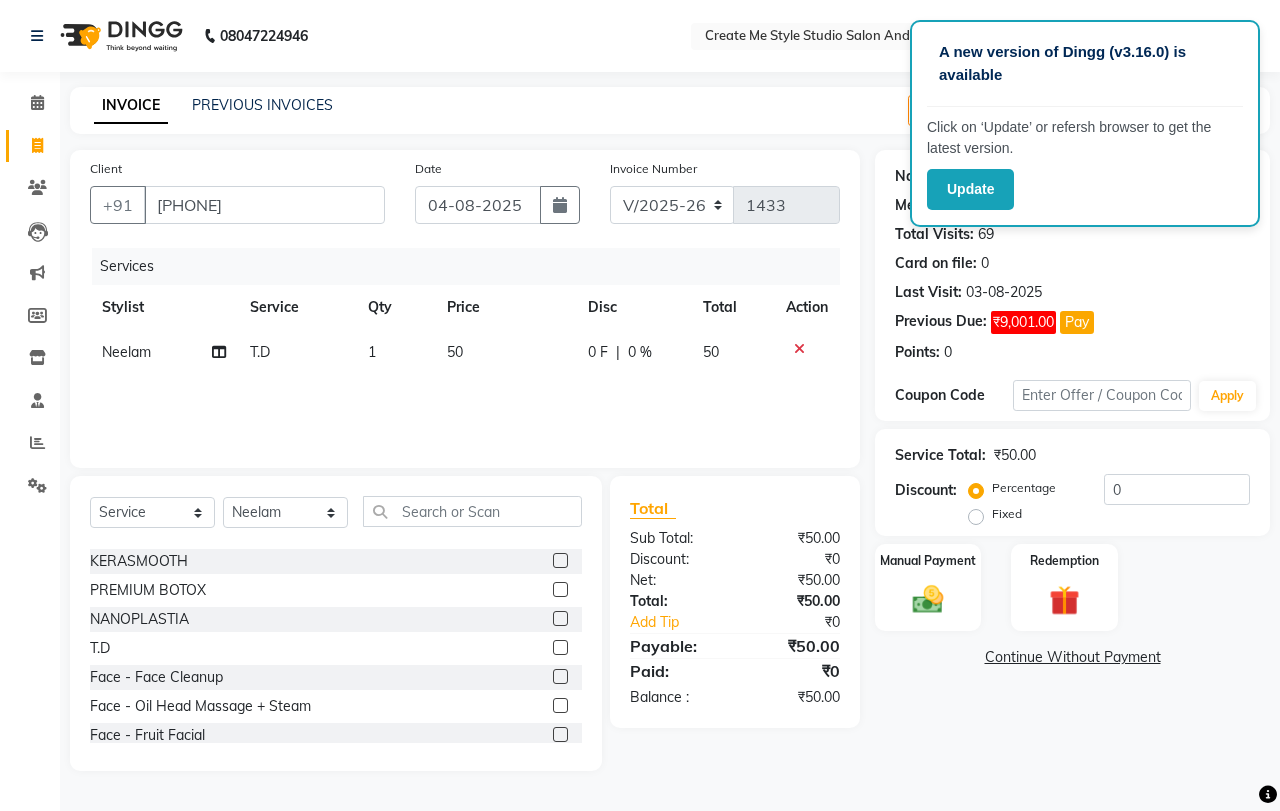 click on "50" 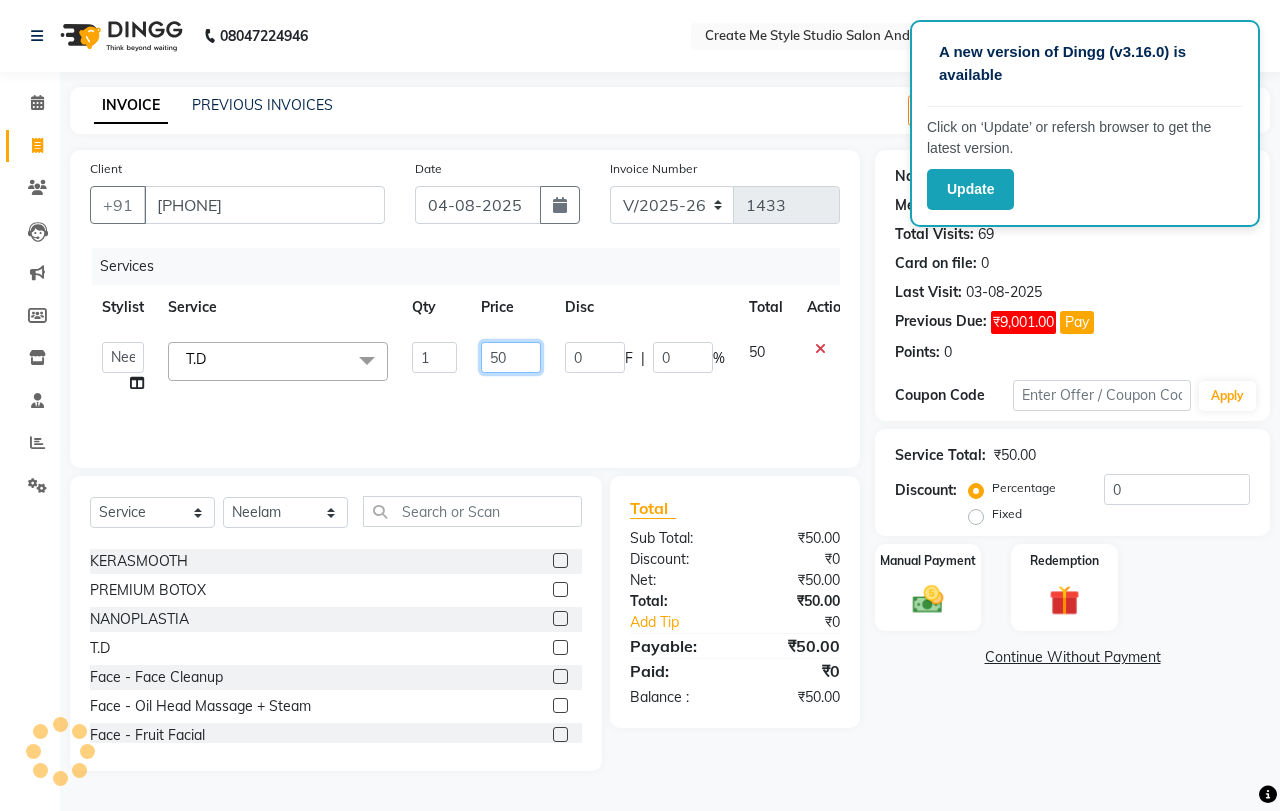 click on "50" 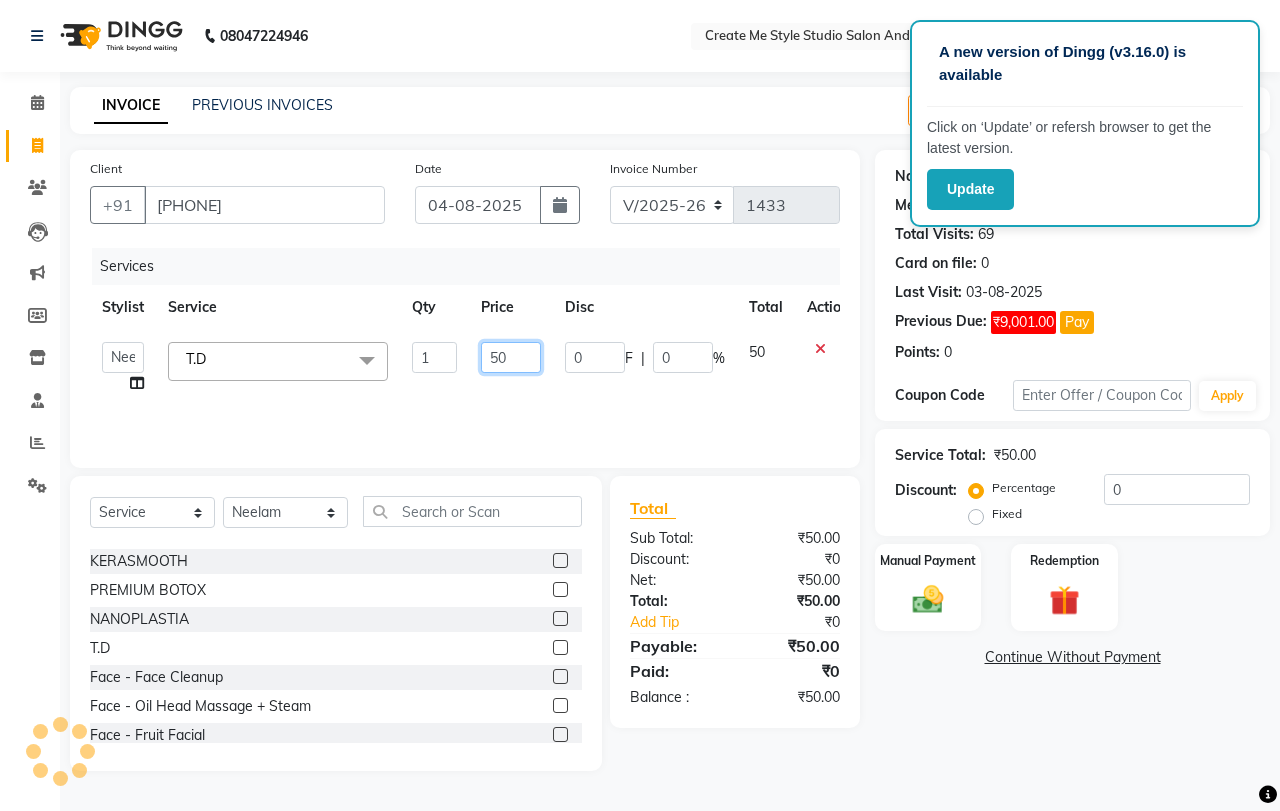 type on "5" 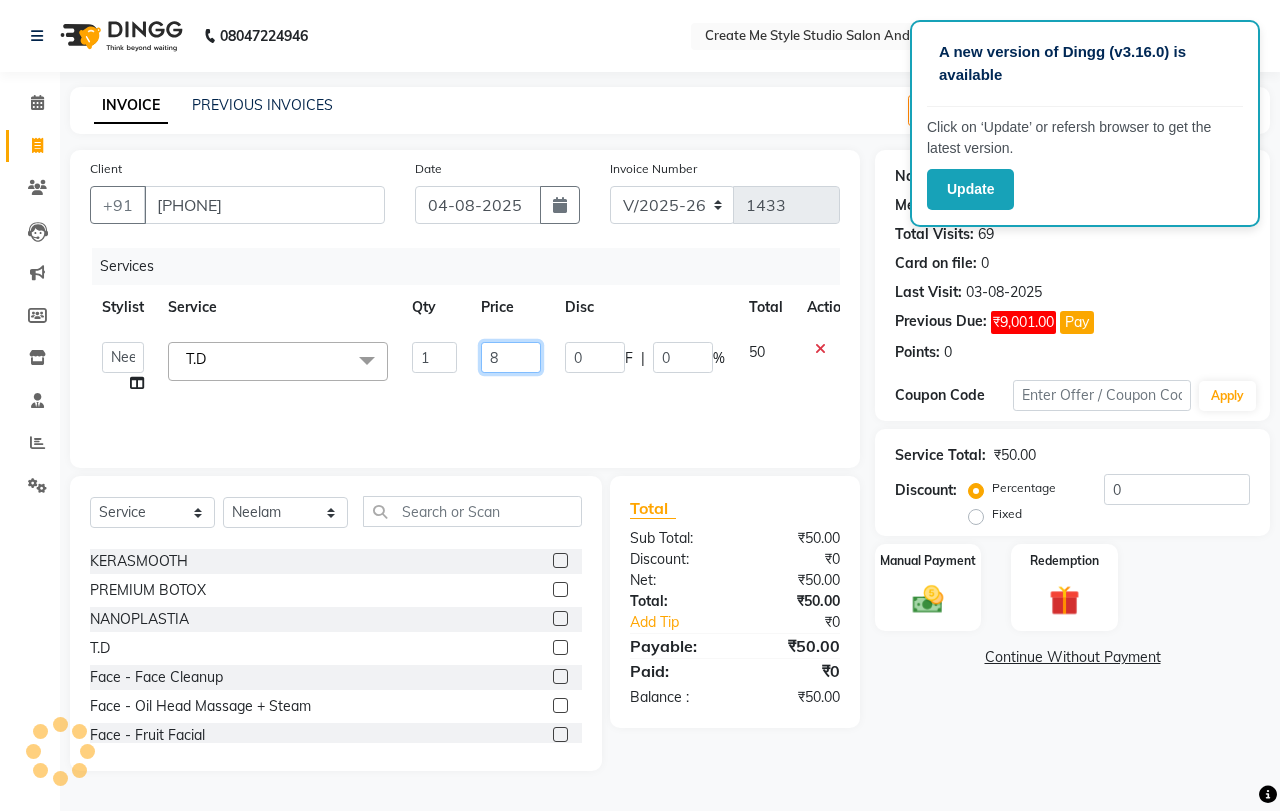 type on "80" 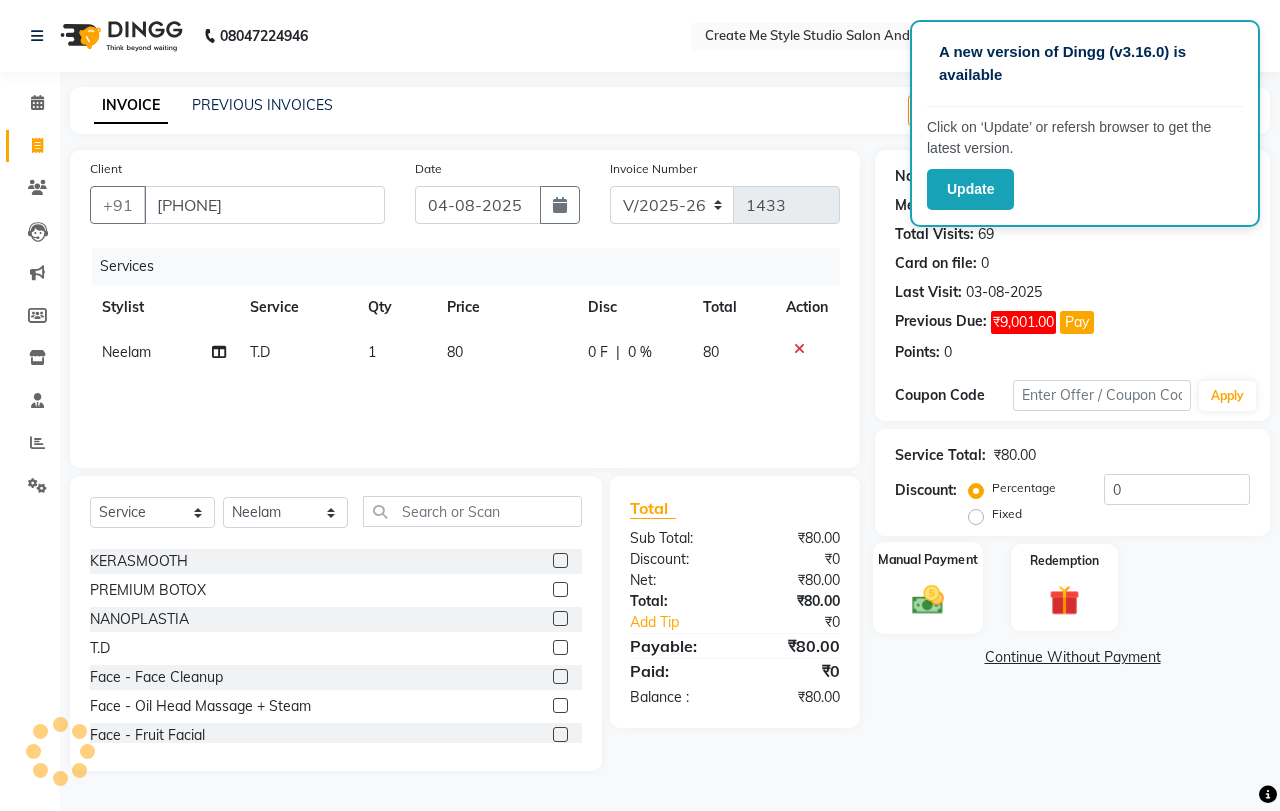 click 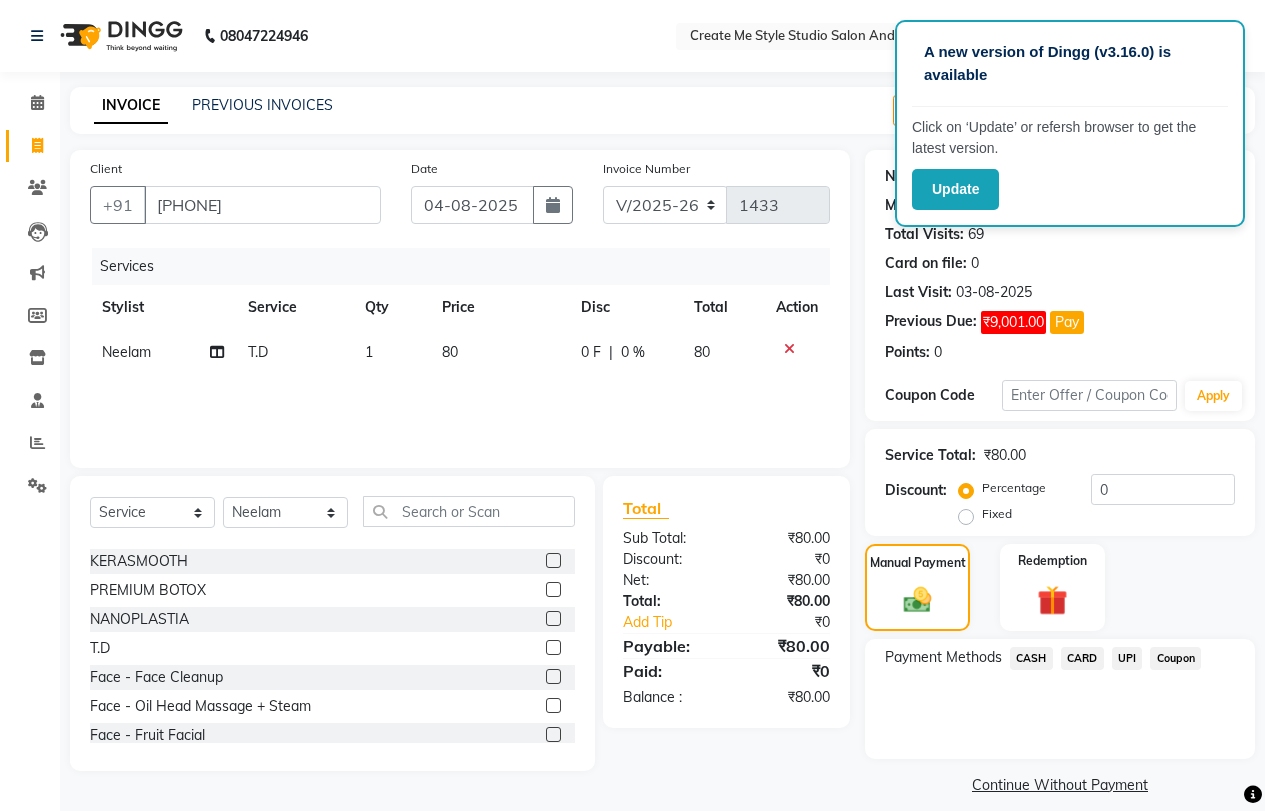 click on "UPI" 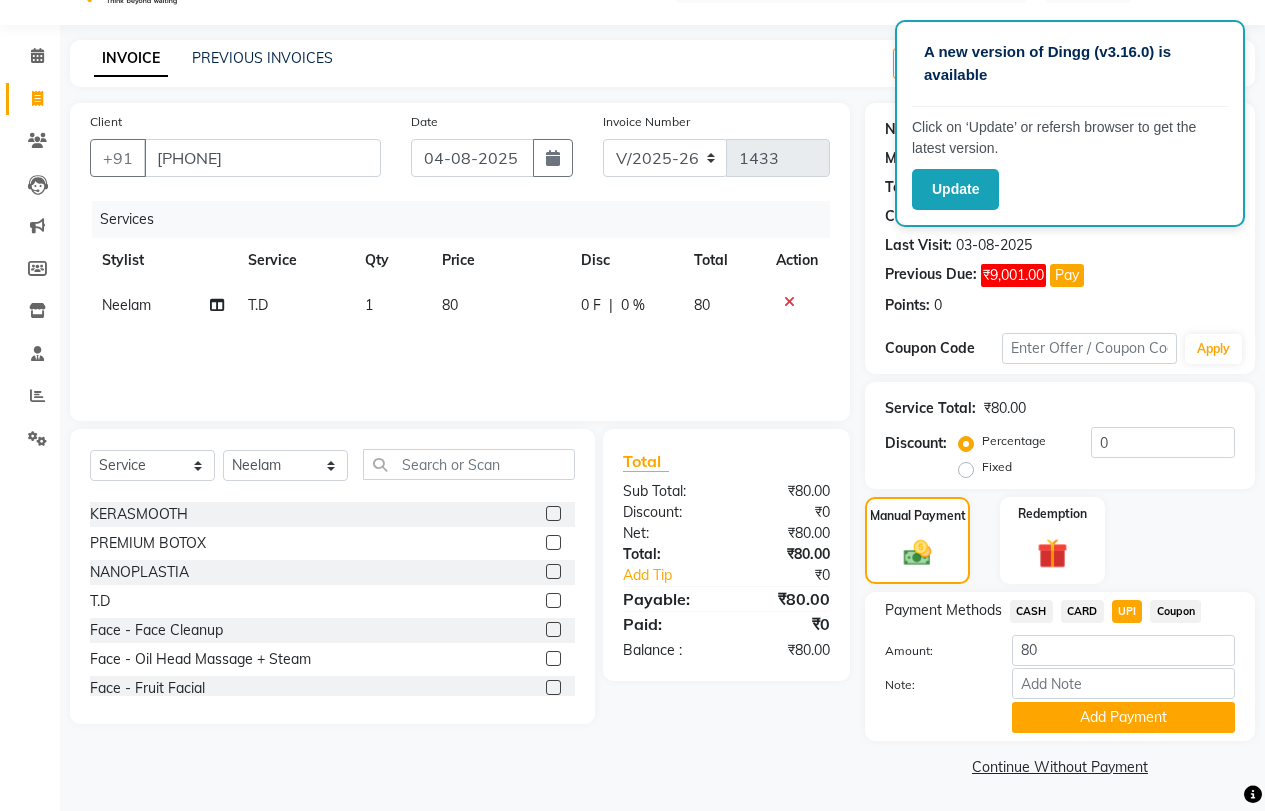 scroll, scrollTop: 48, scrollLeft: 0, axis: vertical 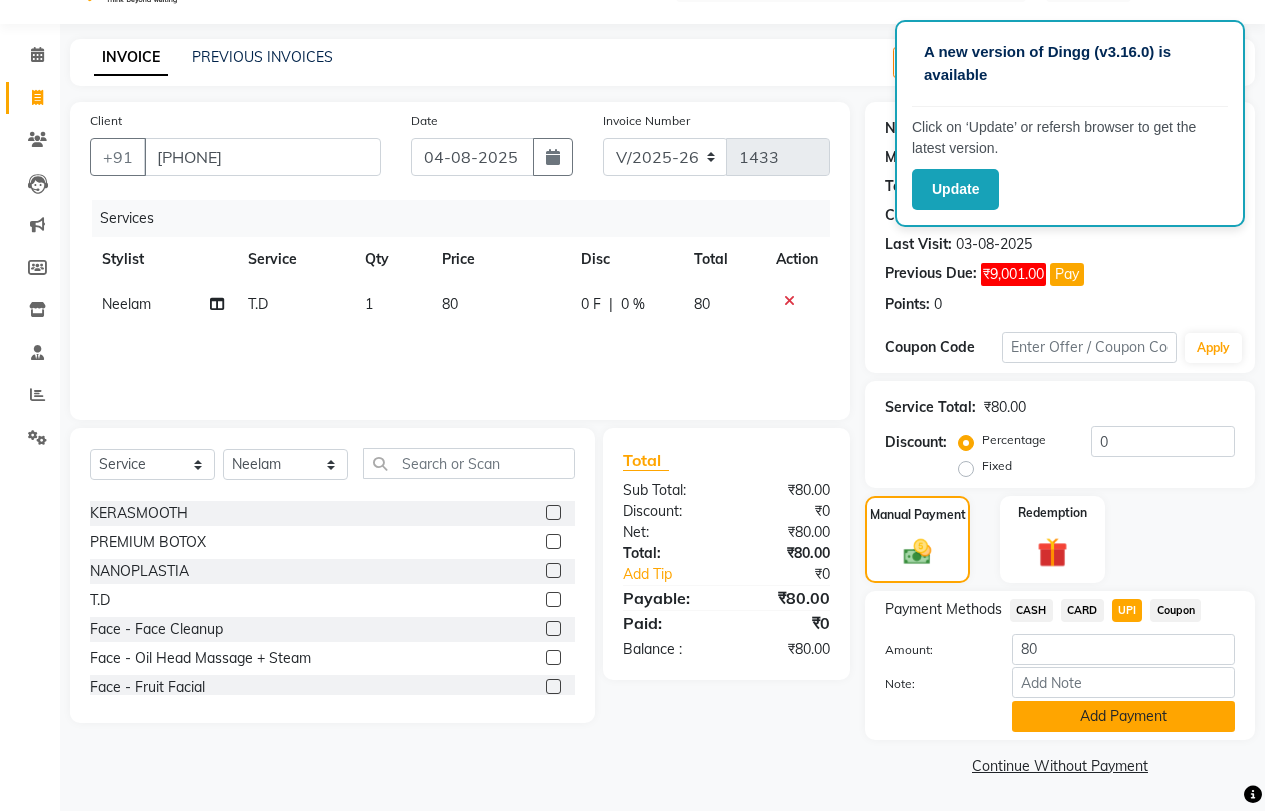 click on "Add Payment" 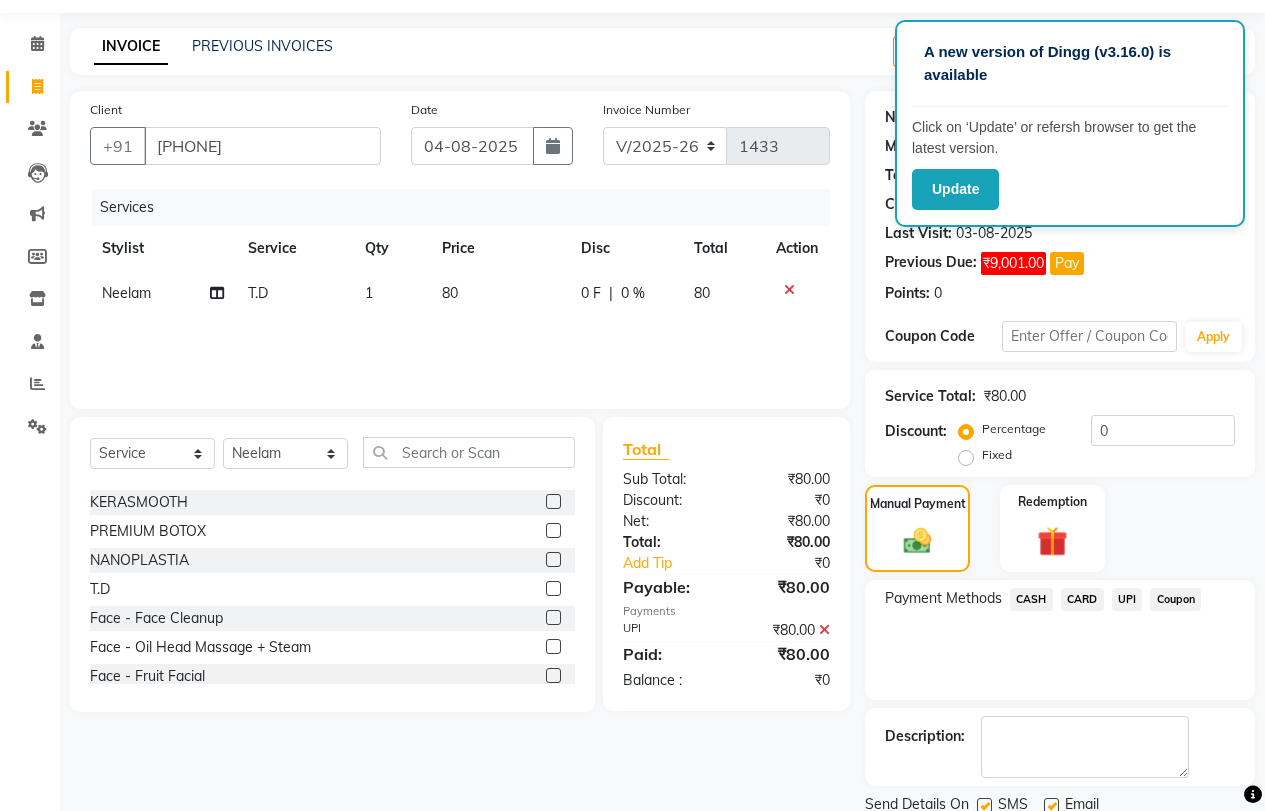 scroll, scrollTop: 132, scrollLeft: 0, axis: vertical 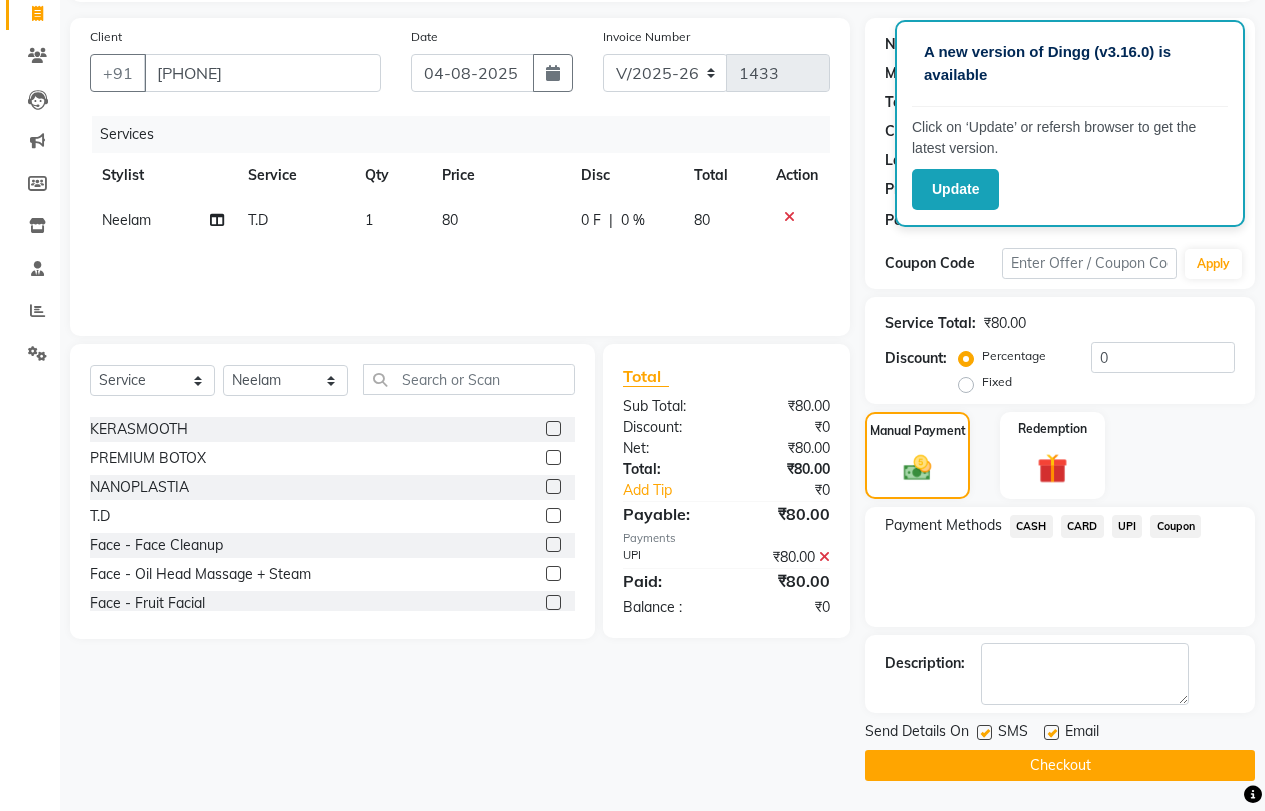 click 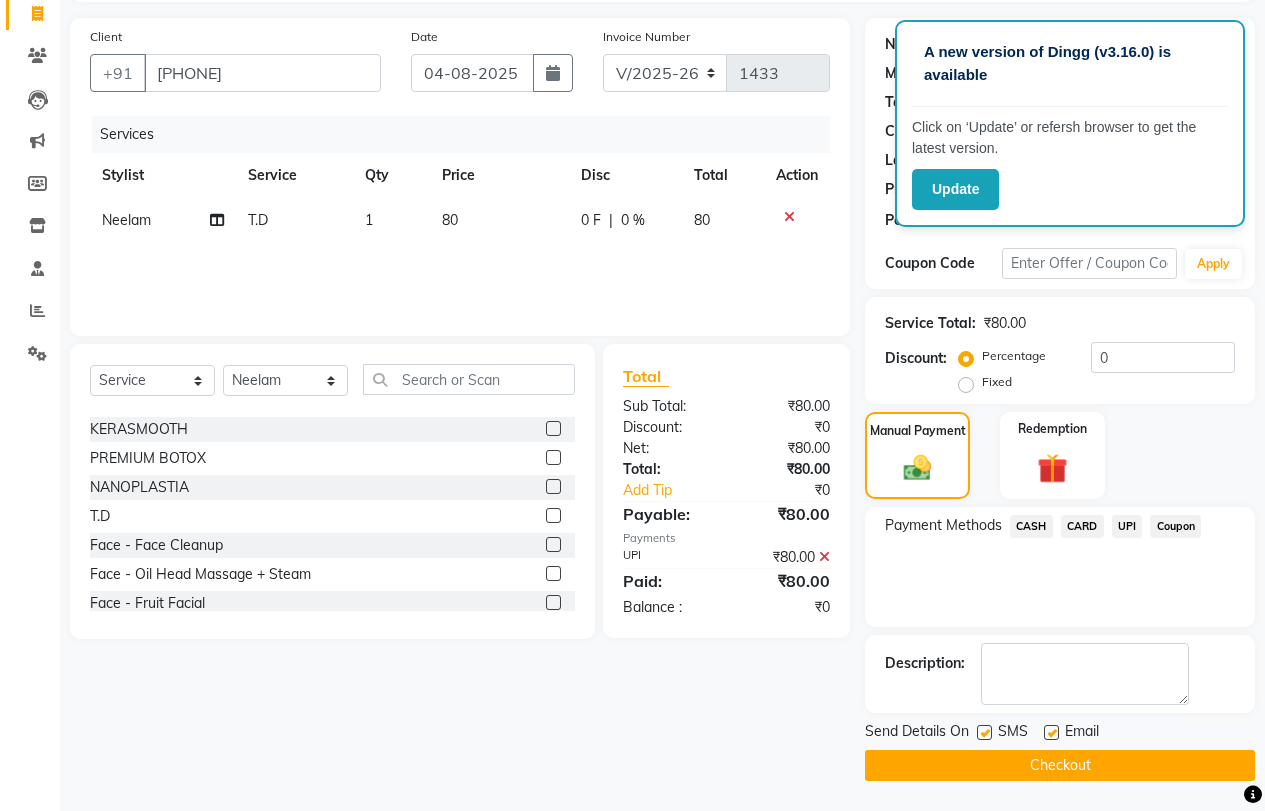 click at bounding box center (1050, 733) 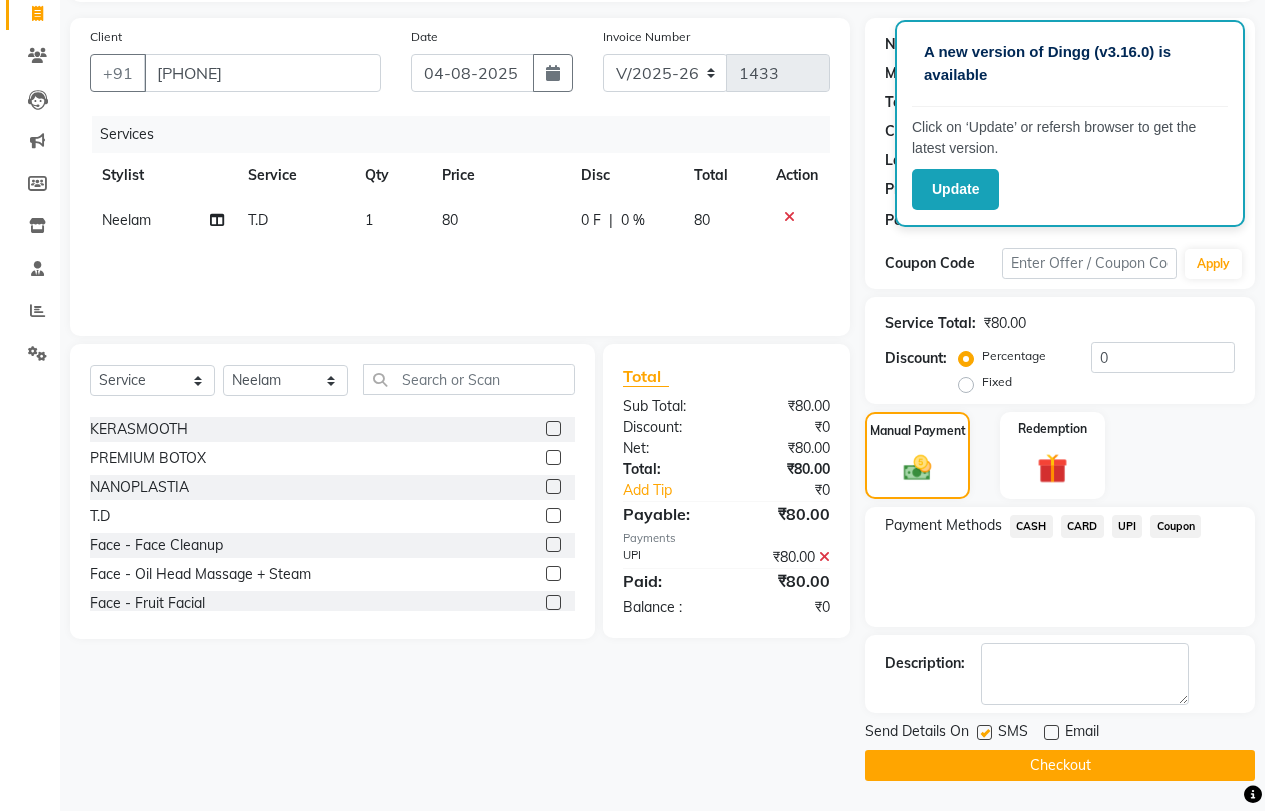 click 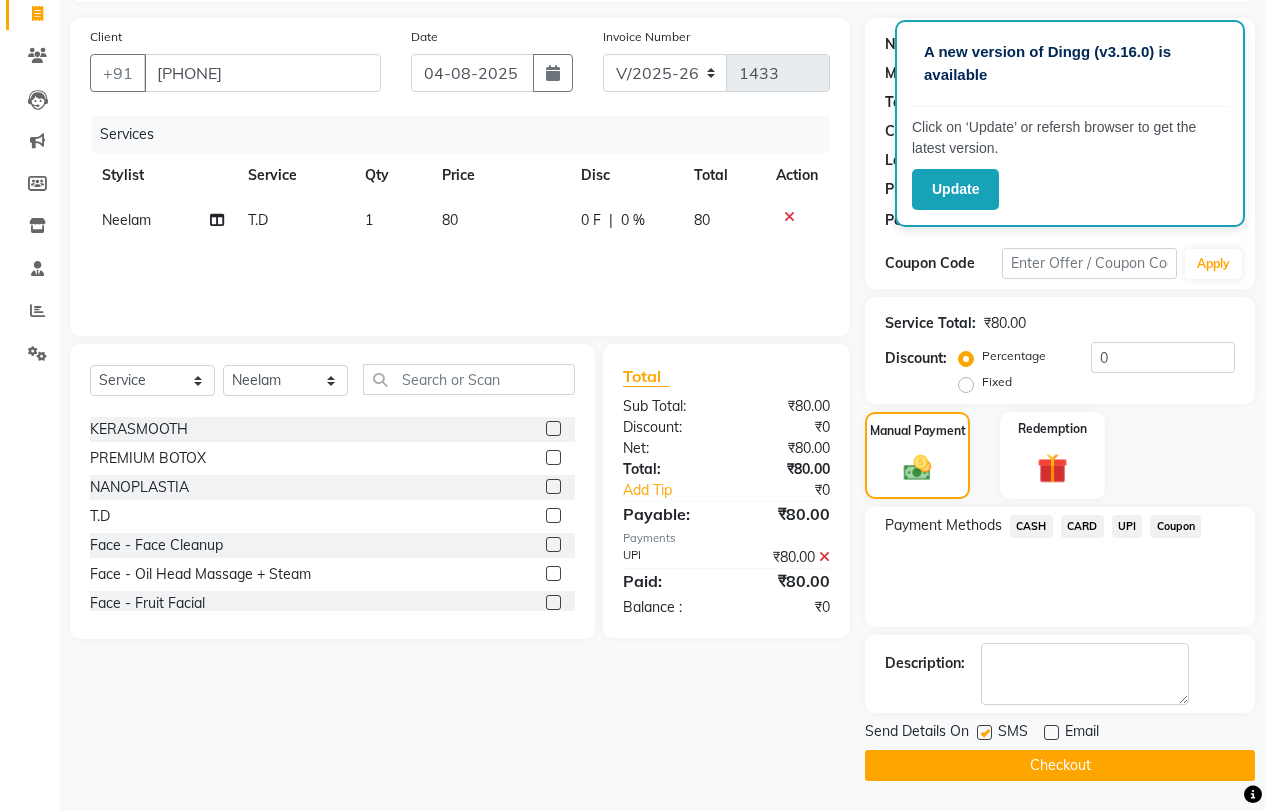 click at bounding box center [983, 733] 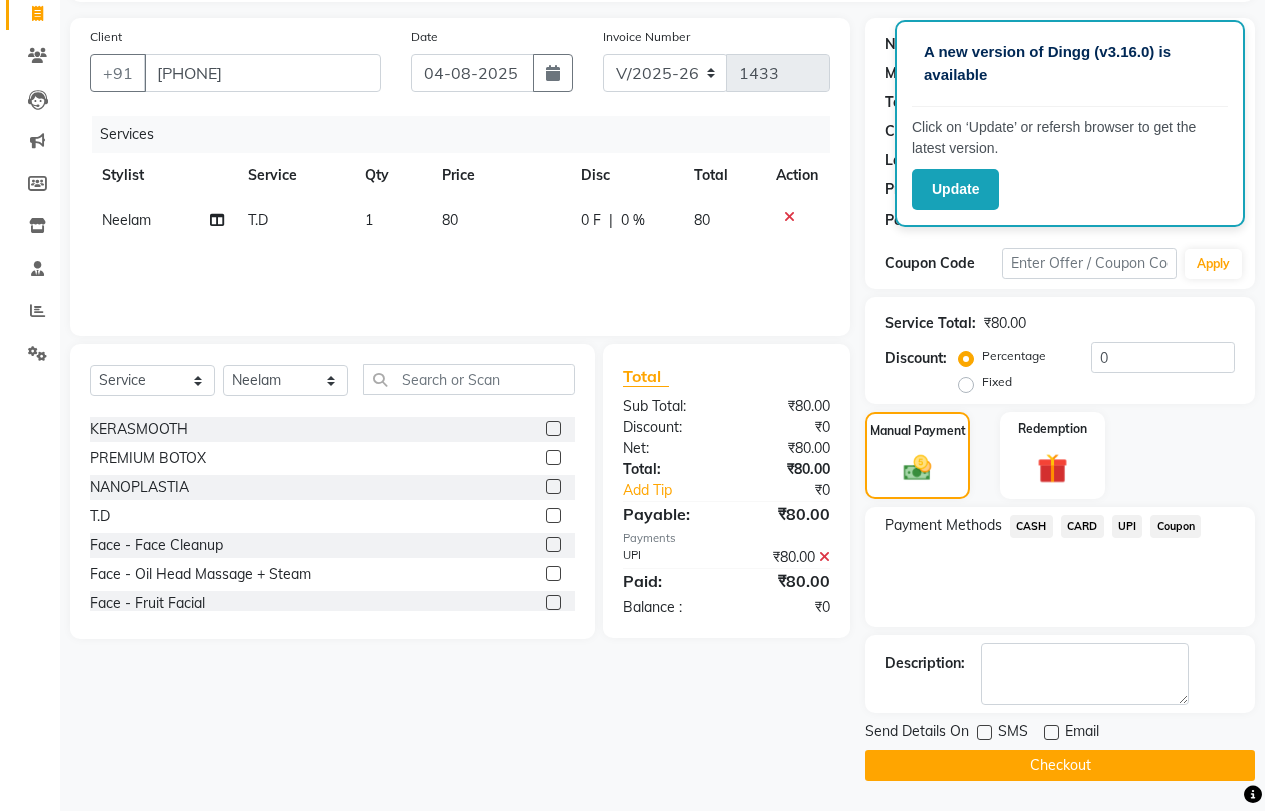 click on "Checkout" 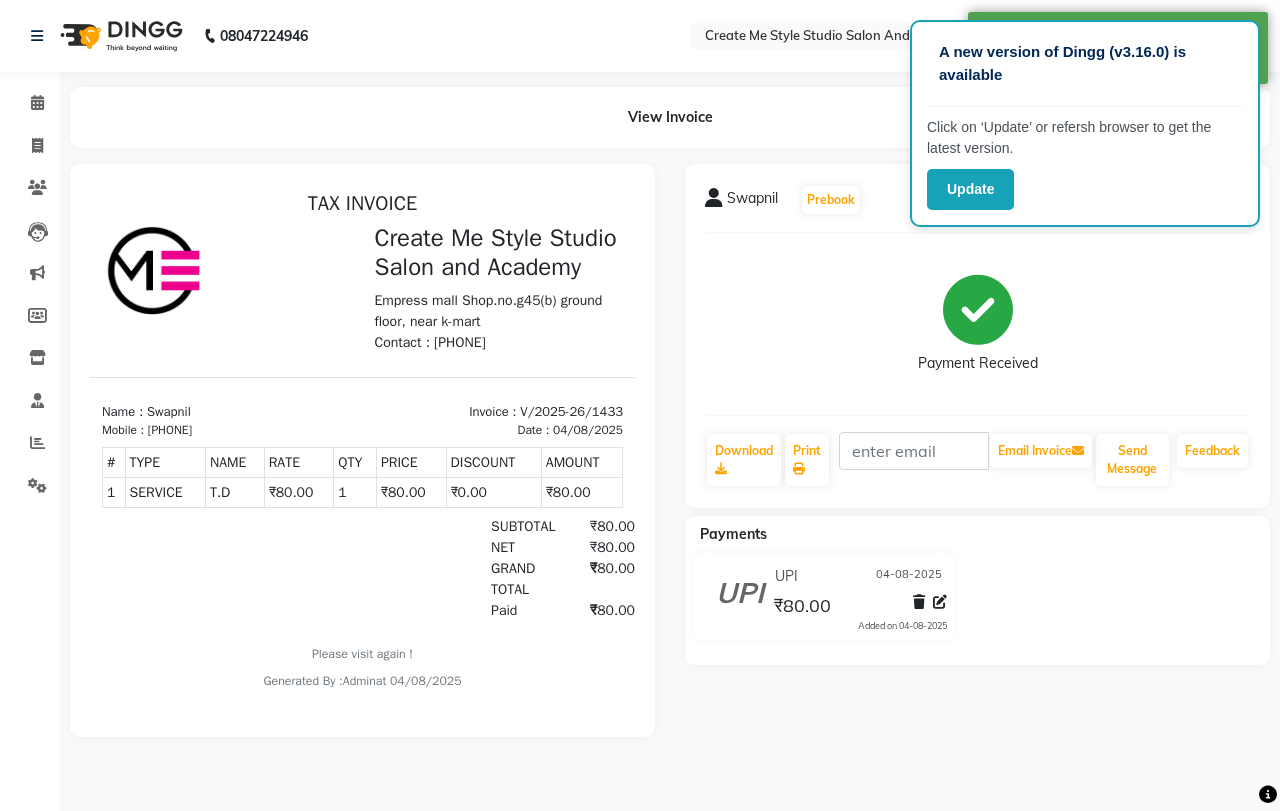 scroll, scrollTop: 0, scrollLeft: 0, axis: both 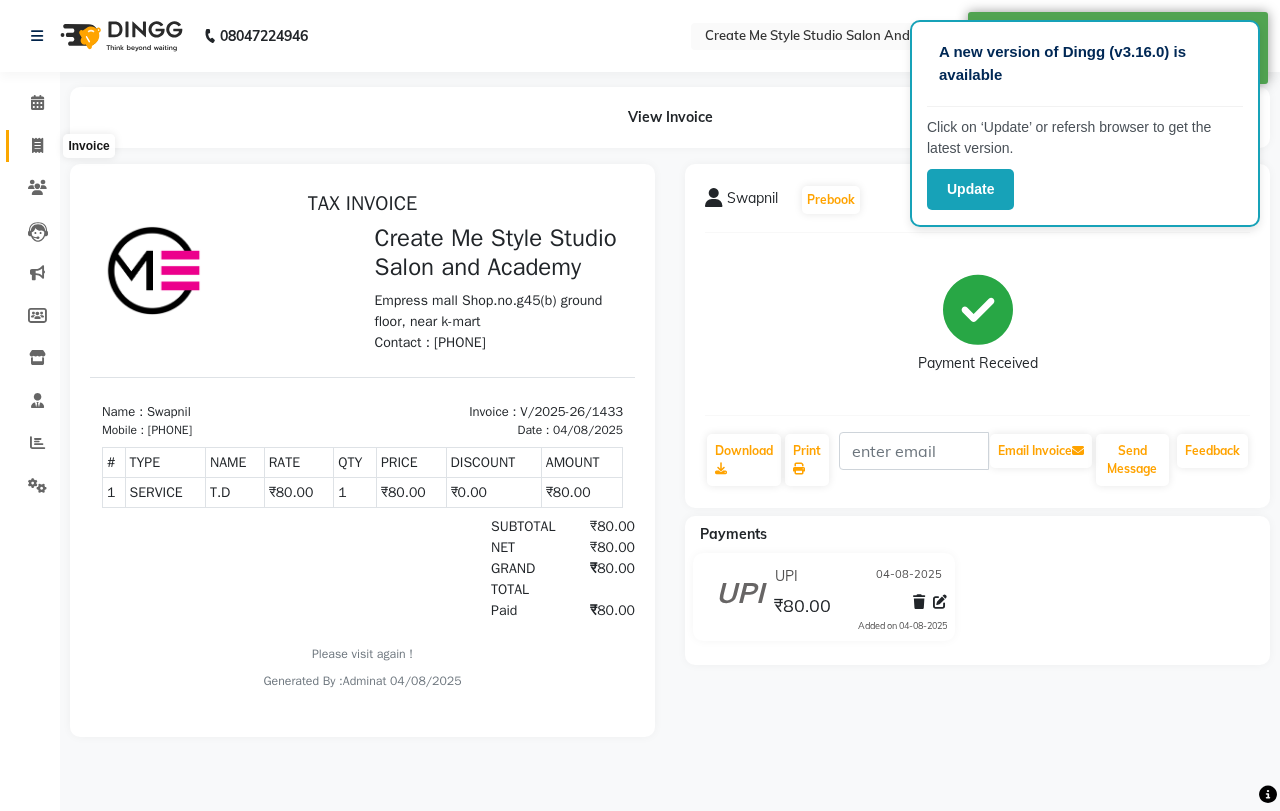 click 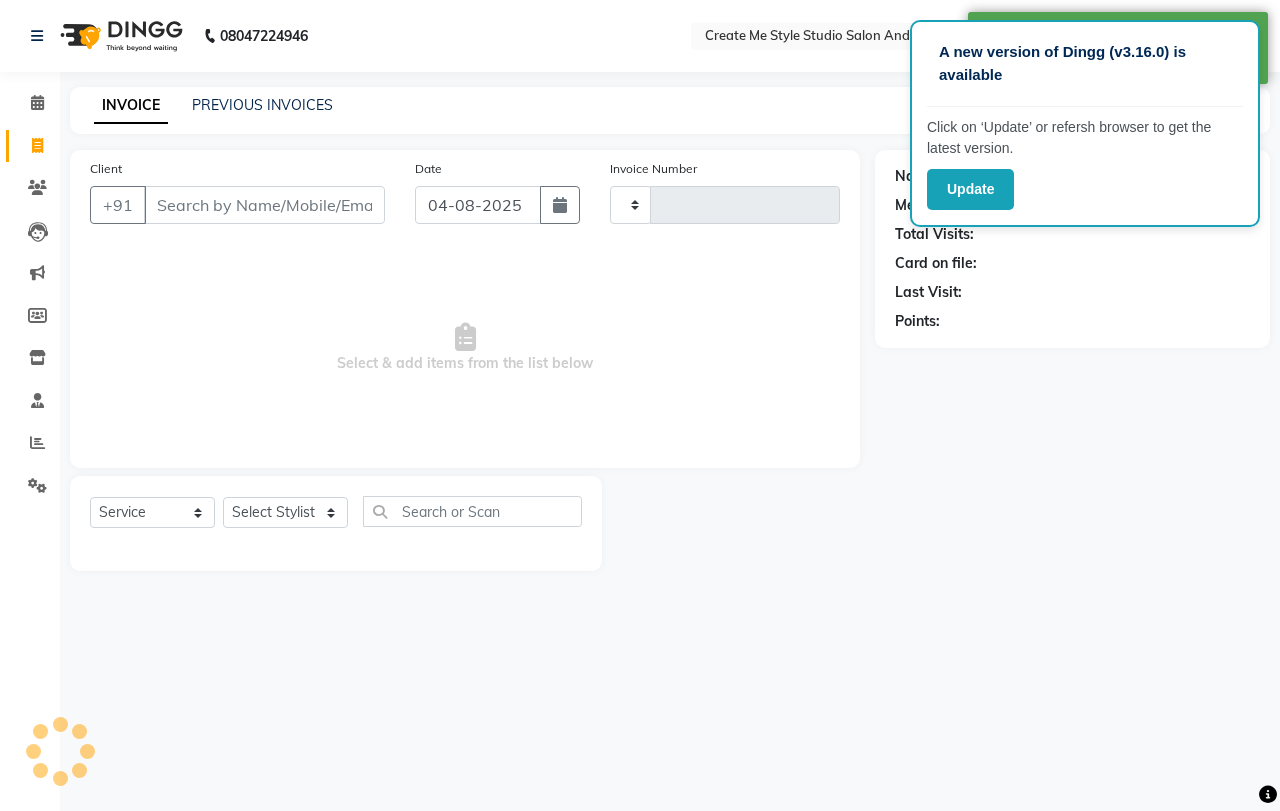 type on "1434" 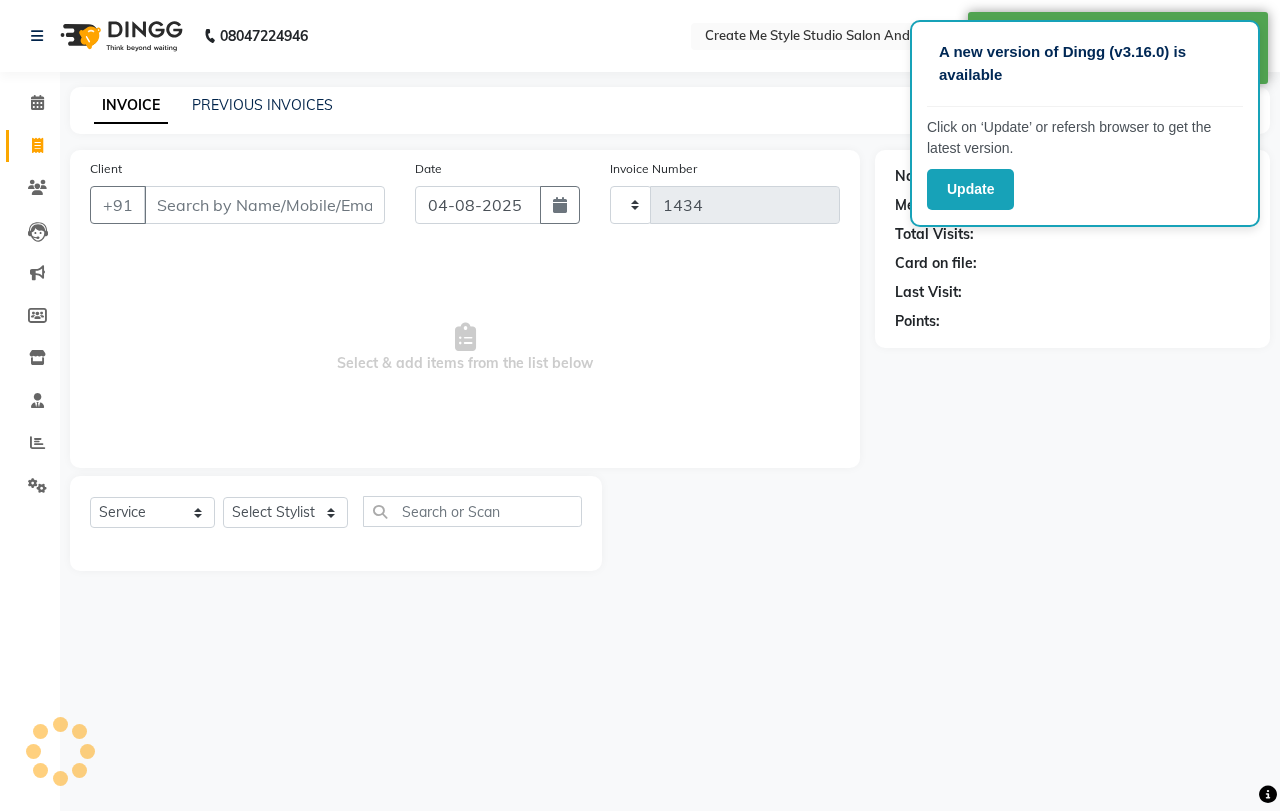 select on "8253" 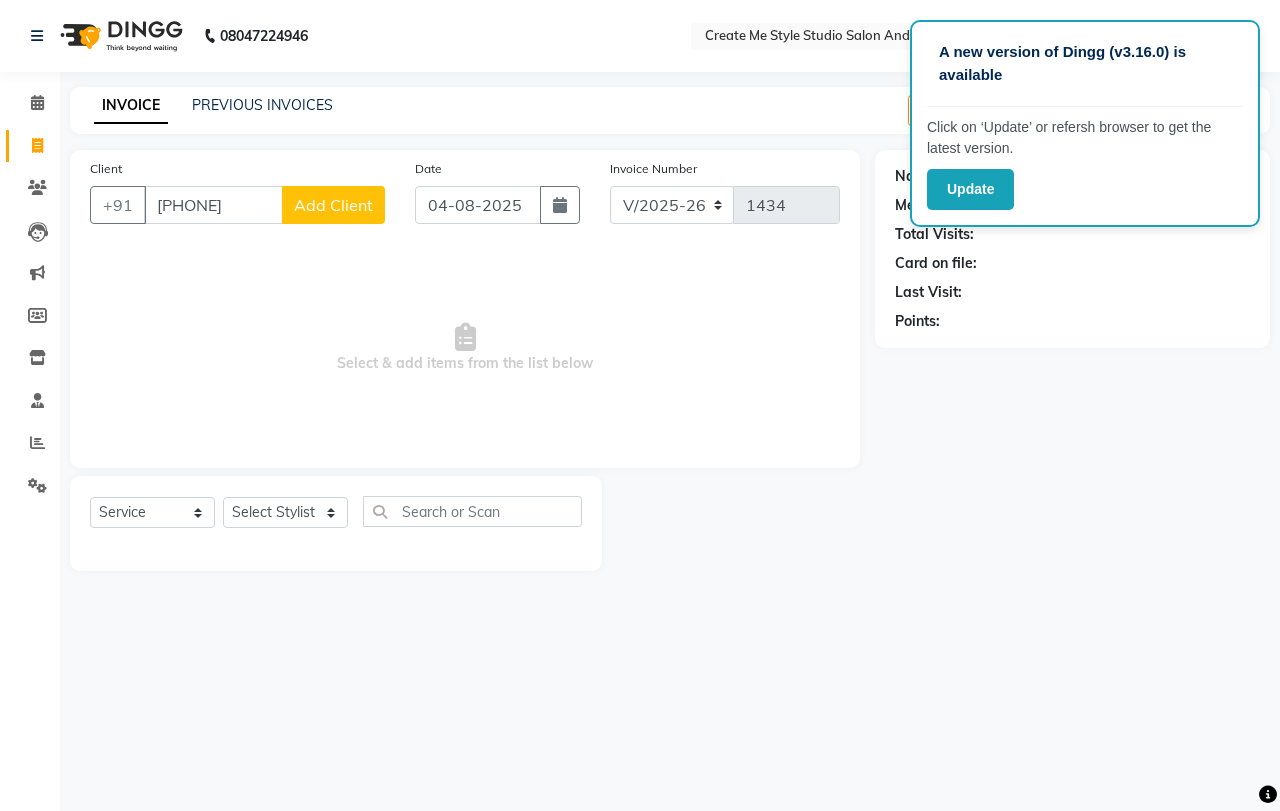 type on "[PHONE]" 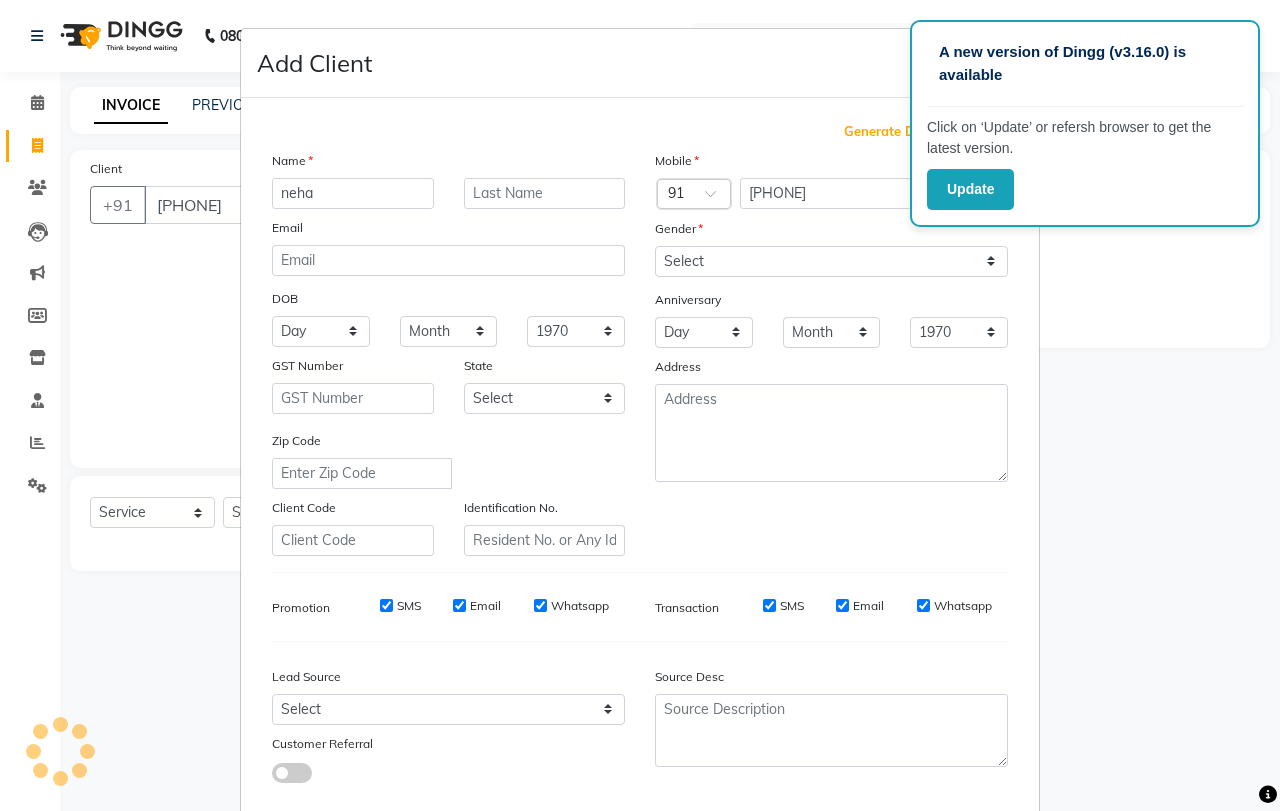 type on "neha" 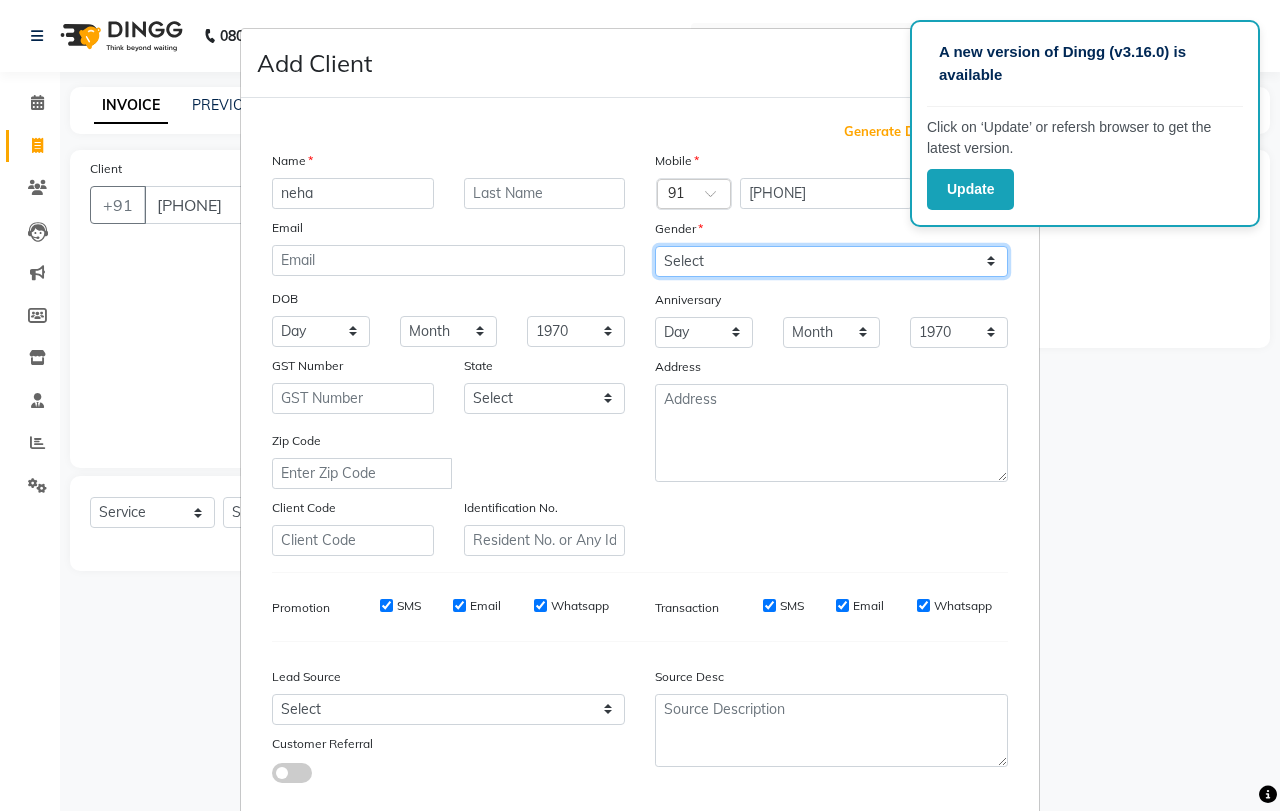 click on "Select Male Female Other Prefer Not To Say" at bounding box center [831, 261] 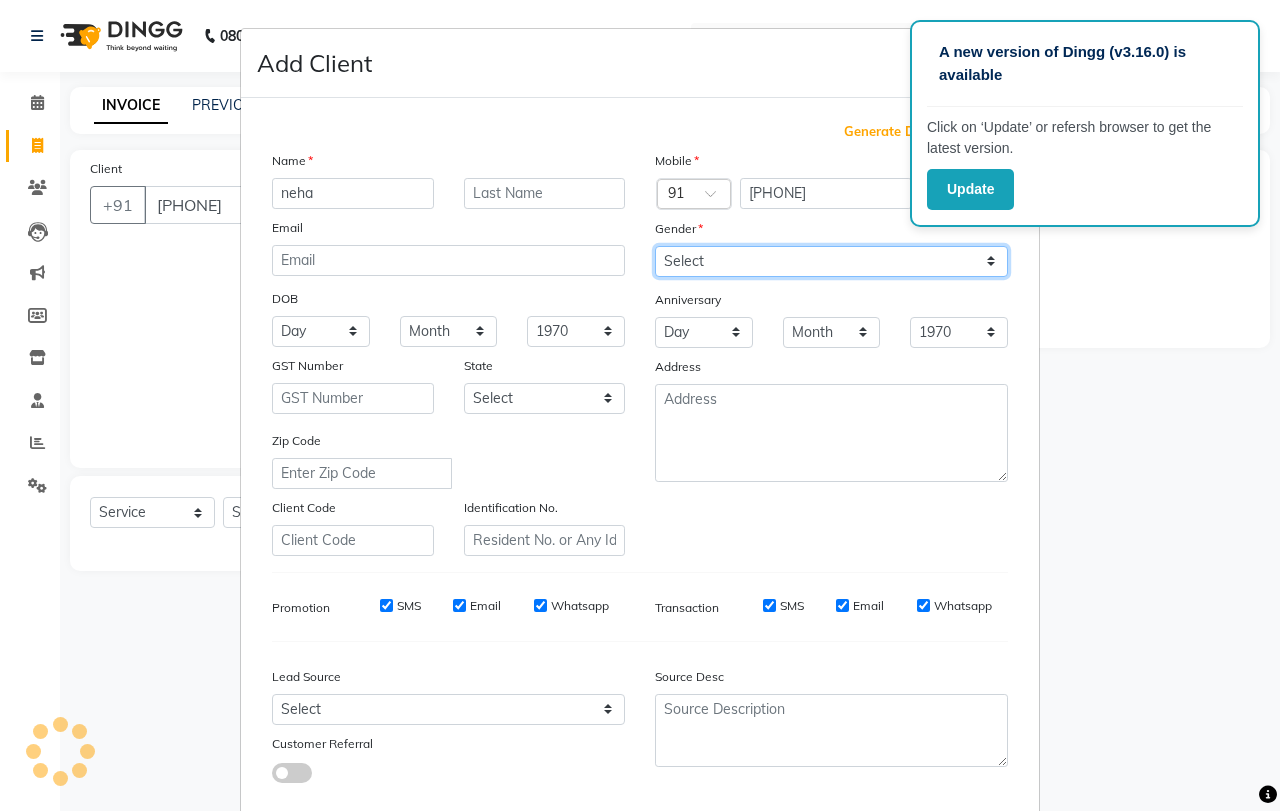 select on "female" 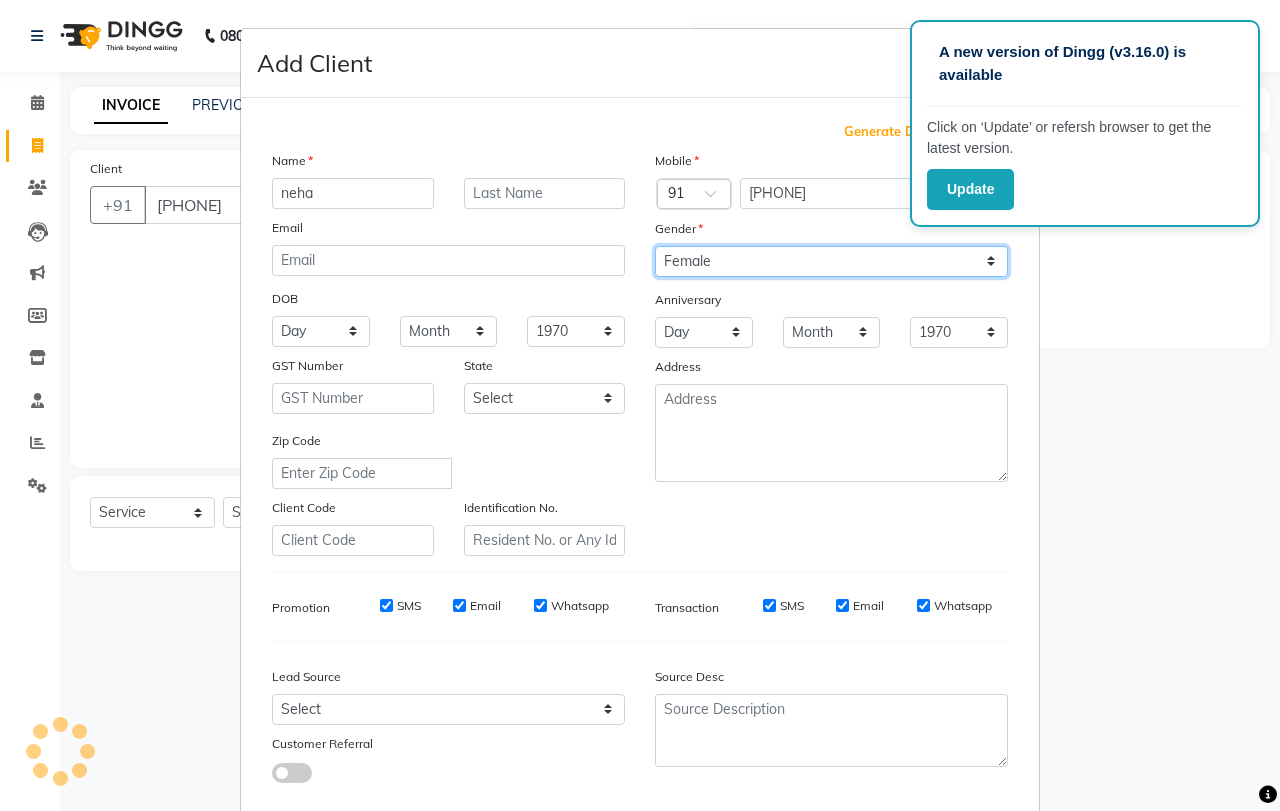 click on "Select Male Female Other Prefer Not To Say" at bounding box center (831, 261) 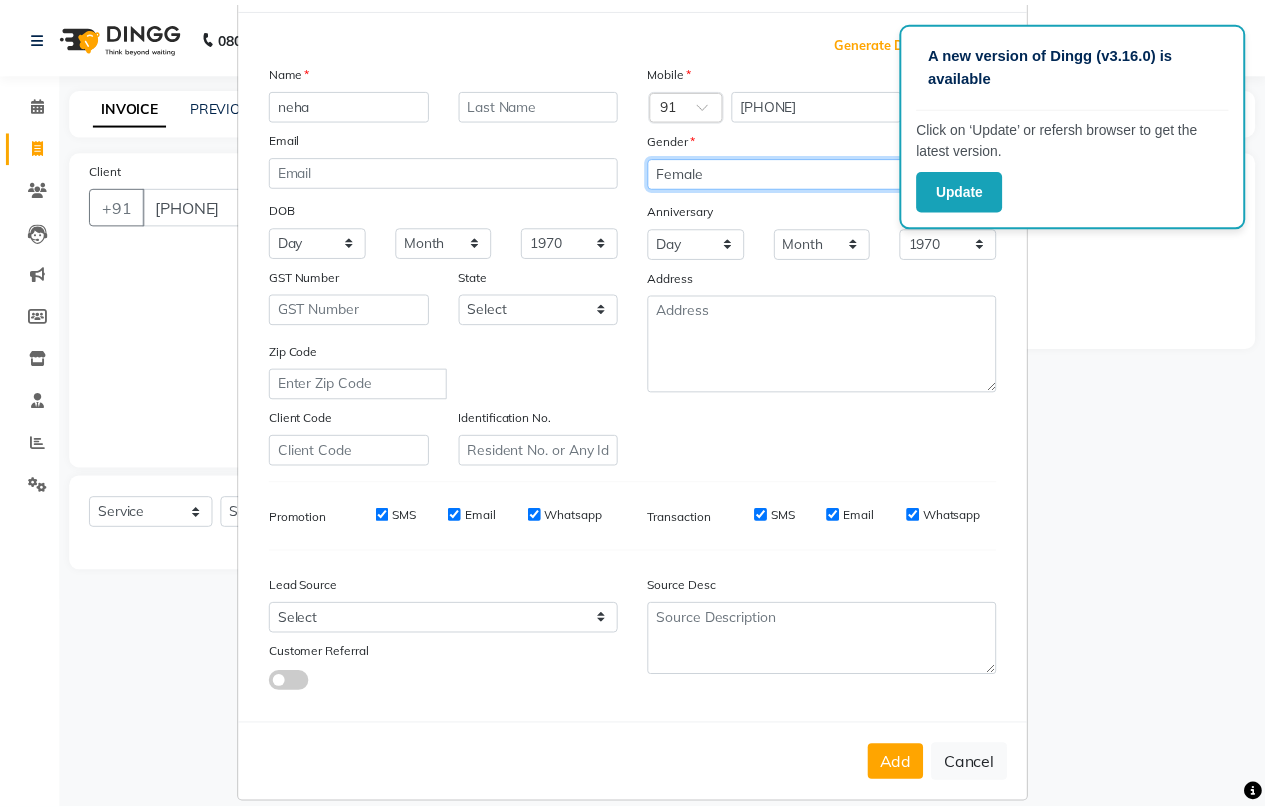 scroll, scrollTop: 112, scrollLeft: 0, axis: vertical 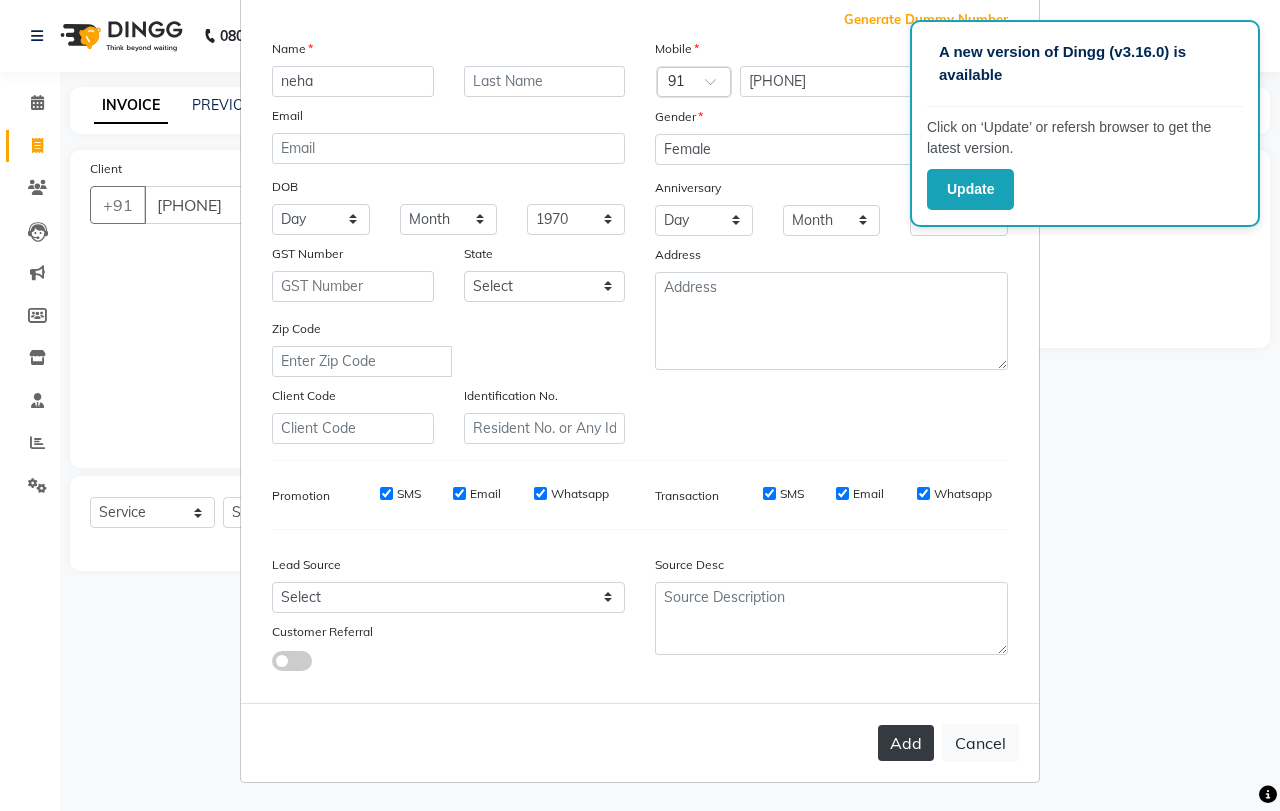click on "Add" at bounding box center (906, 743) 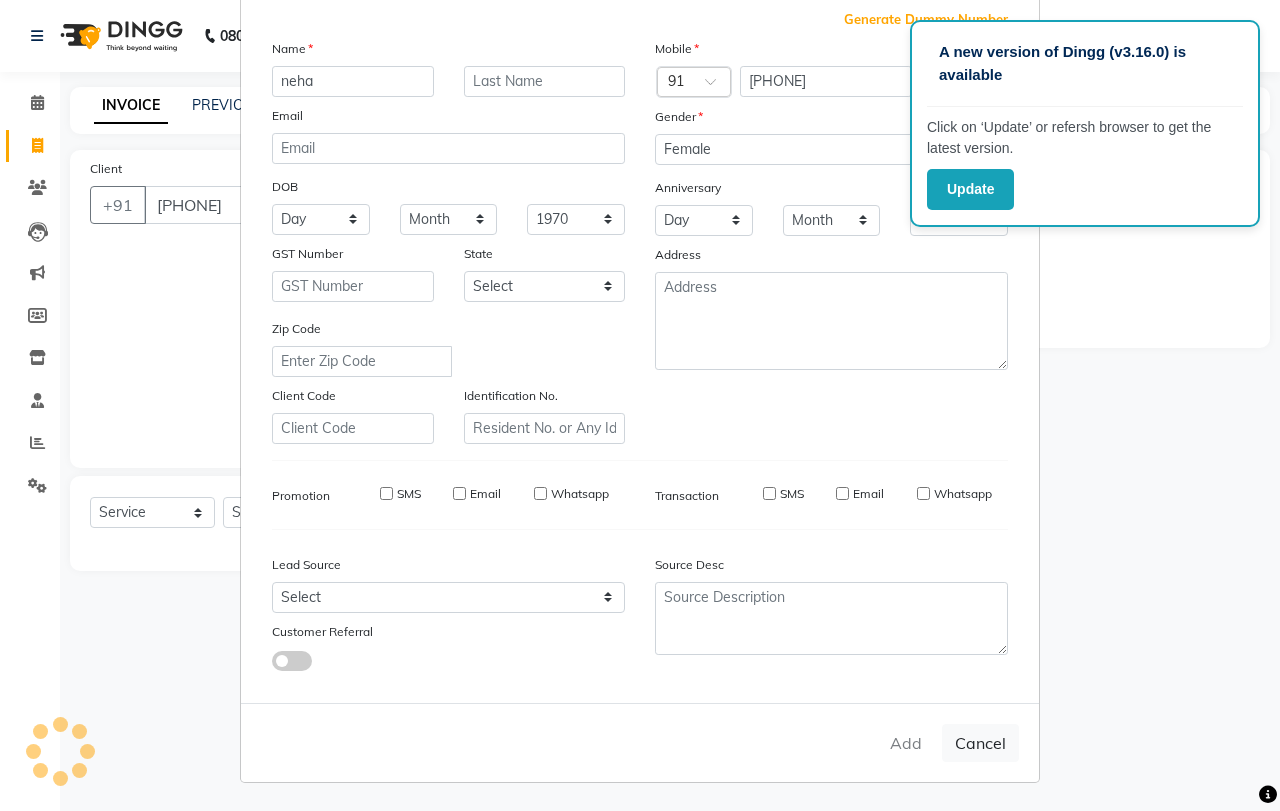 type 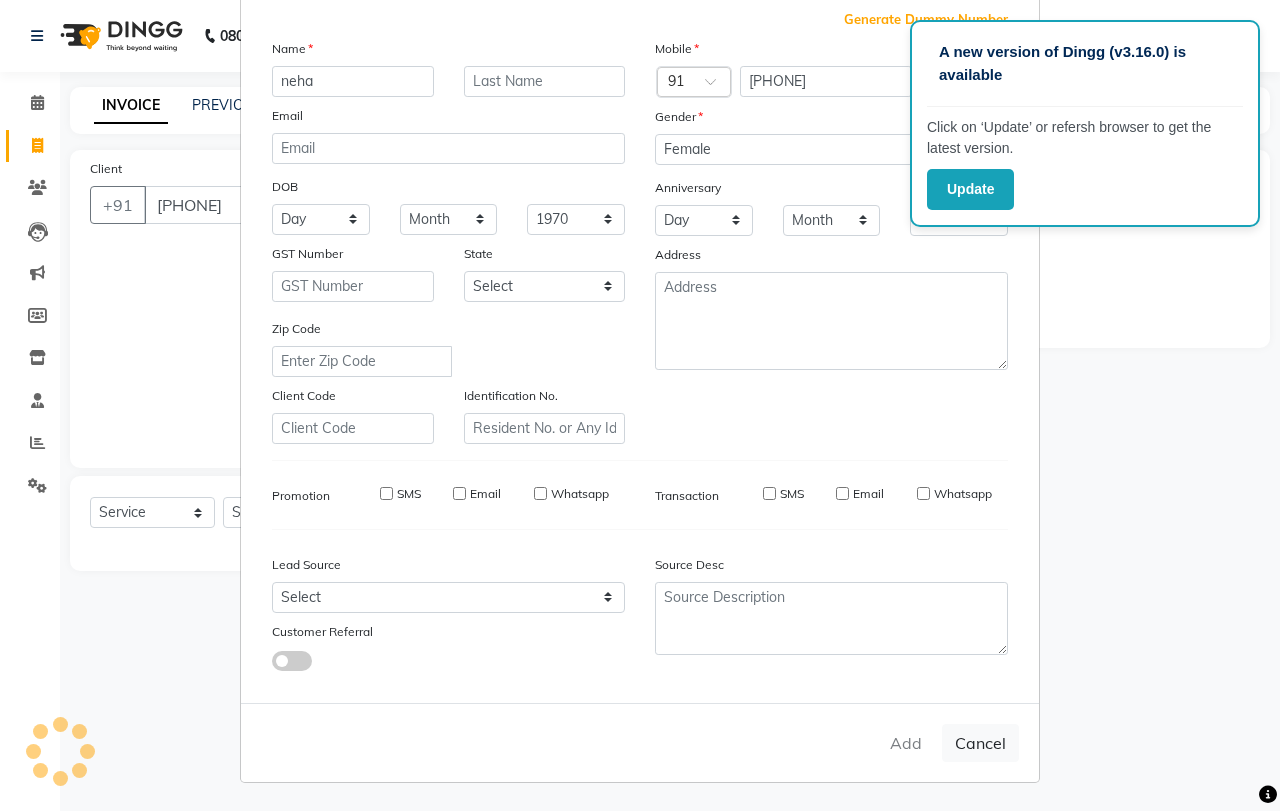 select 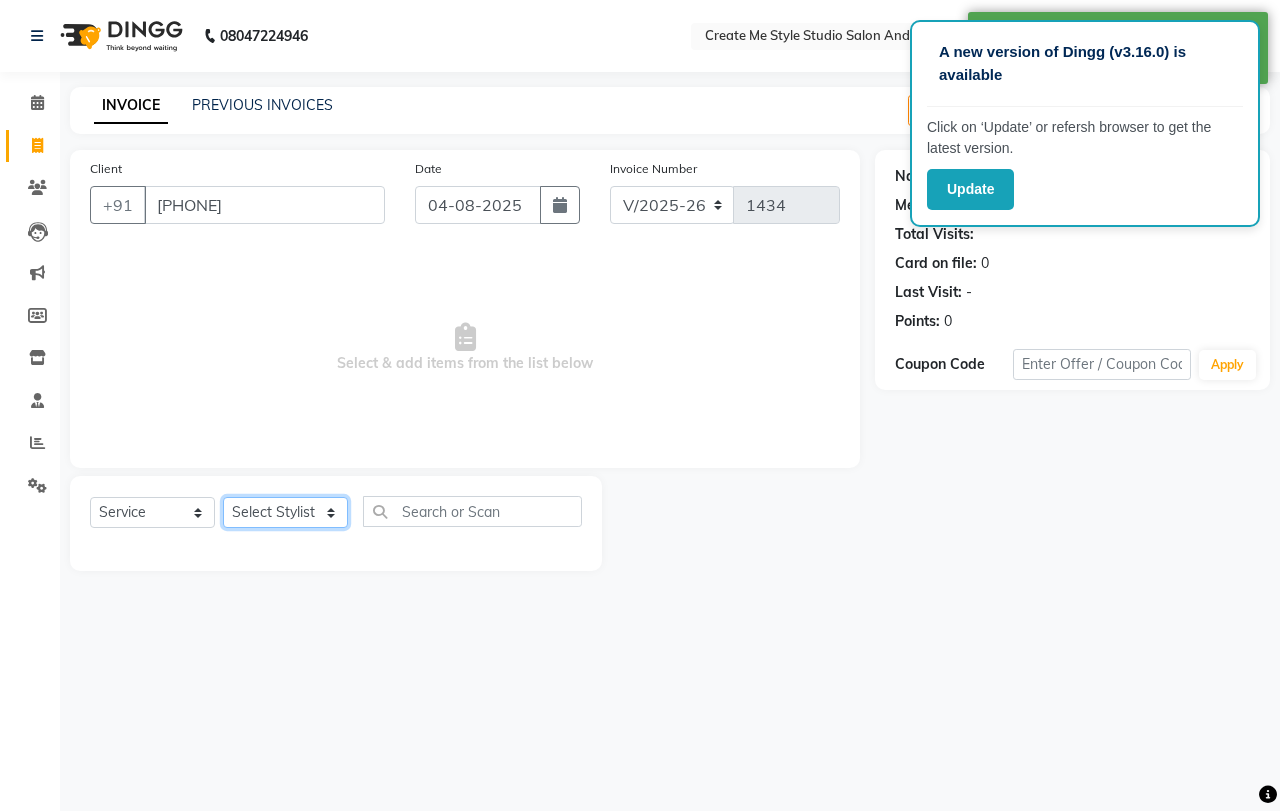 click on "Select Stylist [FIRST] sir [FIRST] mam [FIRST] mam TS [FIRST] mam [FIRST] mam [FIRST] mam [FIRST] mam Reception 1 Reception 2 [FIRST] sir" 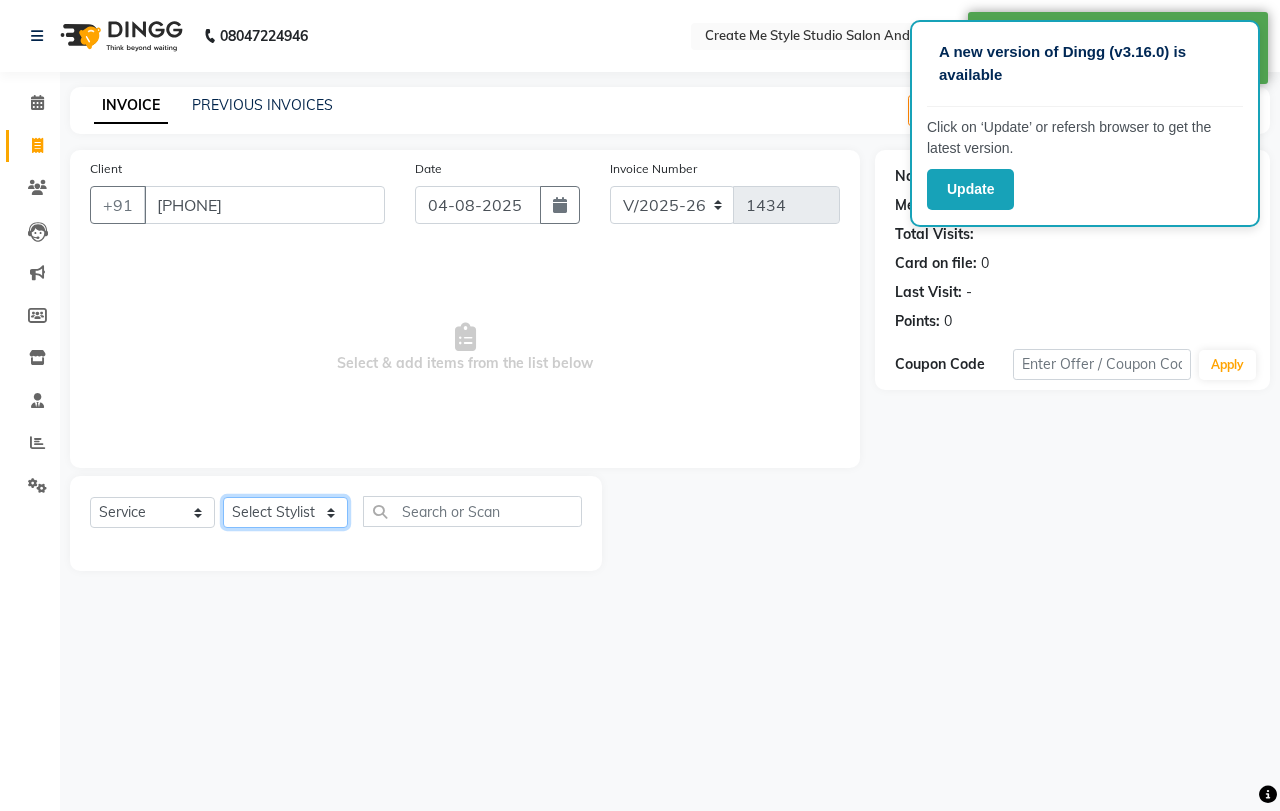 select on "85381" 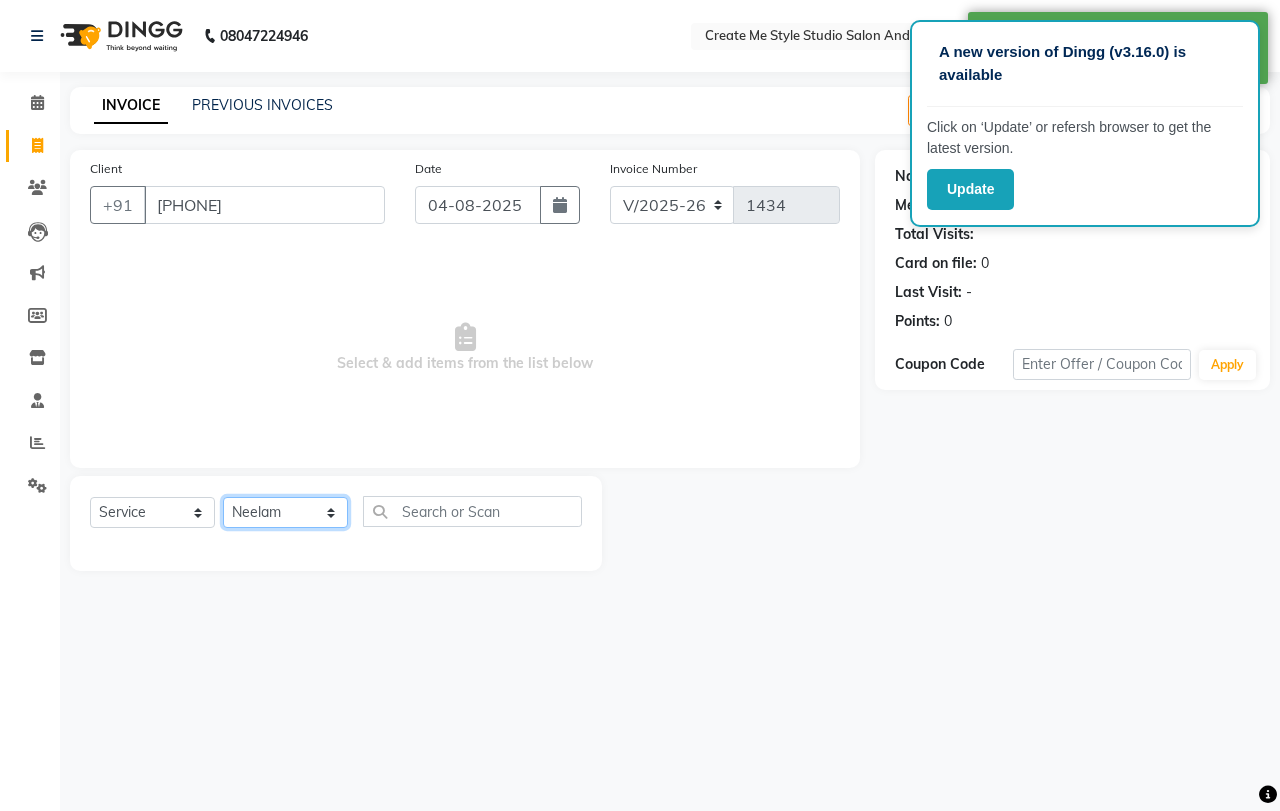 click on "Select Stylist [FIRST] sir [FIRST] mam [FIRST] mam TS [FIRST] mam [FIRST] mam [FIRST] mam [FIRST] mam Reception 1 Reception 2 [FIRST] sir" 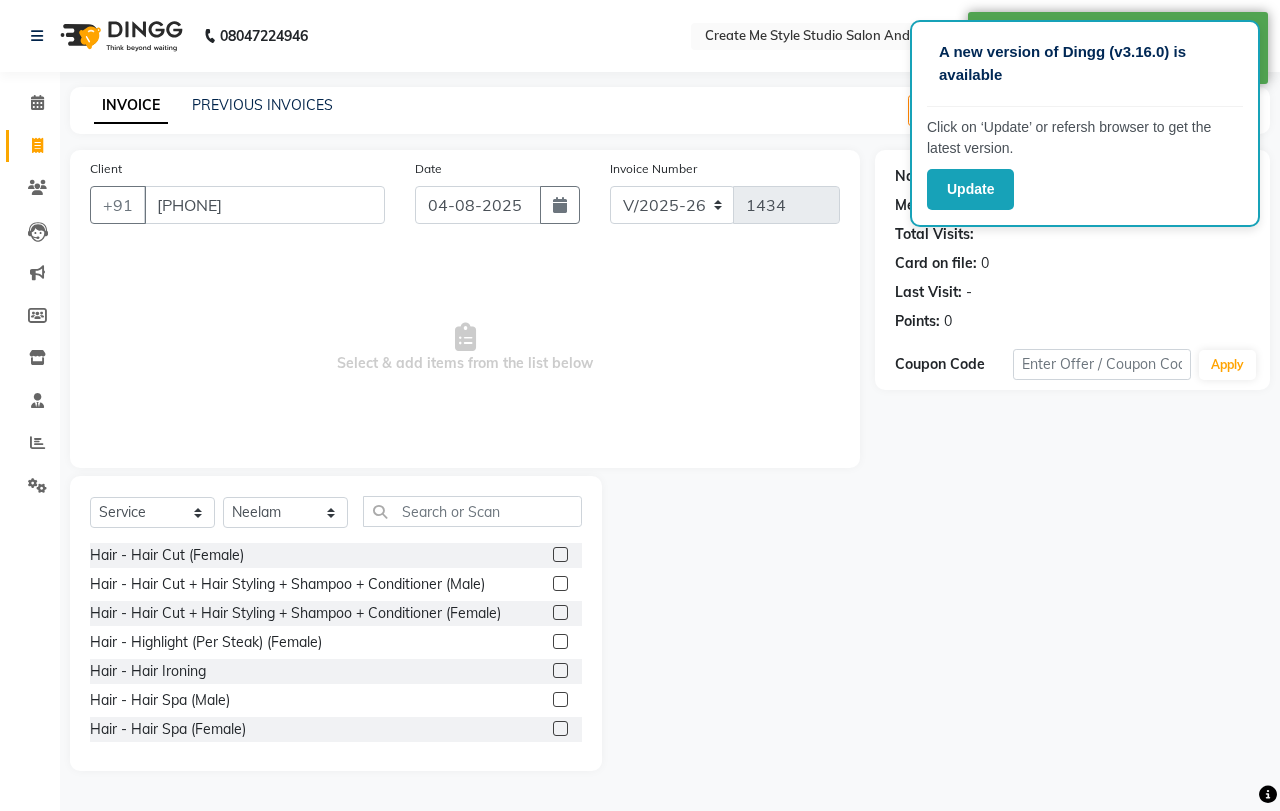 click 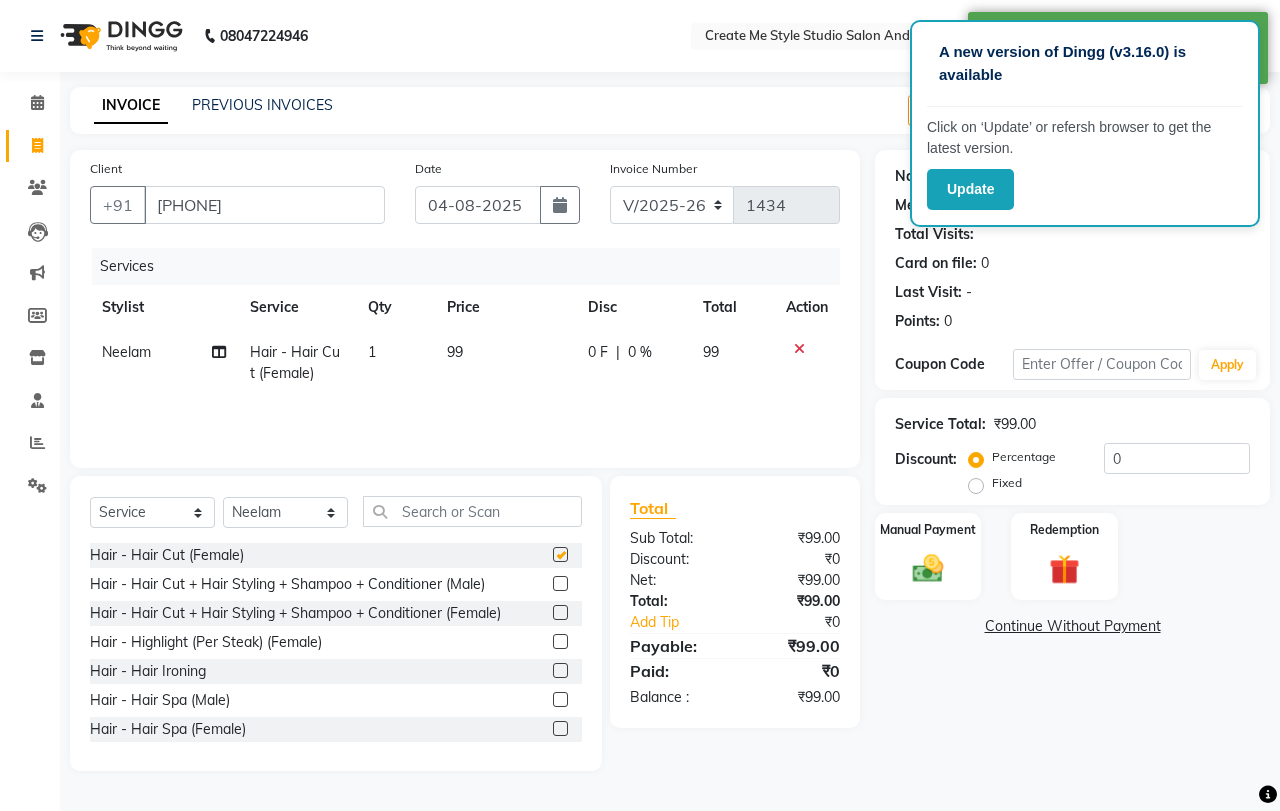 checkbox on "false" 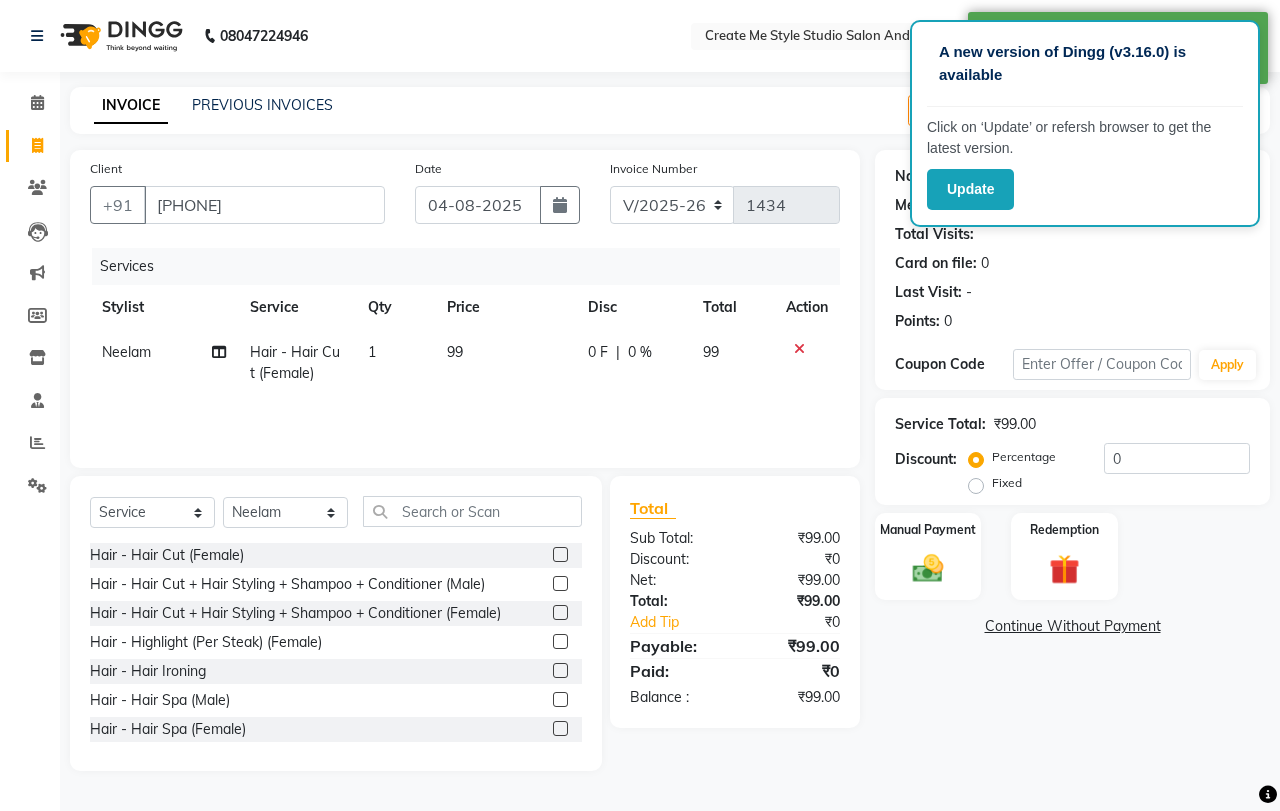click on "99" 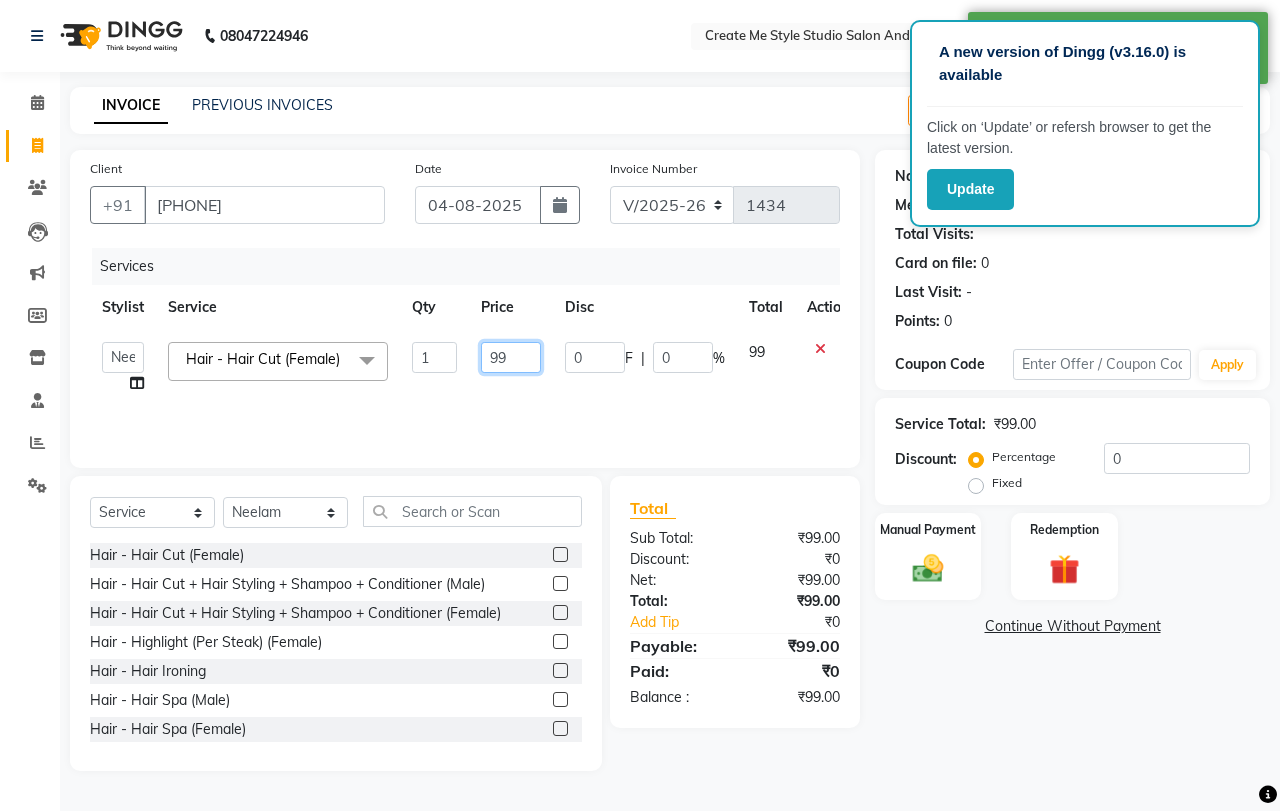 click on "99" 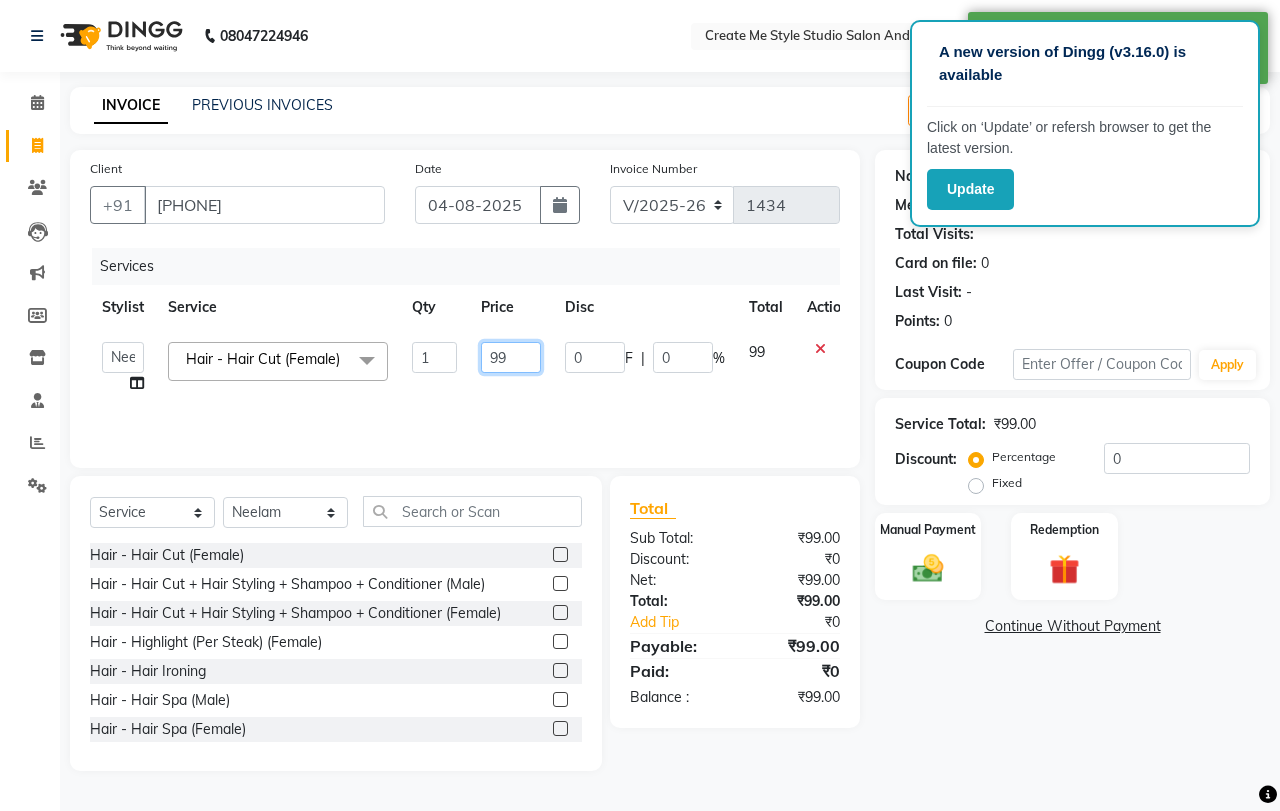 type on "9" 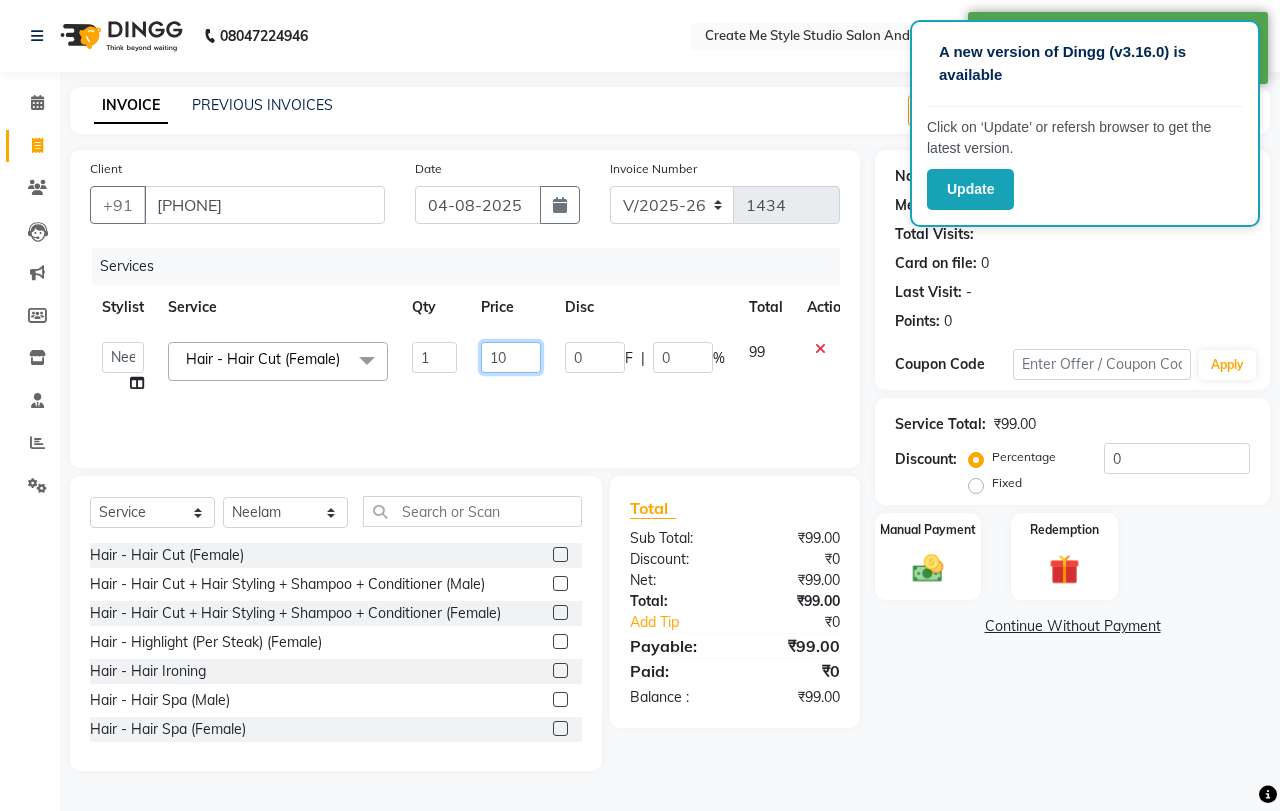 type on "100" 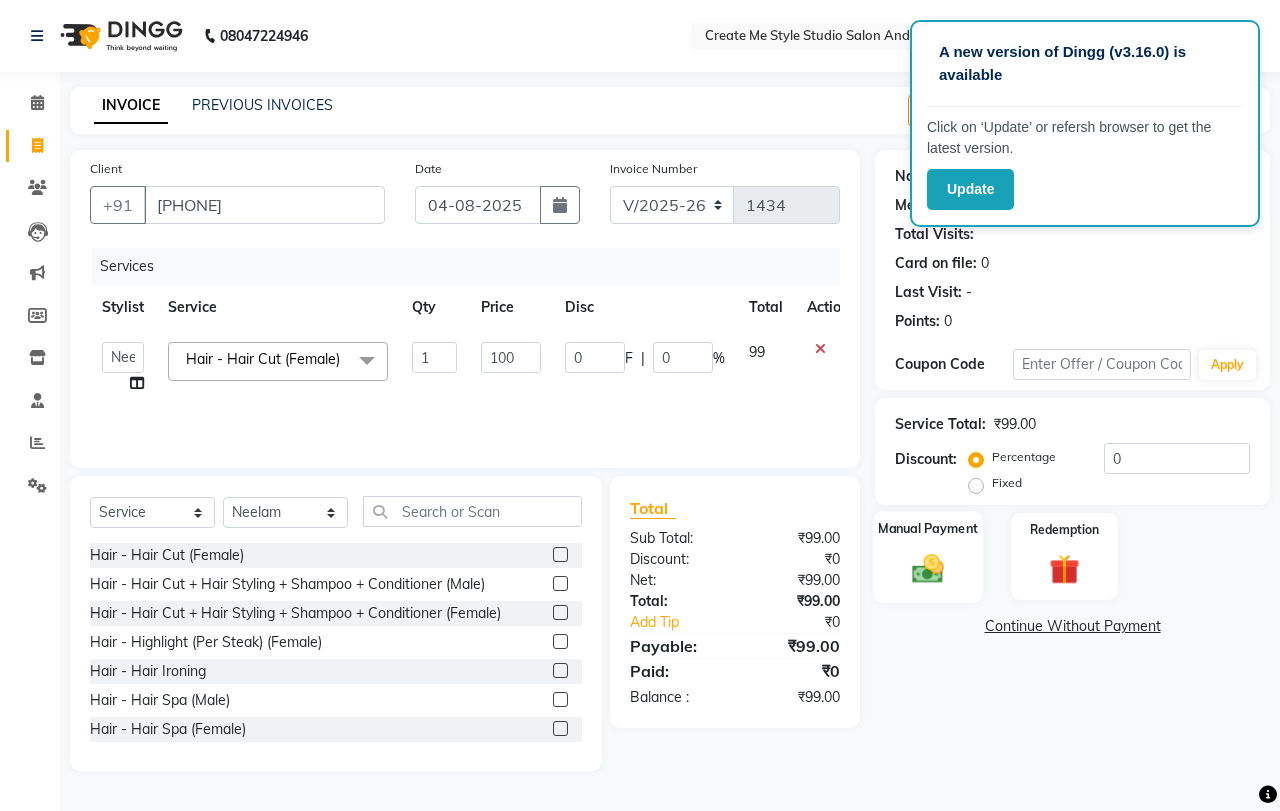 click 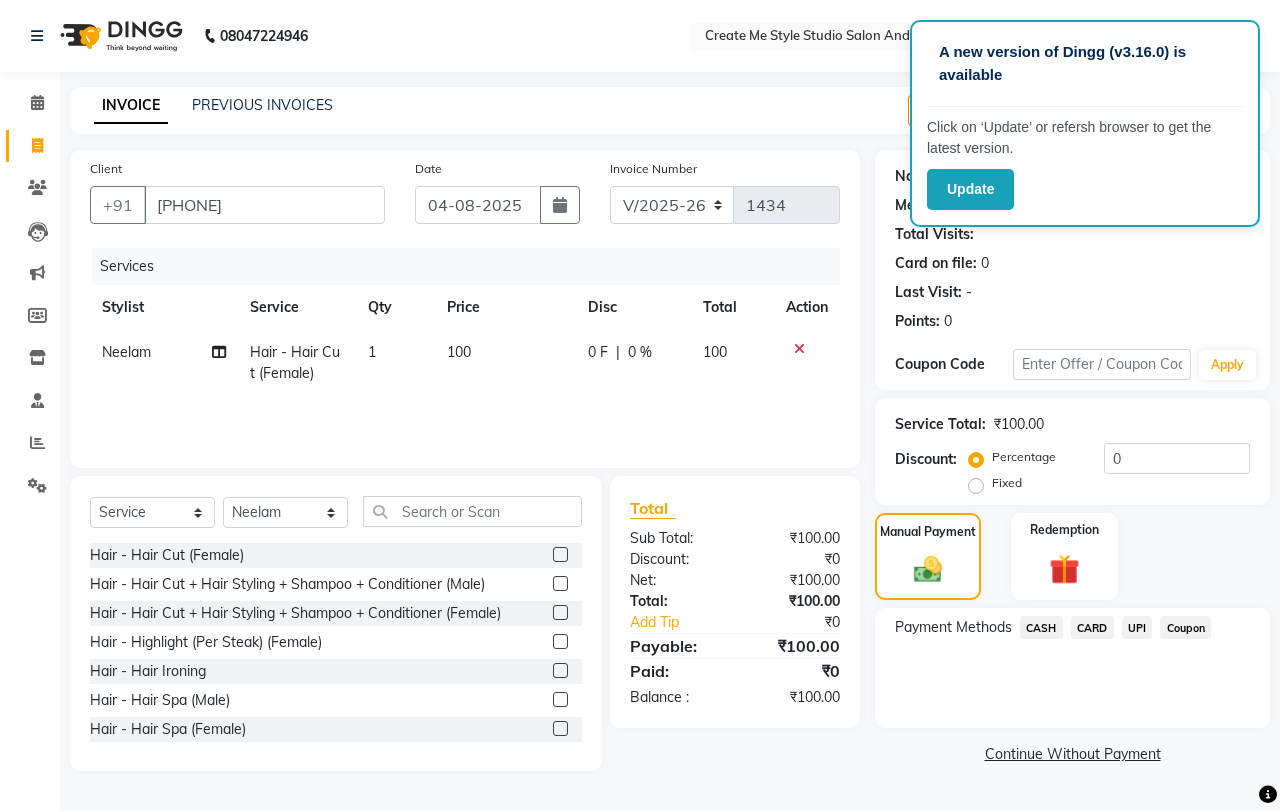 click on "CASH" 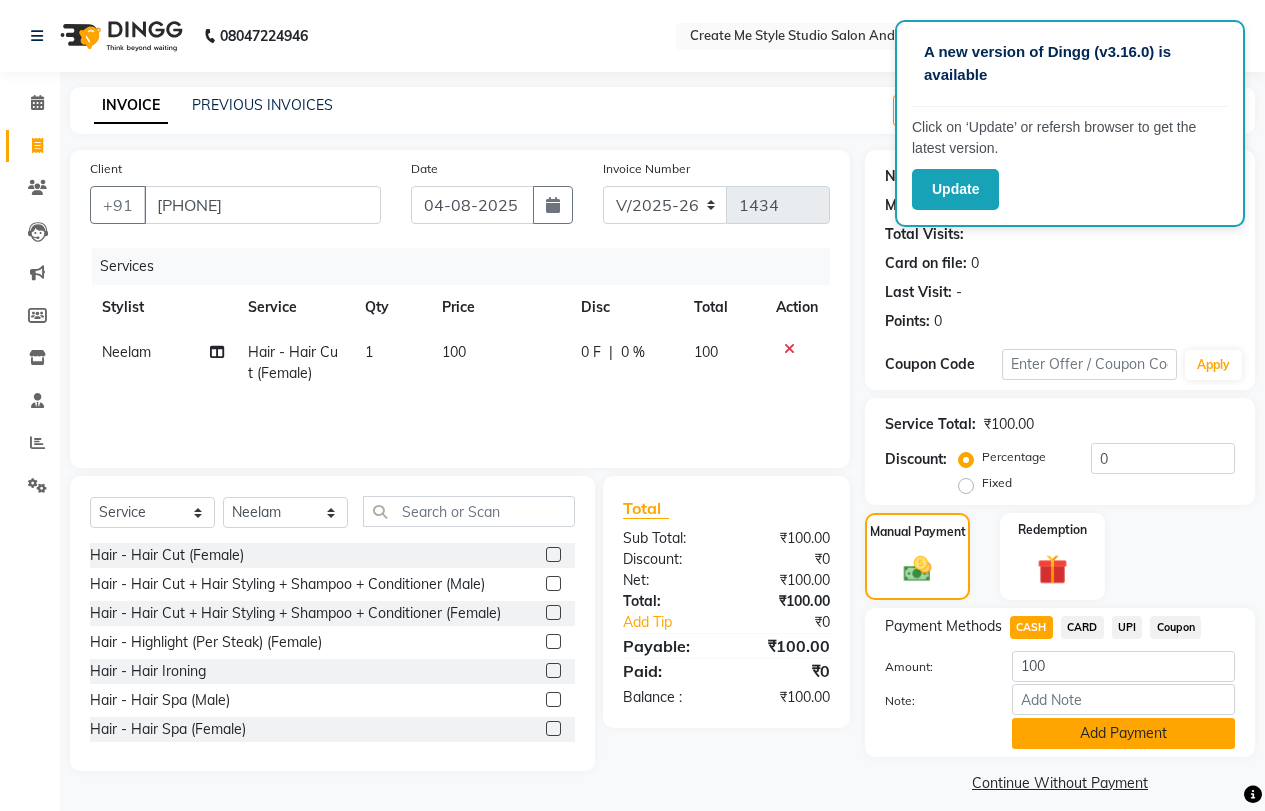 click on "Add Payment" 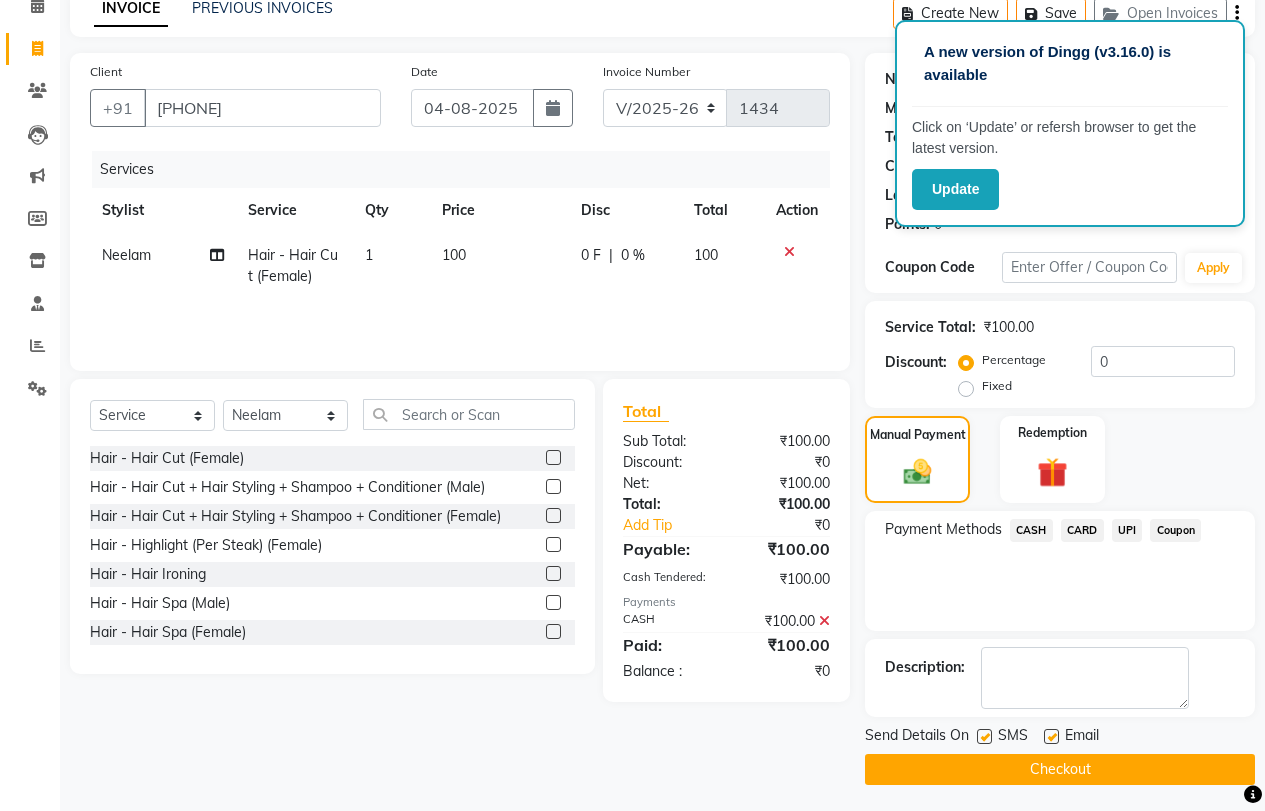 scroll, scrollTop: 101, scrollLeft: 0, axis: vertical 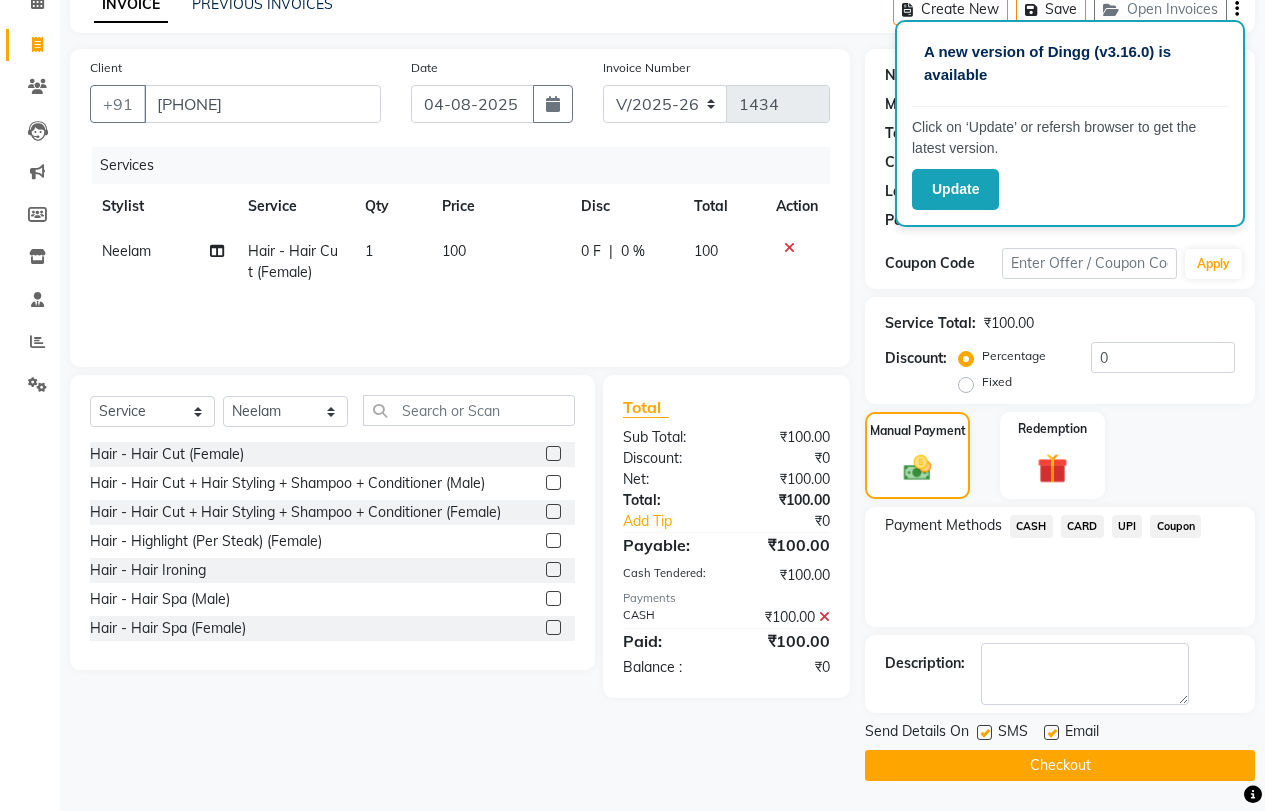 click on "Checkout" 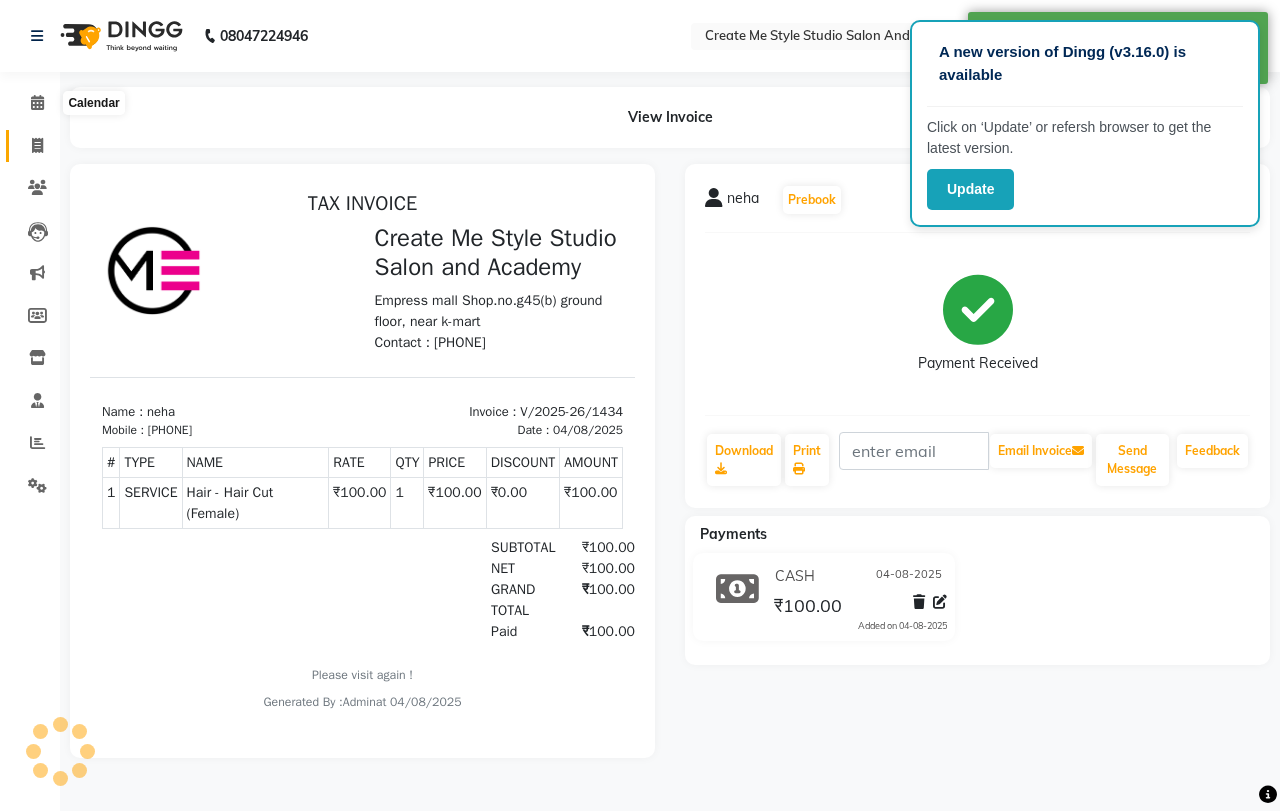 scroll, scrollTop: 0, scrollLeft: 0, axis: both 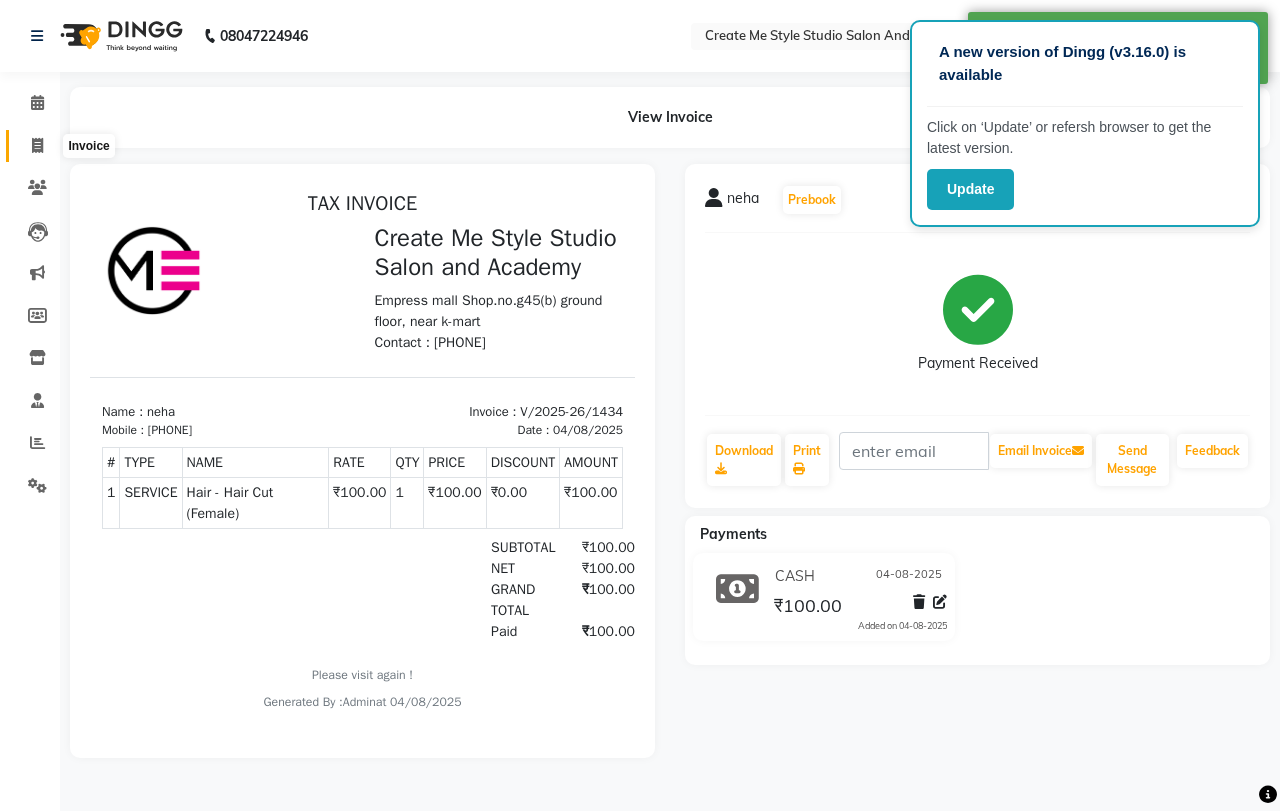 click 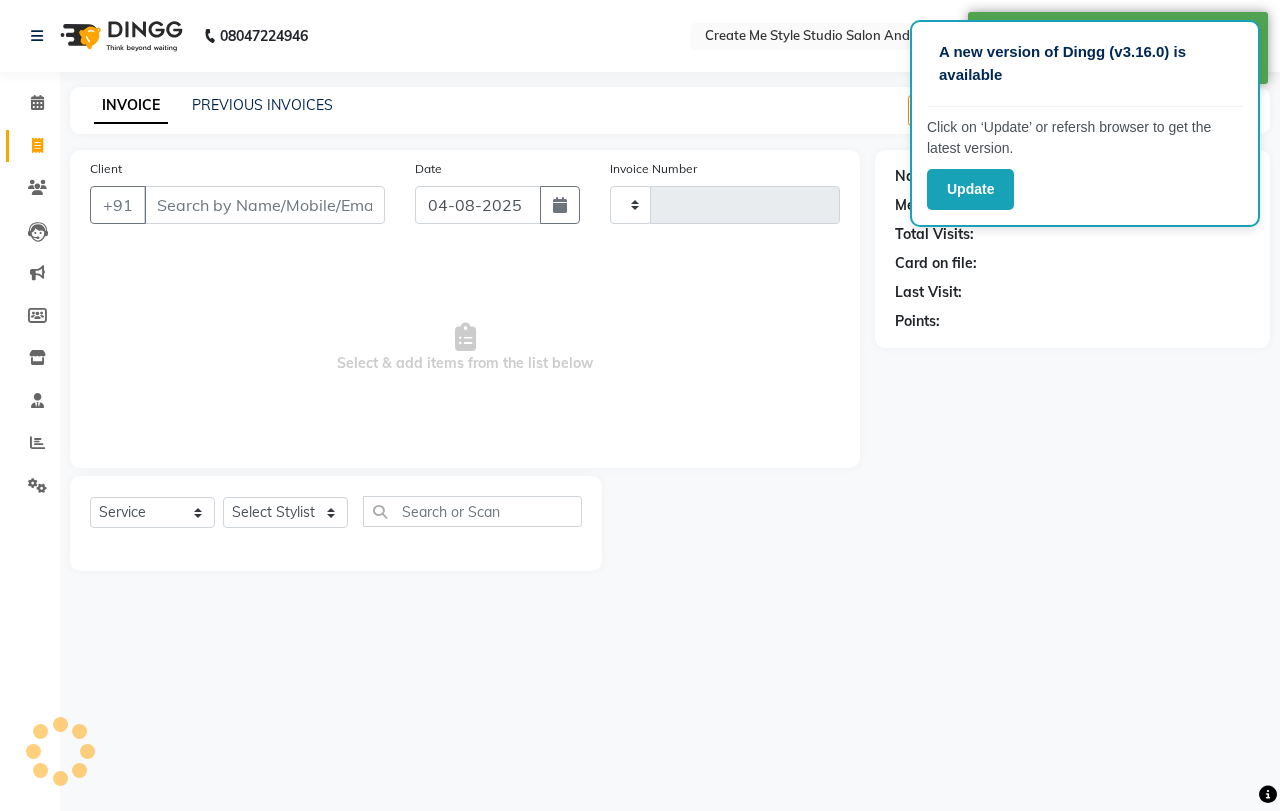 type on "1435" 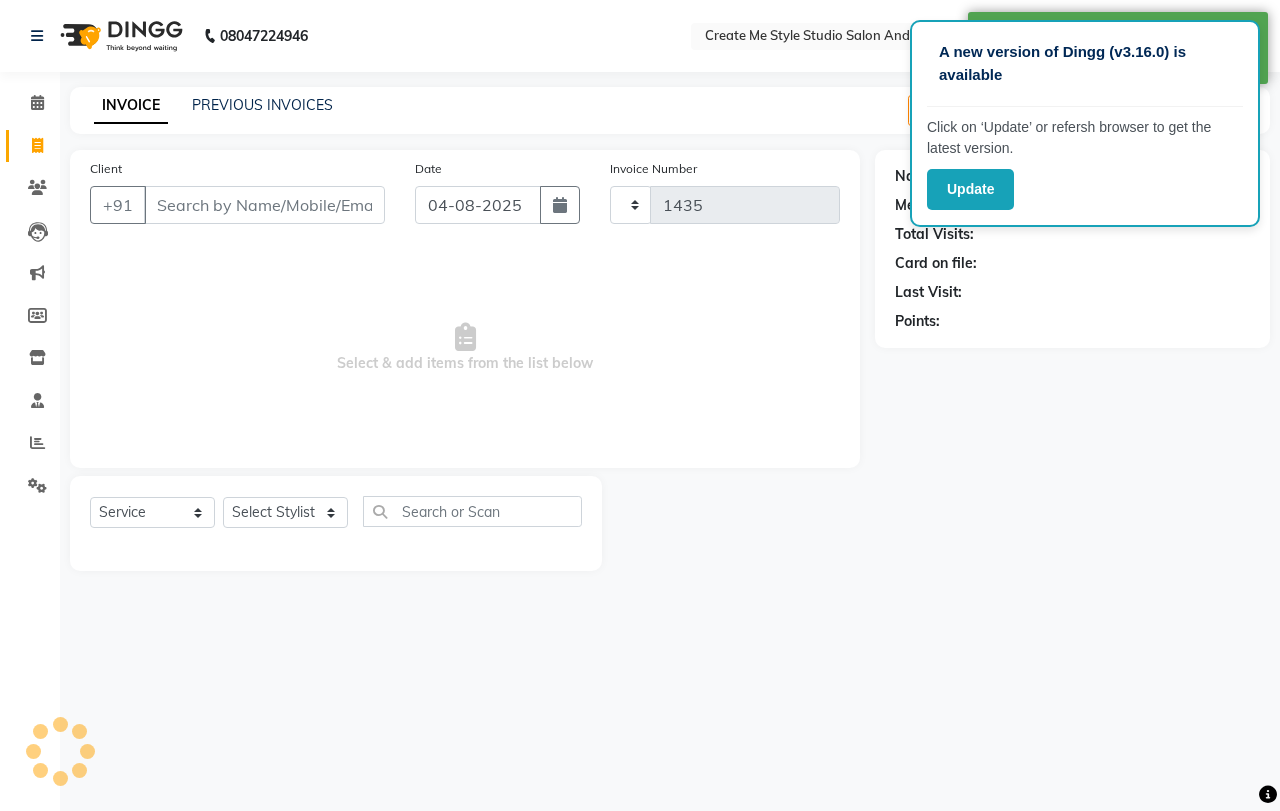 select on "8253" 